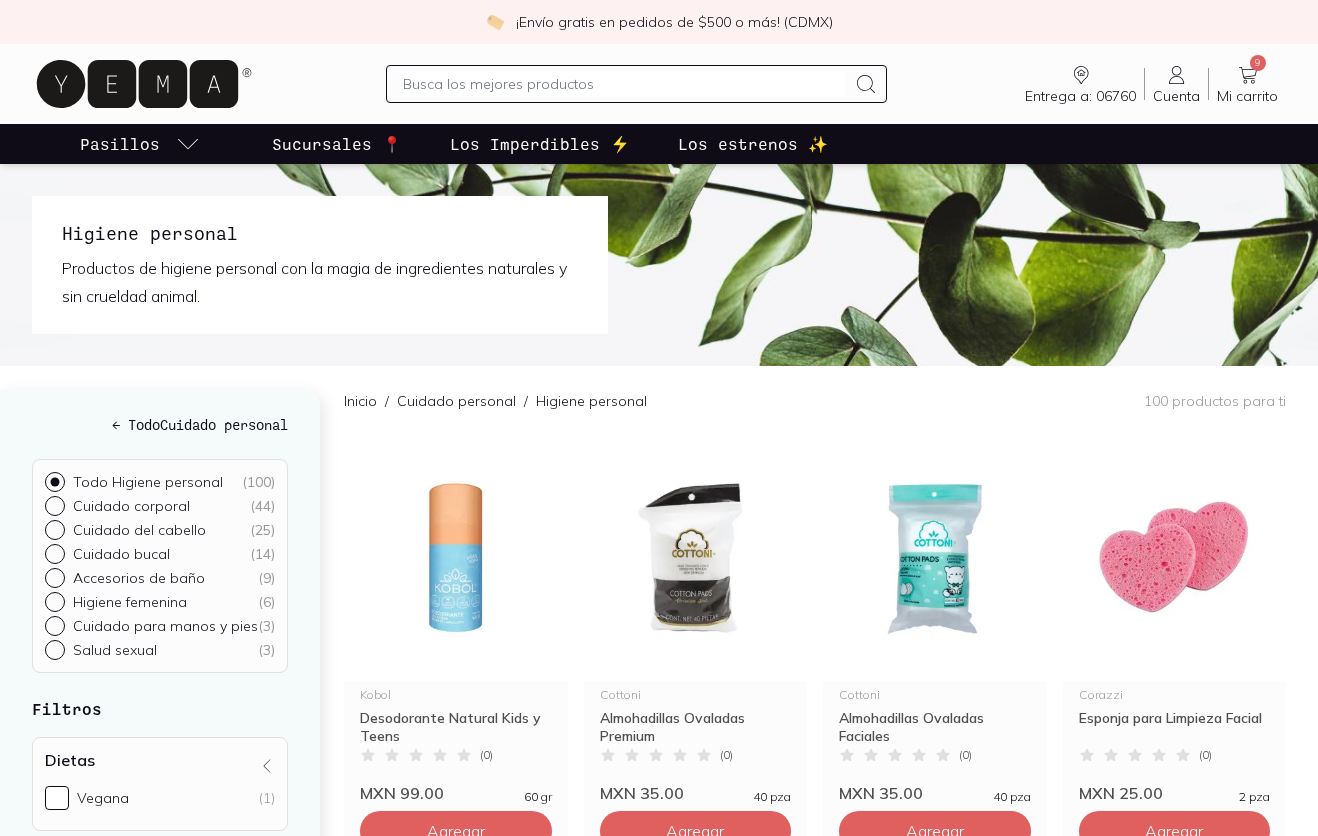 scroll, scrollTop: 0, scrollLeft: 0, axis: both 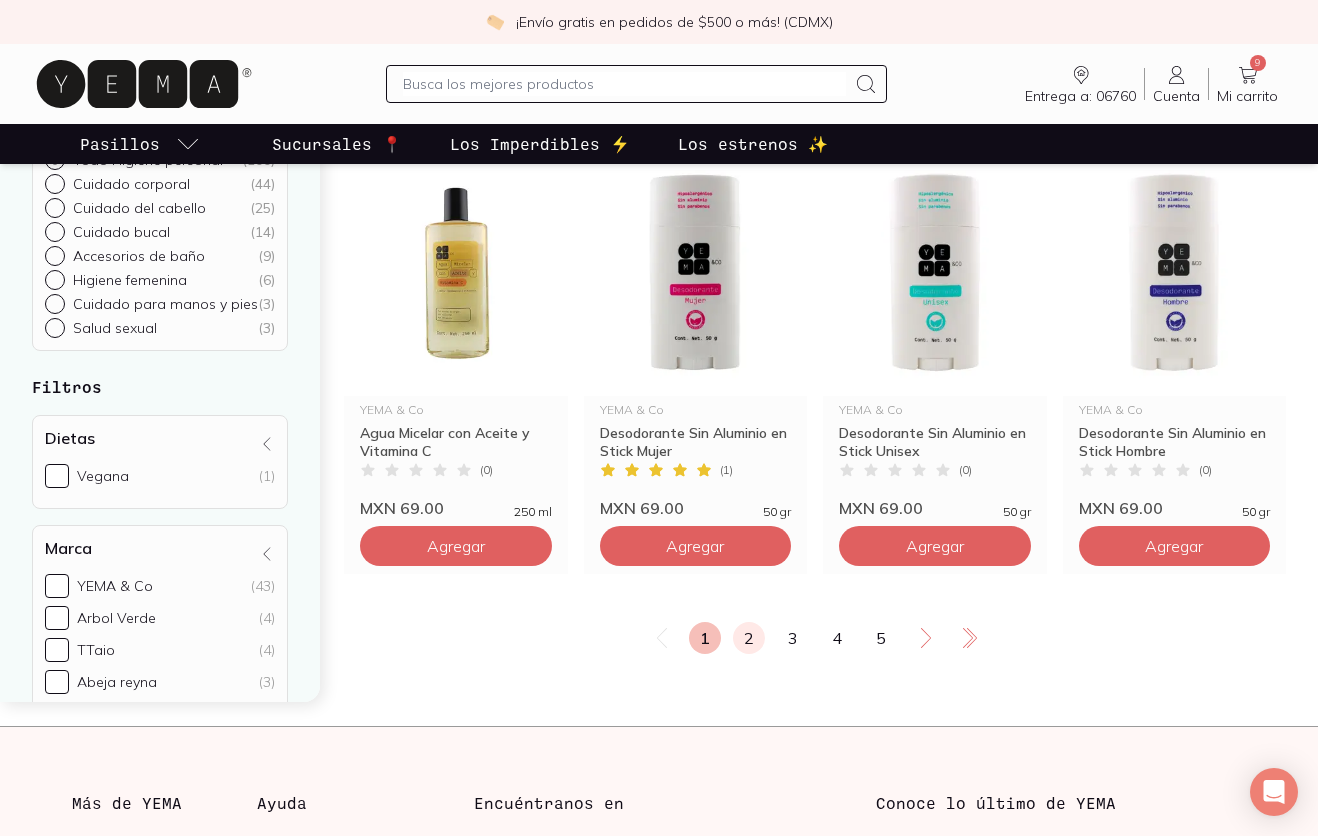 click on "2" at bounding box center [749, 638] 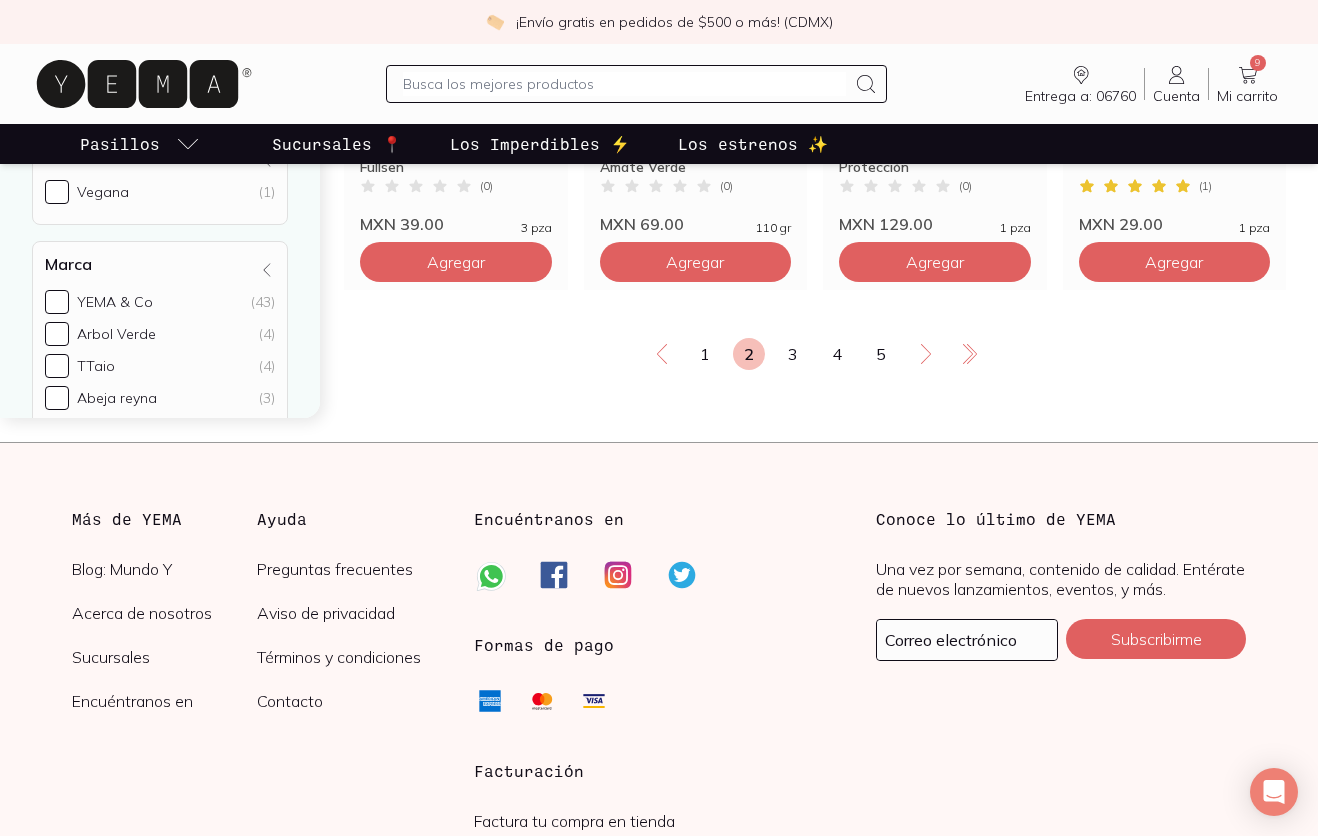 scroll, scrollTop: 2787, scrollLeft: 0, axis: vertical 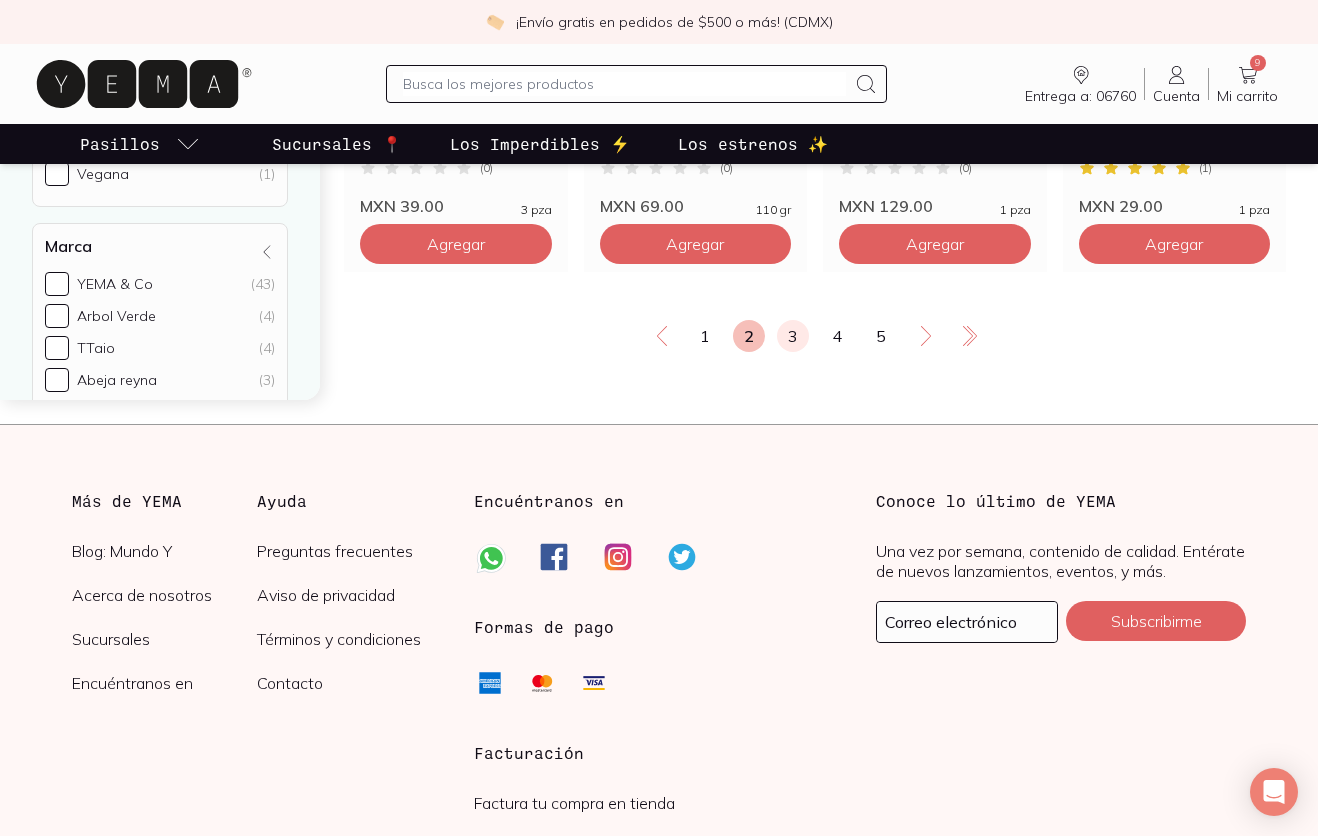 click on "3" at bounding box center [793, 336] 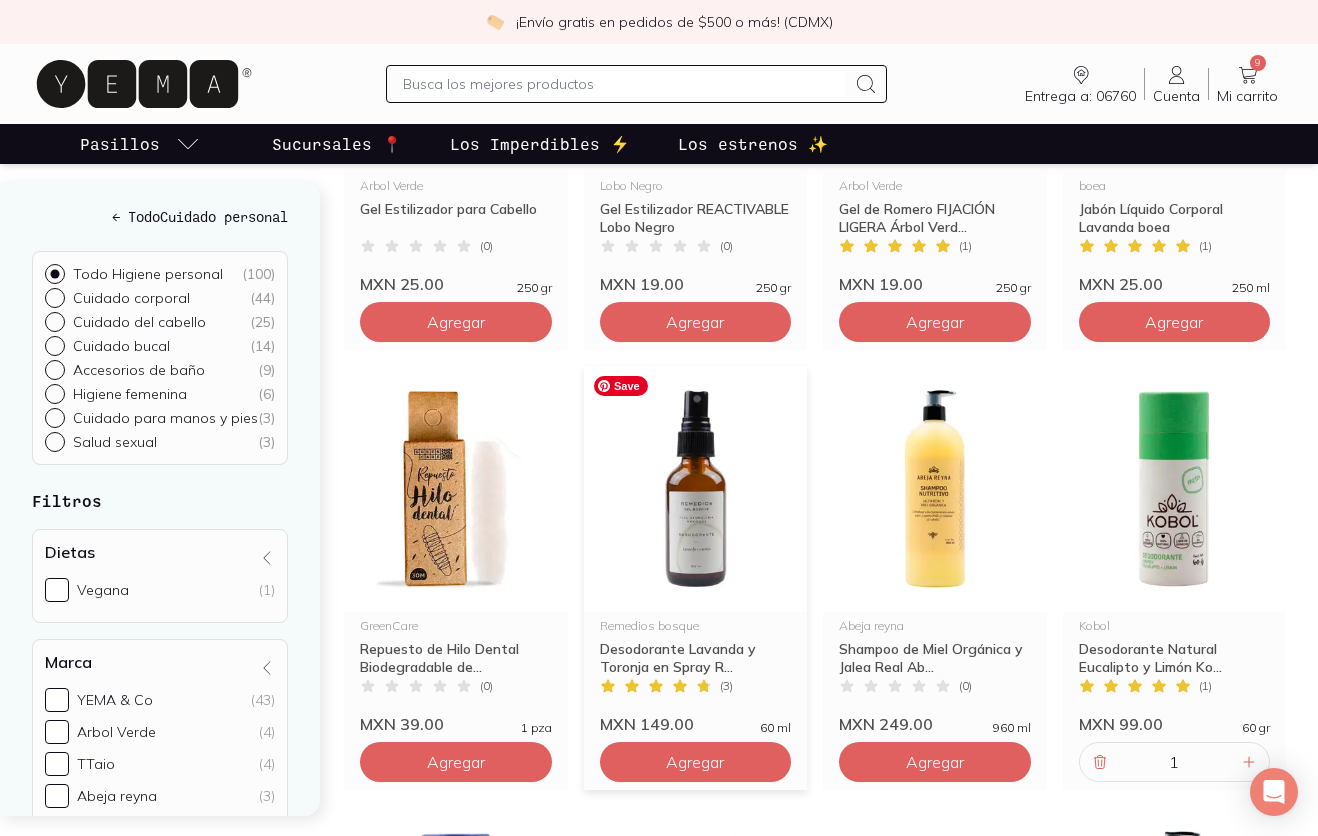 scroll, scrollTop: 1830, scrollLeft: 0, axis: vertical 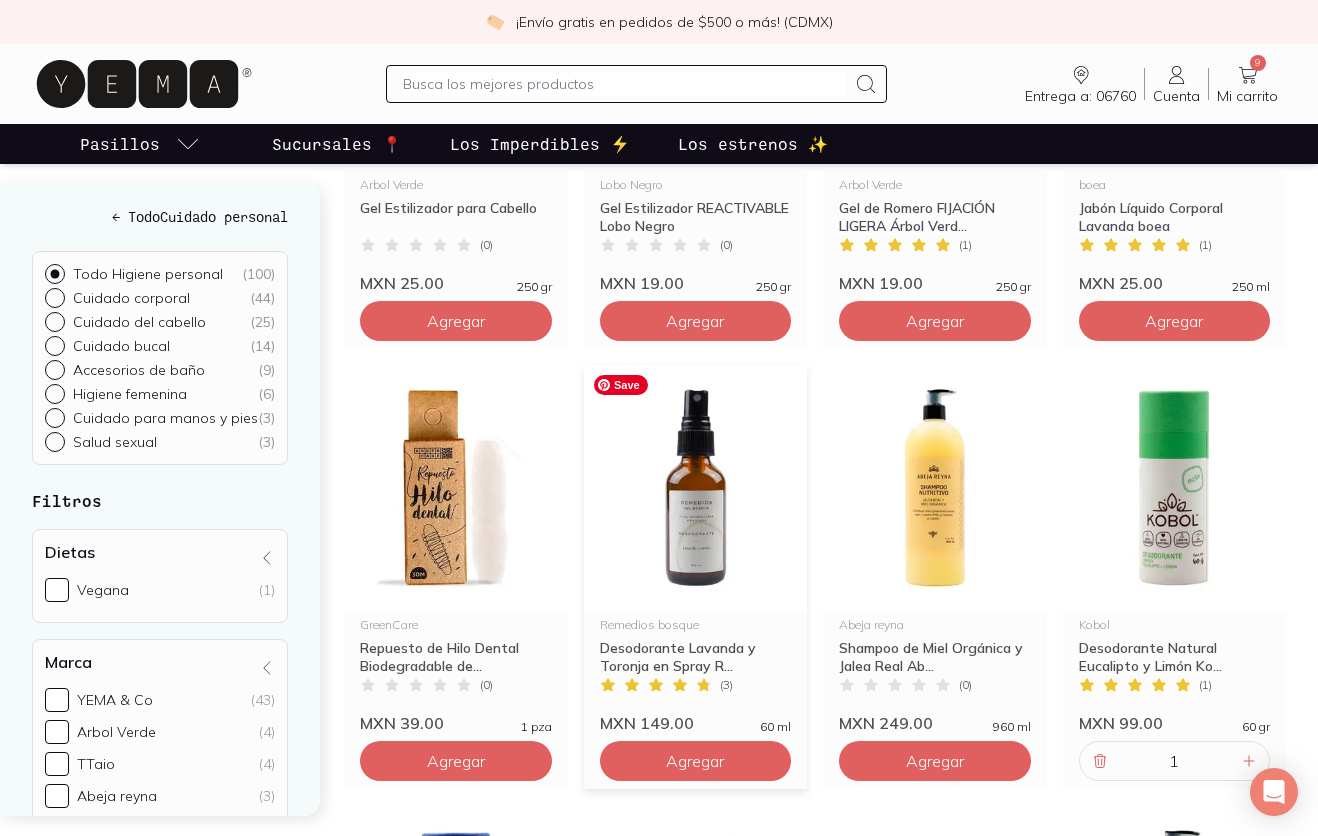 click at bounding box center (696, 488) 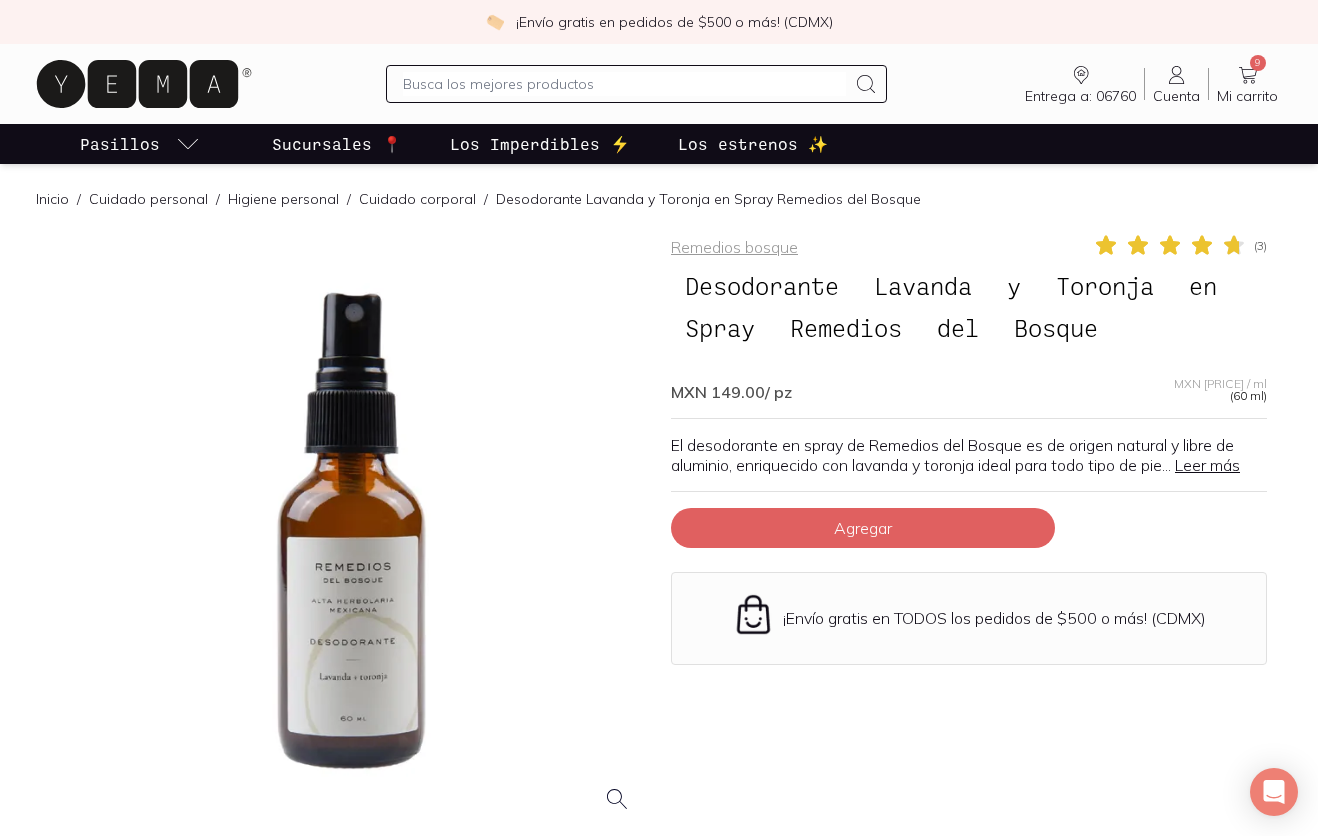 click 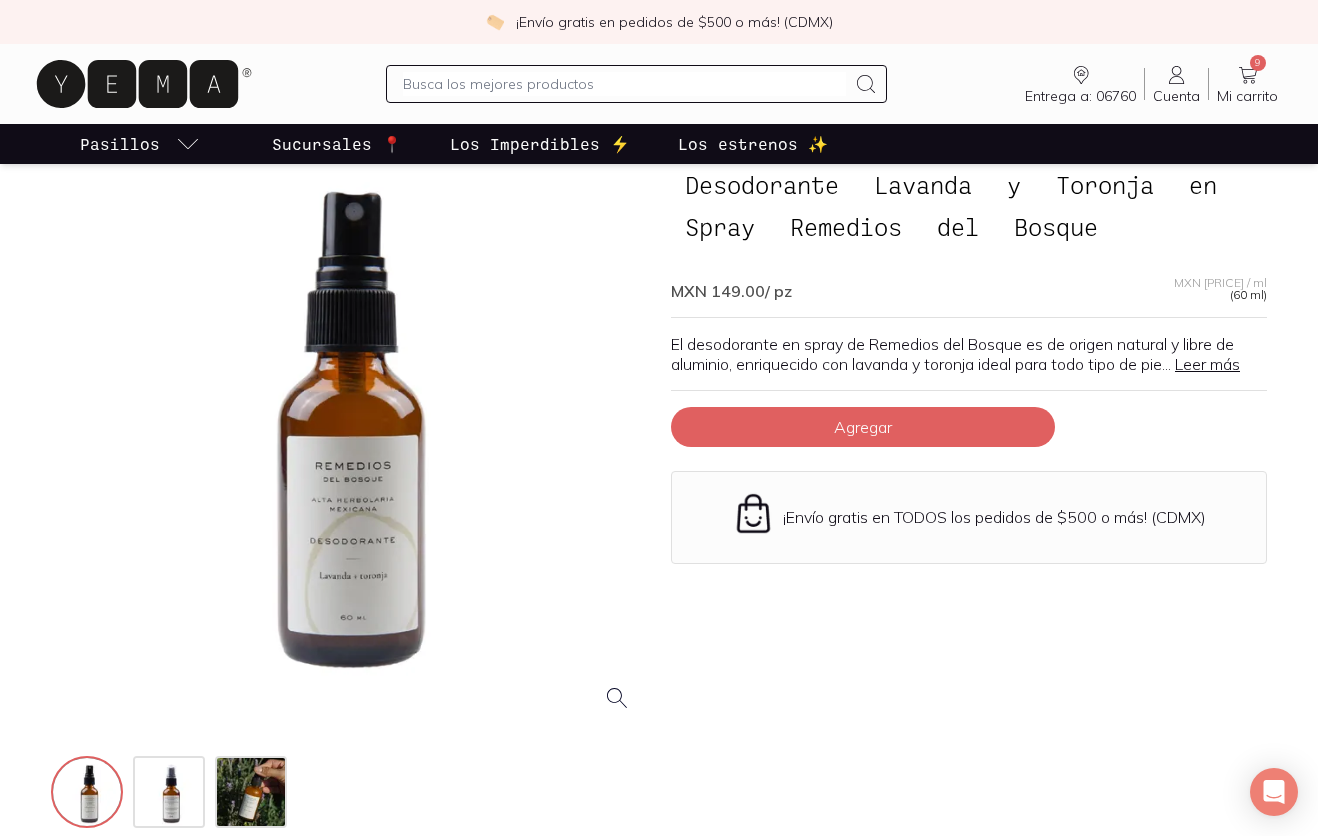 scroll, scrollTop: 0, scrollLeft: 0, axis: both 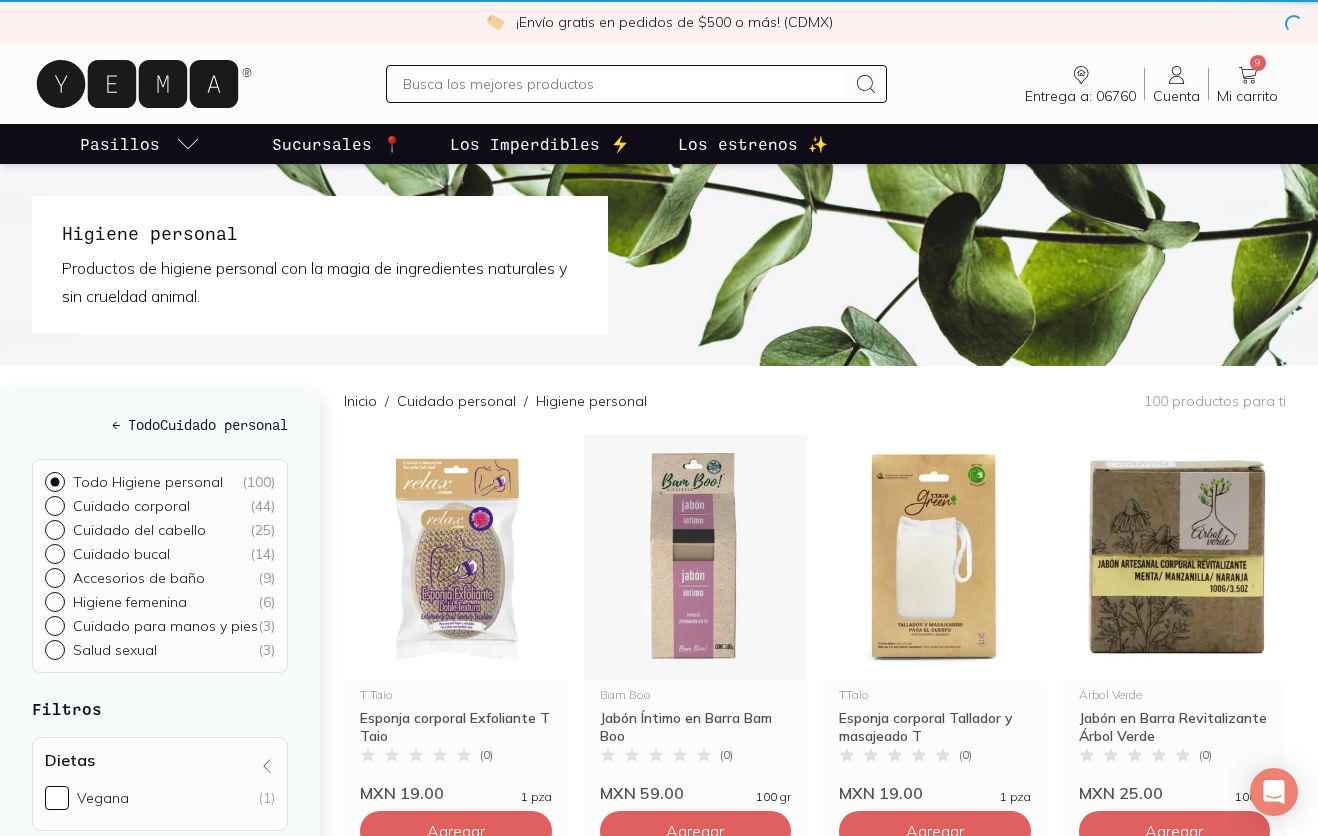 click at bounding box center (625, 84) 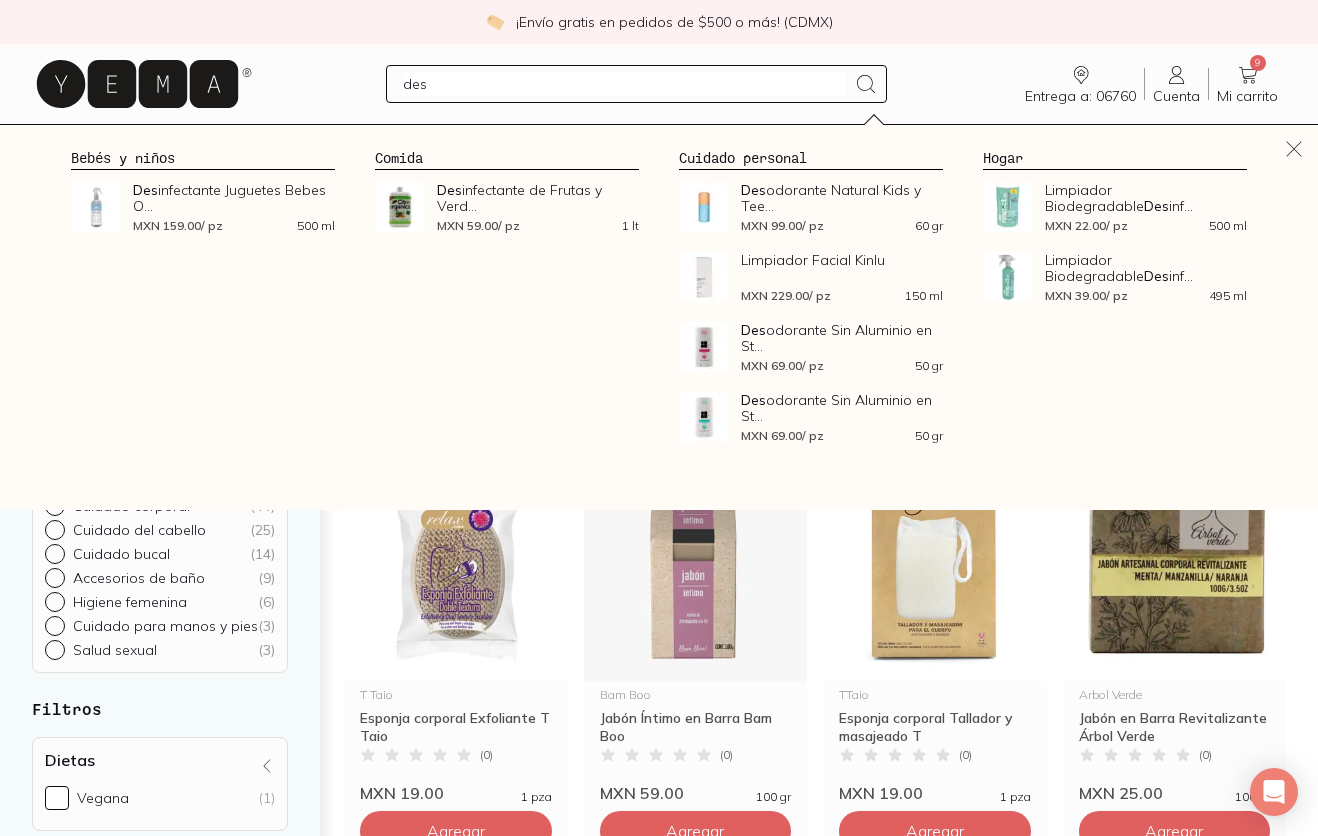 type on "des" 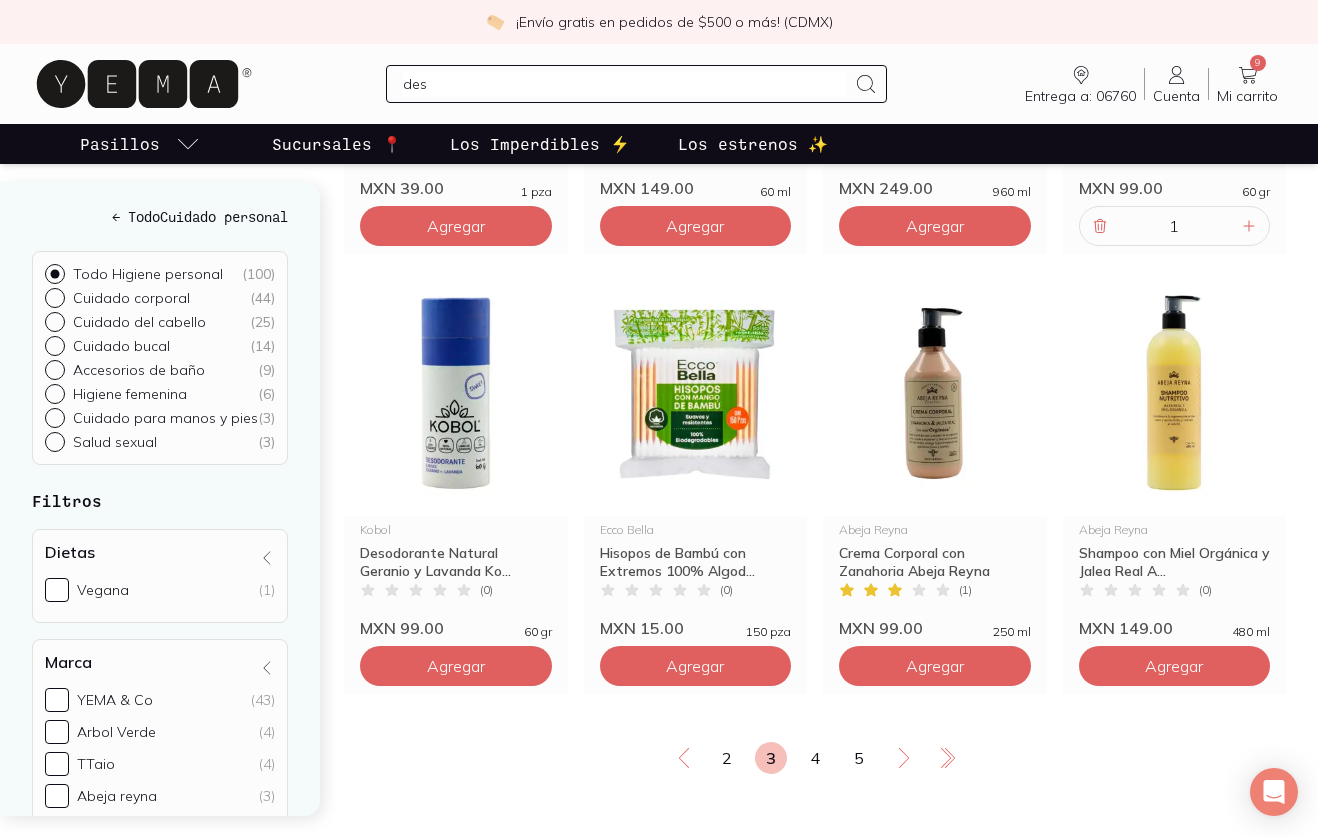 scroll, scrollTop: 2380, scrollLeft: 0, axis: vertical 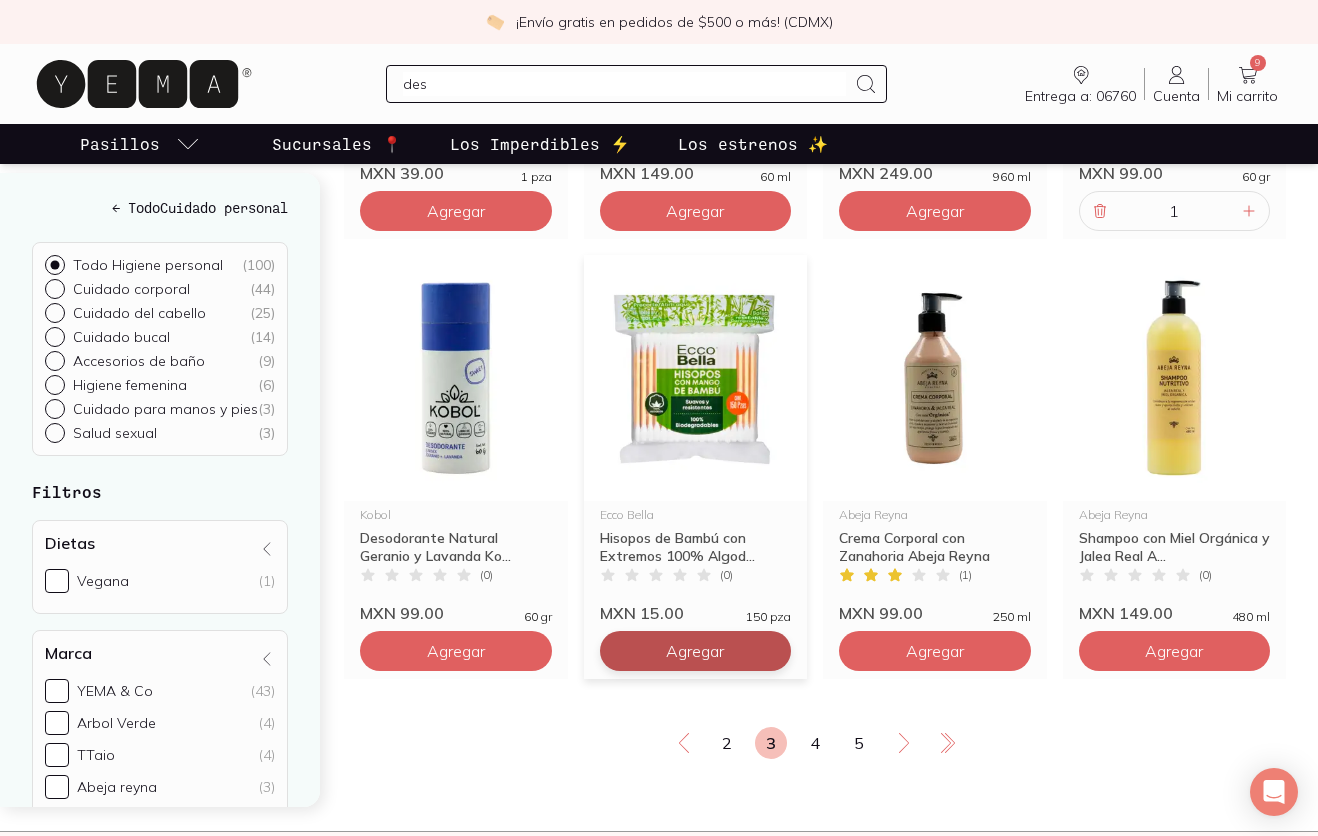 click on "Agregar" at bounding box center [456, -1549] 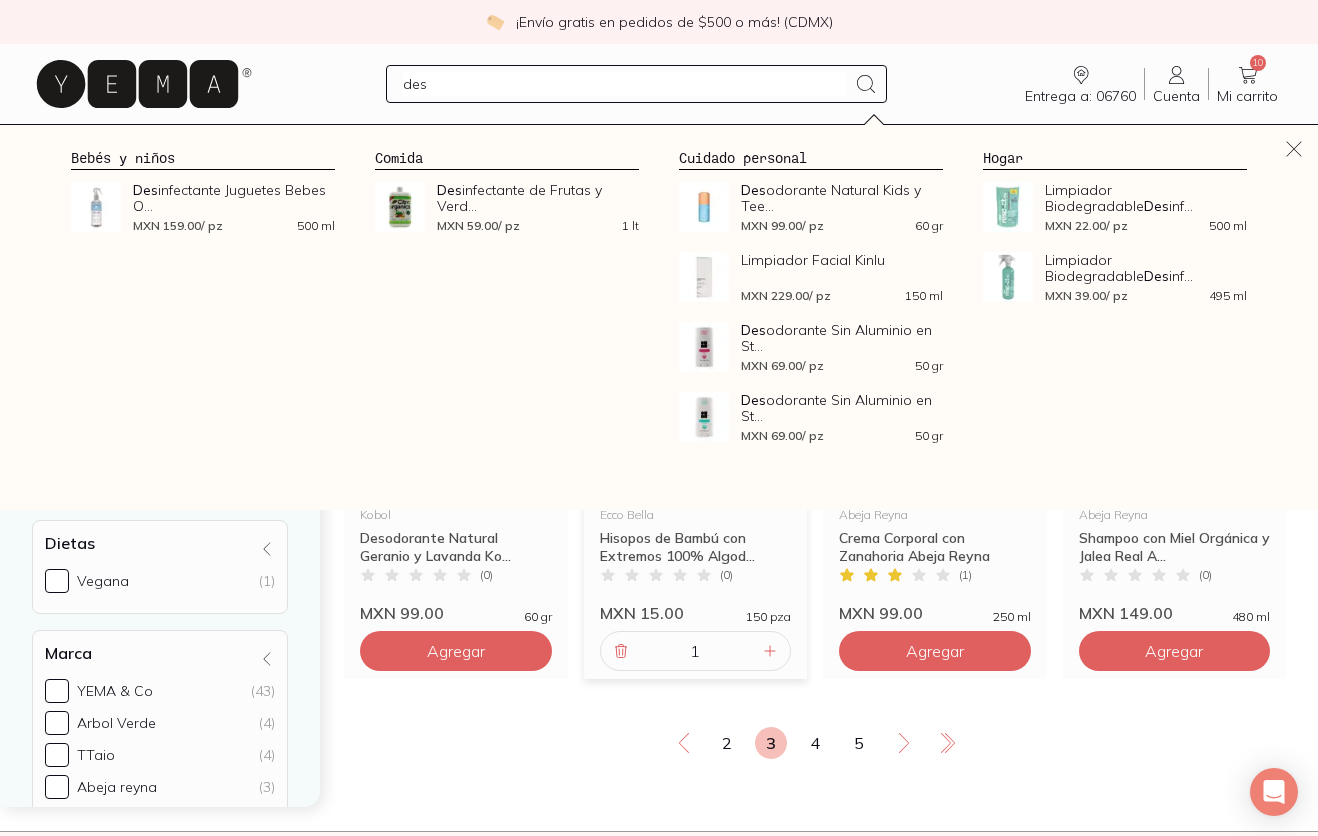 click on "Inicio / Cuidado personal / Higiene personal 100   productos para ti T Taio Esponja corporal Exfoliante T Taio ( 0 ) MXN [PRICE] 1 pza Agregar Bam Boo Jabón Íntimo en Barra Bam Boo ( 0 ) MXN [PRICE] 100 gr Agregar TTaio Esponja corporal Tallador y masajeado T ( 0 ) MXN [PRICE] 1 pza Agregar Arbol Verde Jabón en Barra Revitalizante Árbol Verde ( 0 ) MXN [PRICE] 100 gr Agregar Frotash Estropajo Real 3 piezas Frotash ( 0 ) MXN [PRICE] 3 pza Agregar TTaio Esponja Exfoliante TTaio ( 0 ) MXN [PRICE] 1 pza Agregar Ko Essential Shampoo Sólido Fortalecimiento y Reparac... Shampoo Sólido Fortalecimiento y Reparación ( 0 ) MXN [PRICE] 1 pza Agregar Ko Essential Acondicionador Sólido Hidratación Profun... Acondicionador Sólido Hidratación Profunda ( 0 ) MXN [PRICE] 1 pza Agregar Fullsen Condones Ultra Sensibles 3pz Fullsen ( 0 ) MXN [PRICE] 3 pza Agregar Fullsen Condones Estándar 3 pz ( 0 ) MXN [PRICE] 3 pza Agregar Viv Organik Shampoo con Keratina Brasileña ENERGIZER... Shampoo con Keratina Brasileña ENERGIZER Viv Organik (" at bounding box center [831, -604] 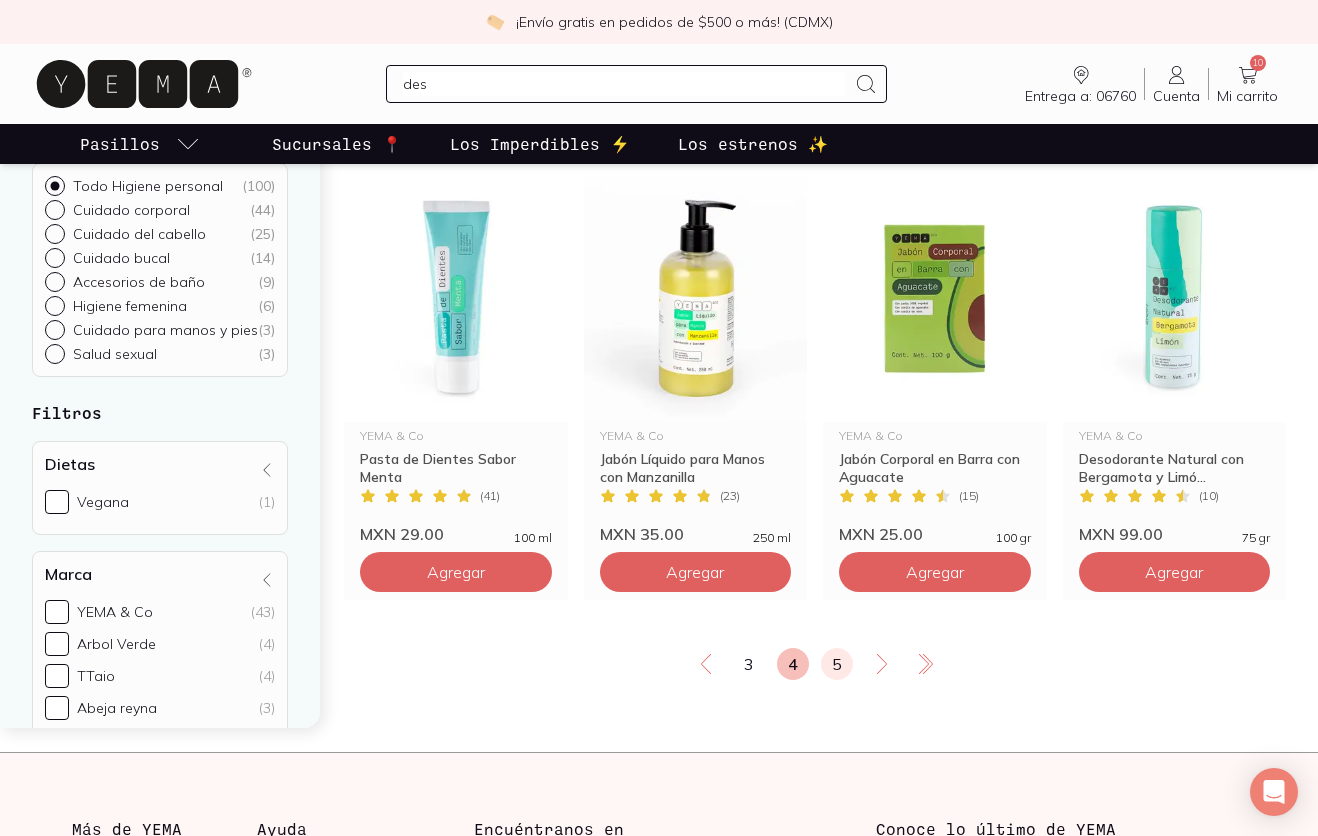 scroll, scrollTop: 2465, scrollLeft: 0, axis: vertical 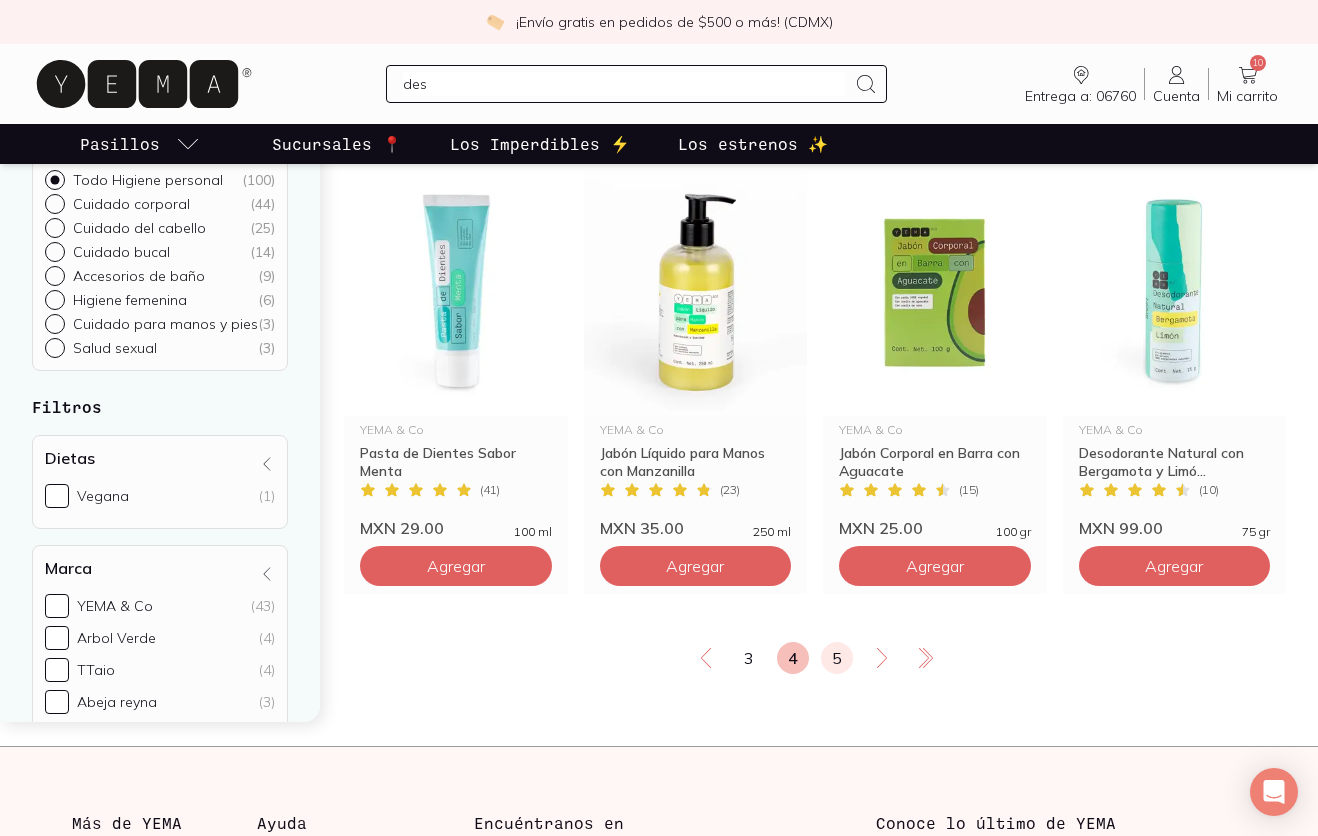 click on "5" at bounding box center (837, 658) 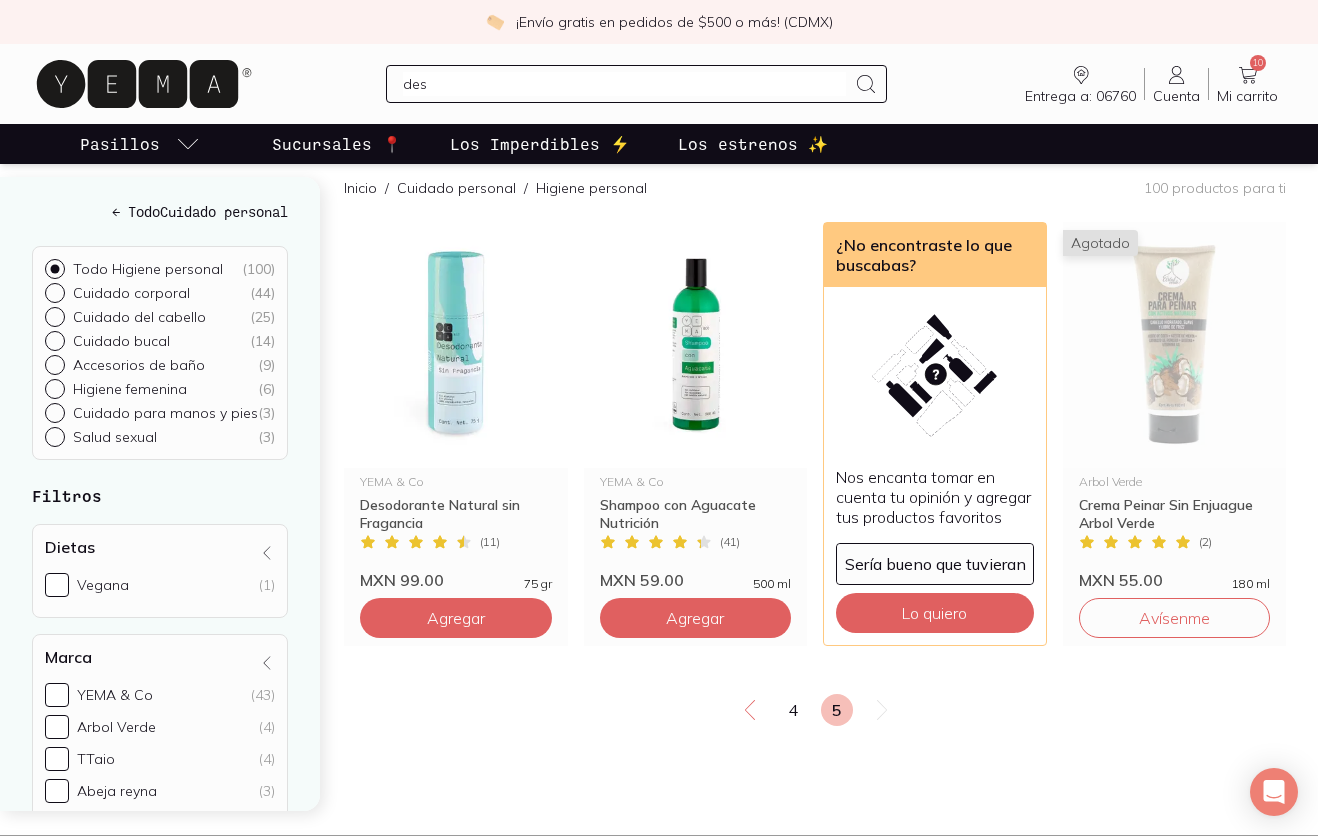 scroll, scrollTop: 210, scrollLeft: 0, axis: vertical 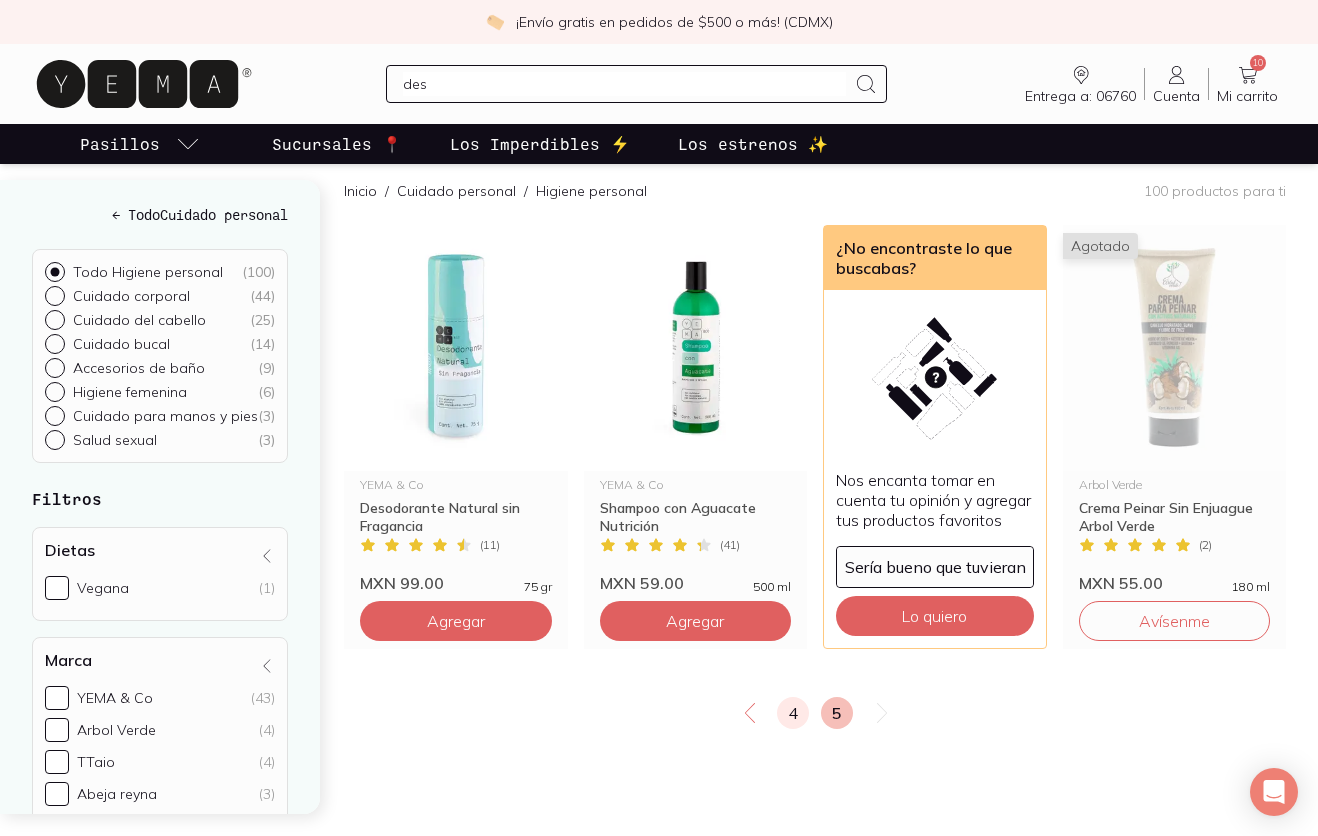 click on "4" at bounding box center [793, 713] 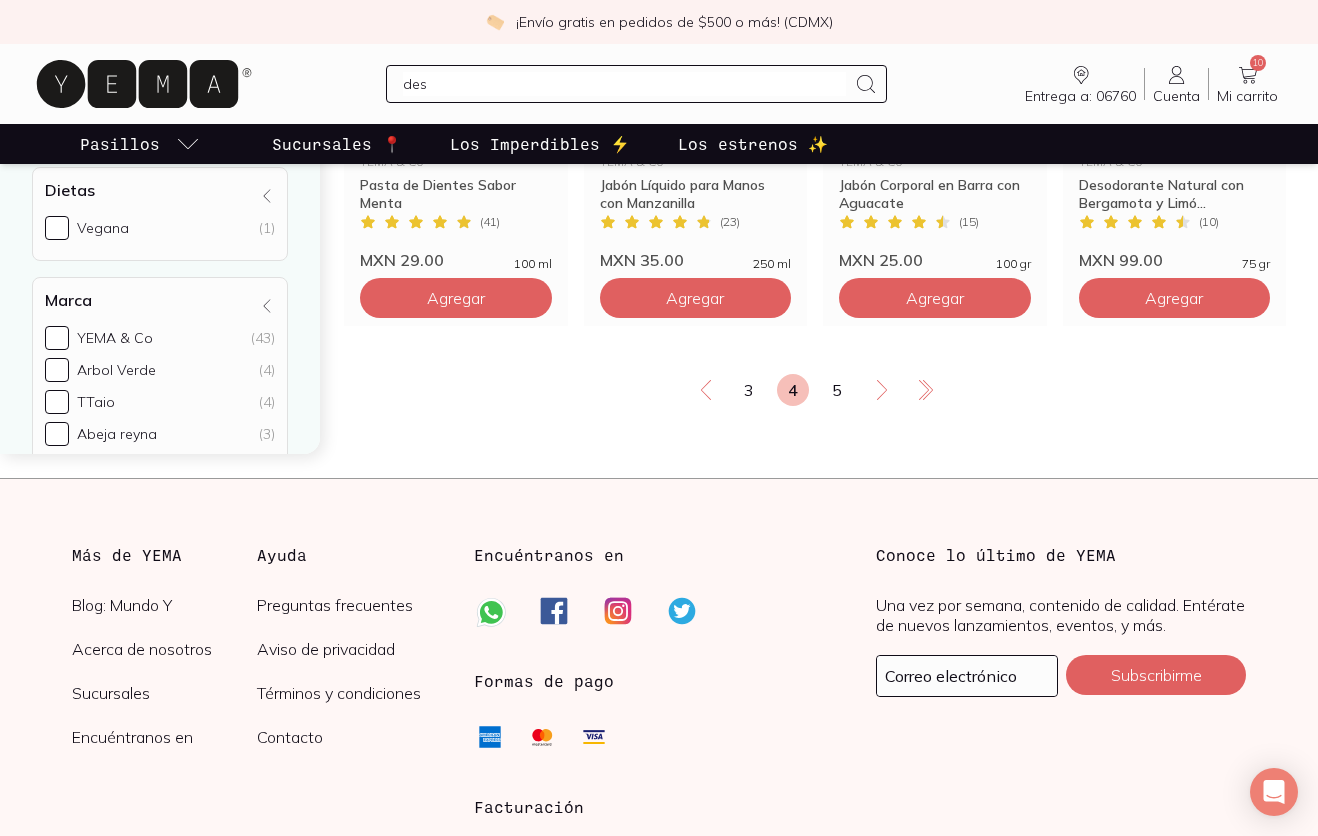 scroll, scrollTop: 2394, scrollLeft: 0, axis: vertical 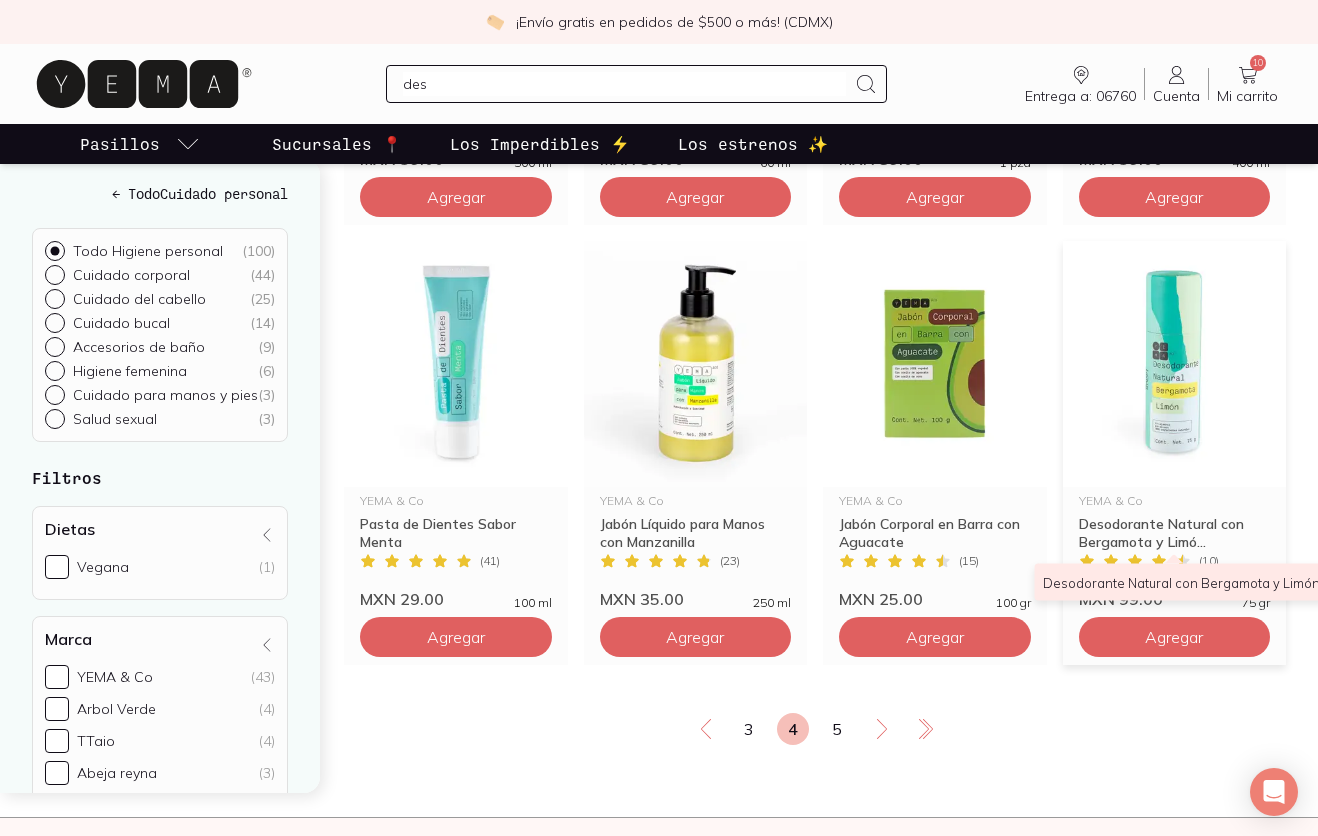 click on "Desodorante Natural con Bergamota y Limó..." at bounding box center (1175, 533) 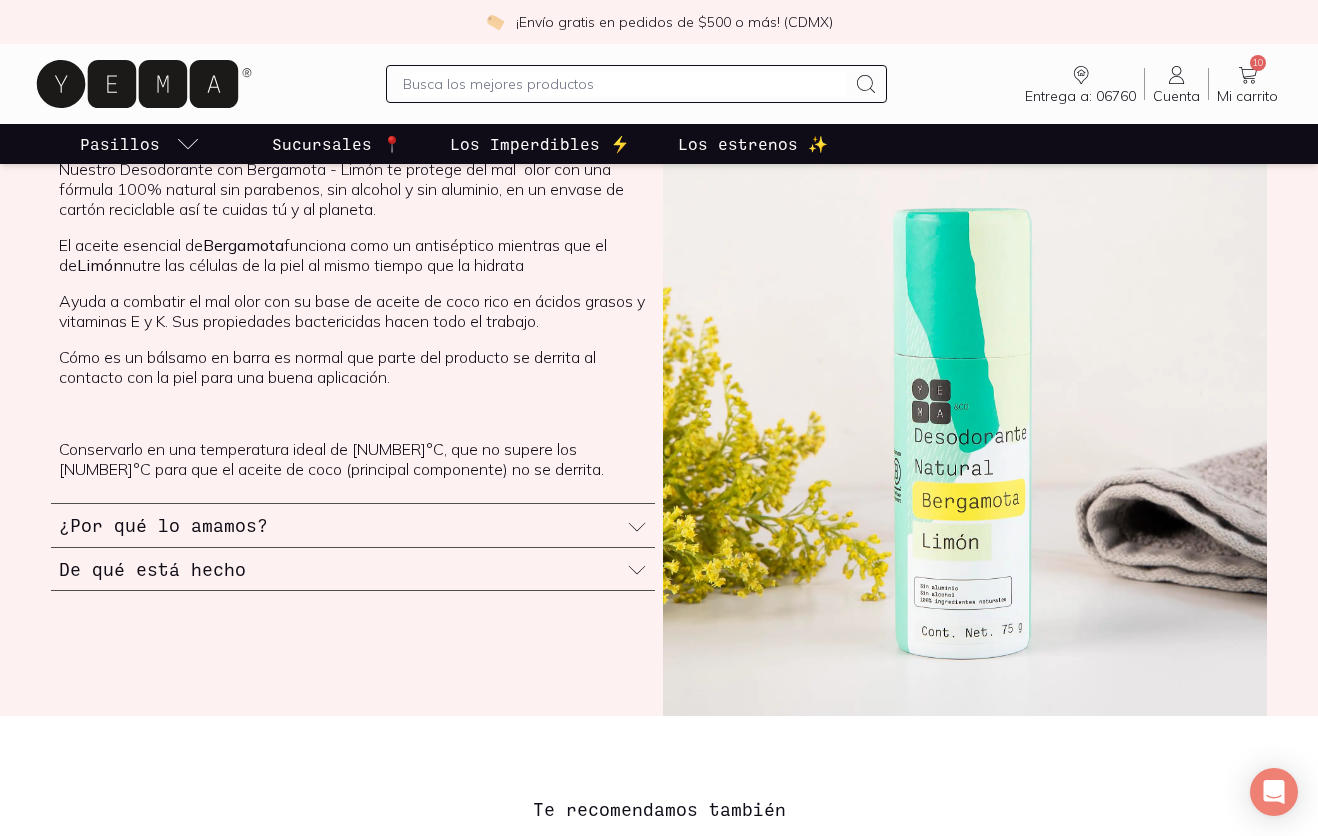 scroll, scrollTop: 0, scrollLeft: 0, axis: both 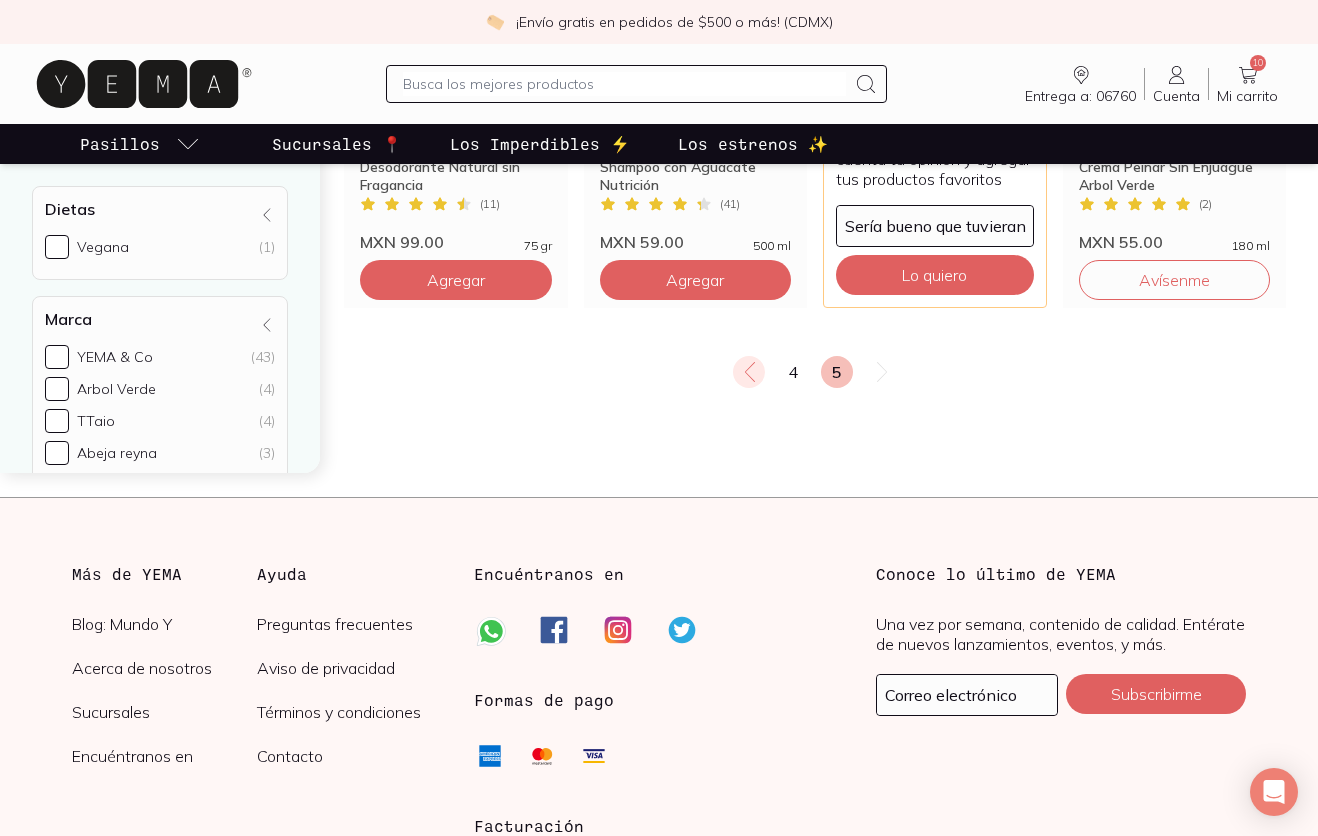 click at bounding box center (749, 372) 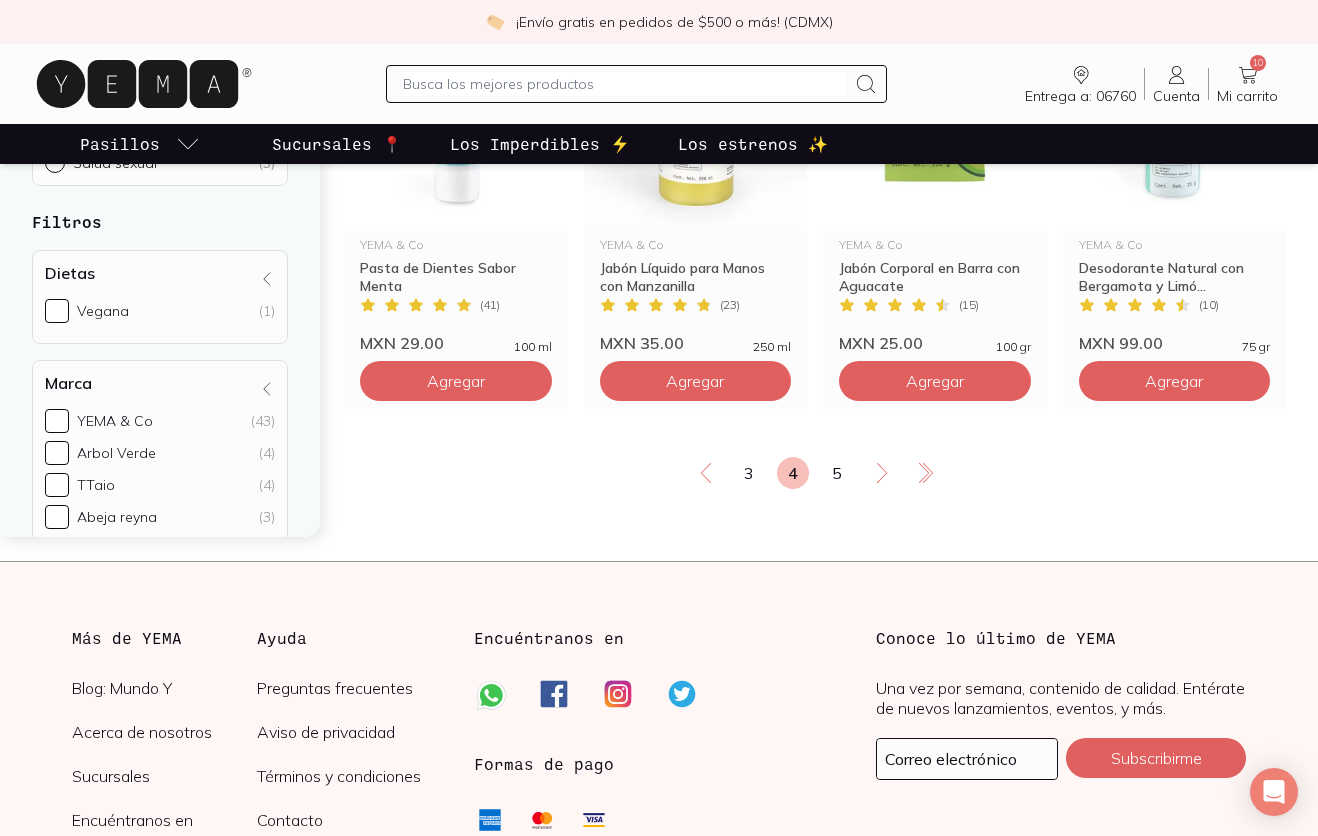 scroll, scrollTop: 2769, scrollLeft: 0, axis: vertical 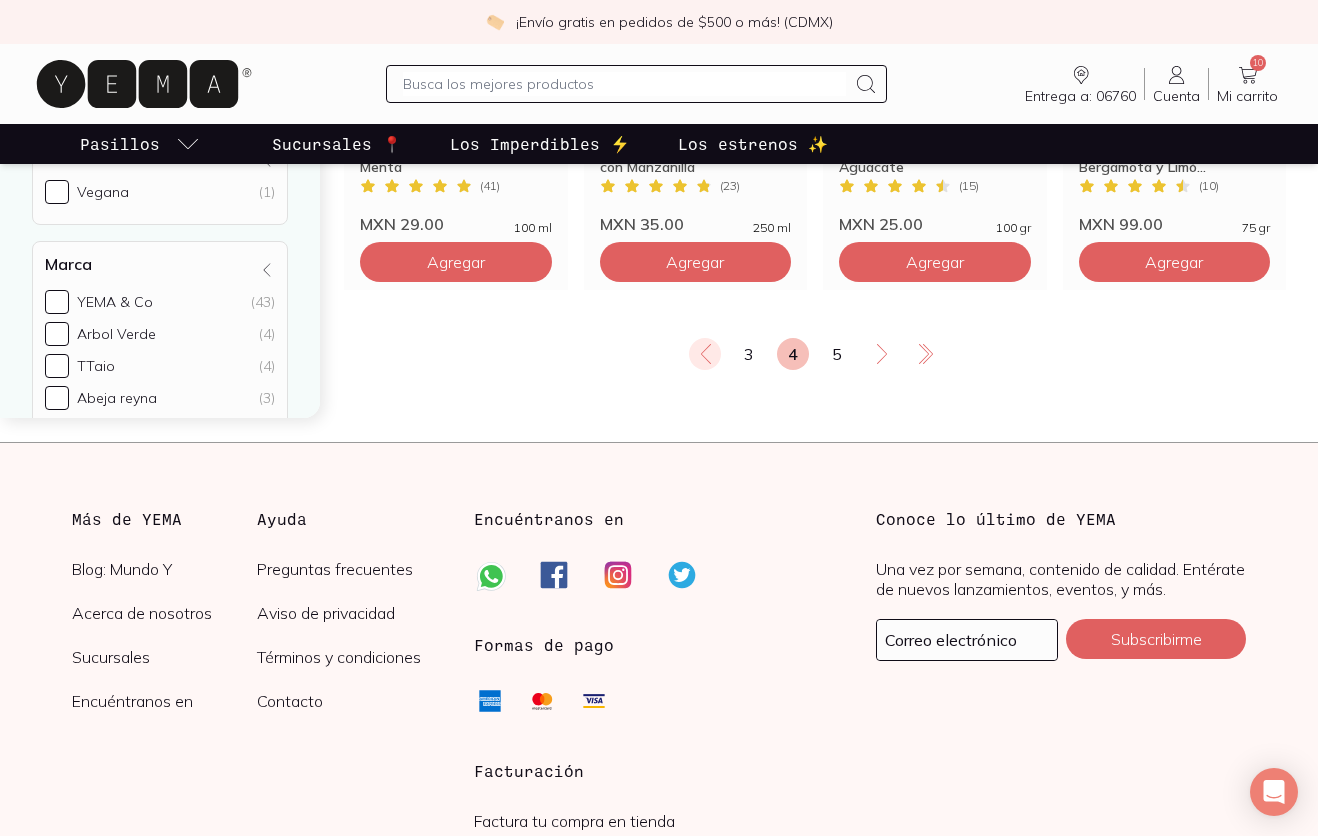 click 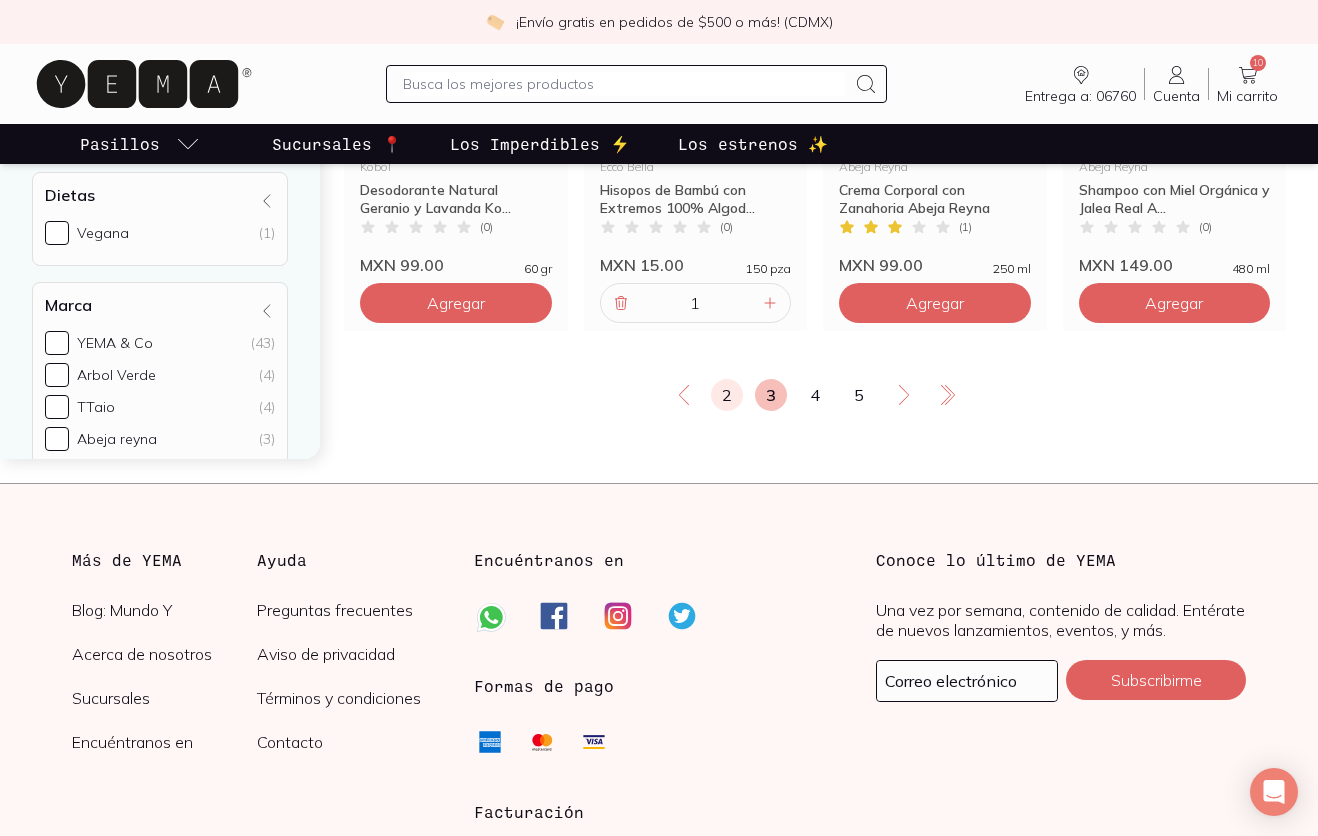 click on "2" at bounding box center [727, 395] 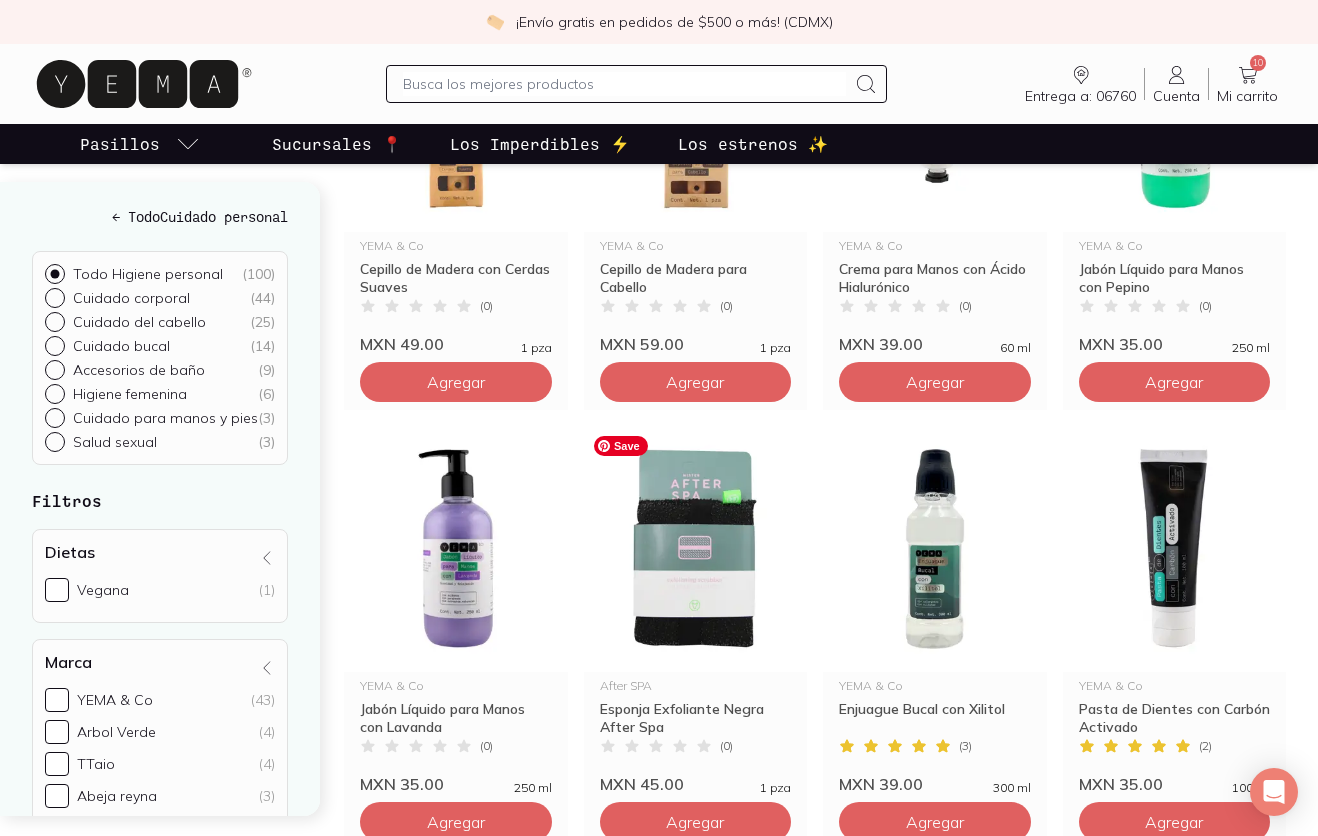 scroll, scrollTop: 897, scrollLeft: 0, axis: vertical 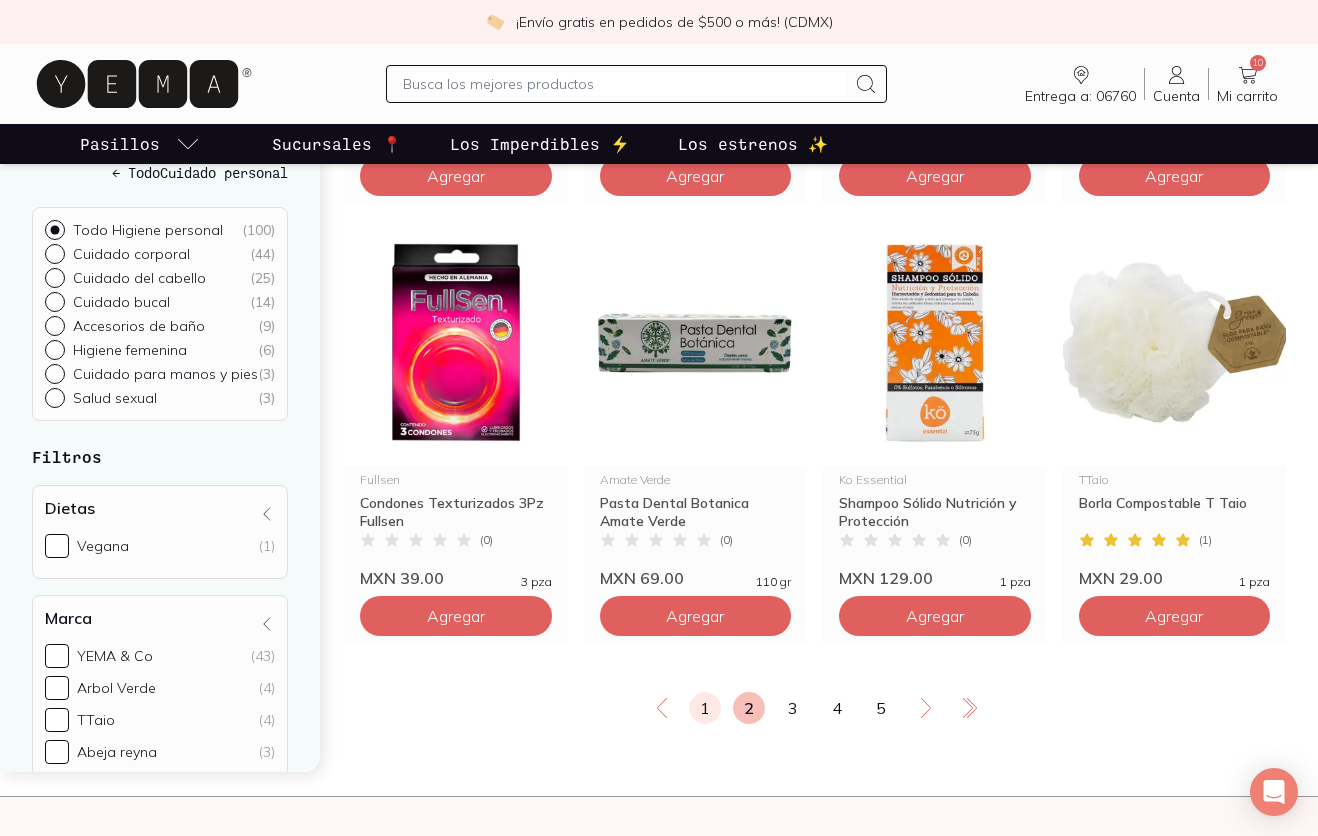click on "1" at bounding box center (705, 708) 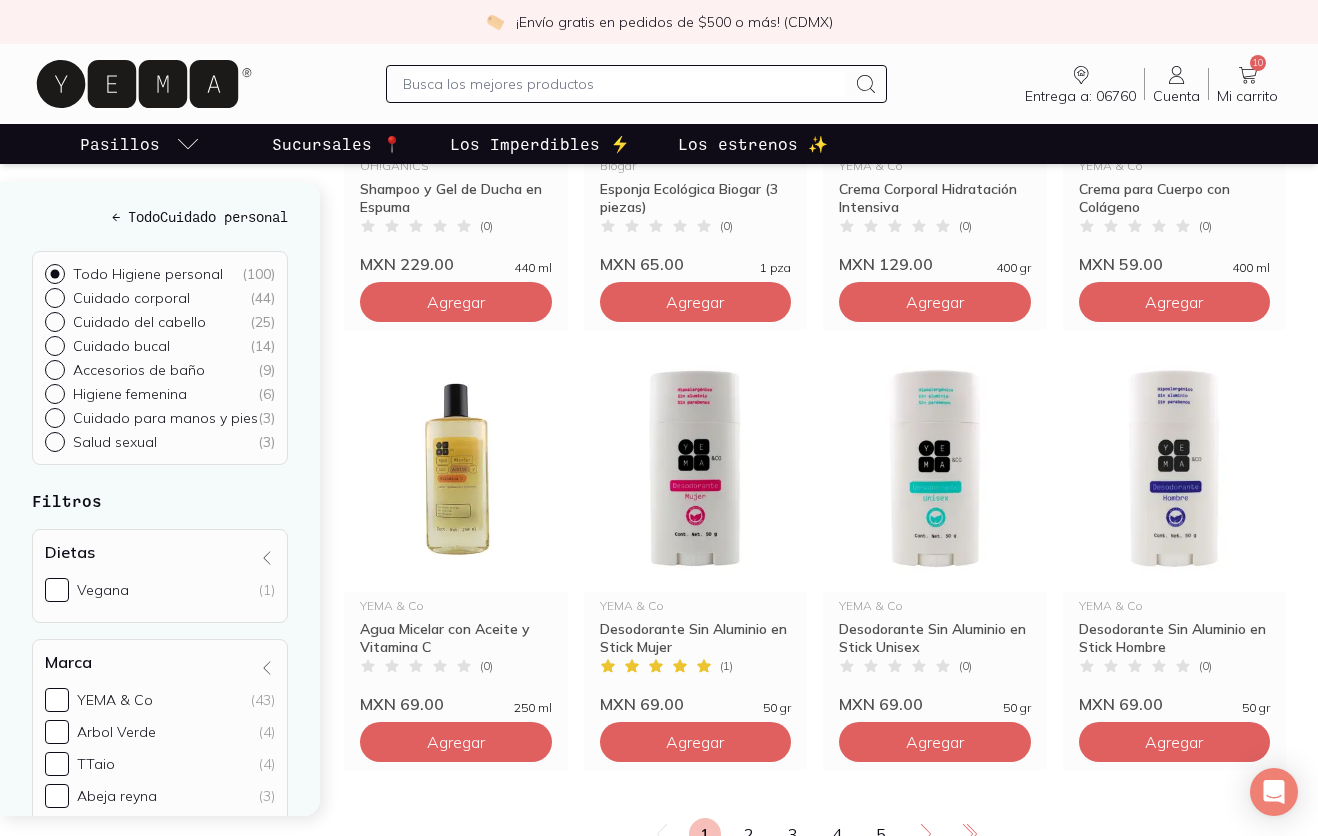 scroll, scrollTop: 2283, scrollLeft: 0, axis: vertical 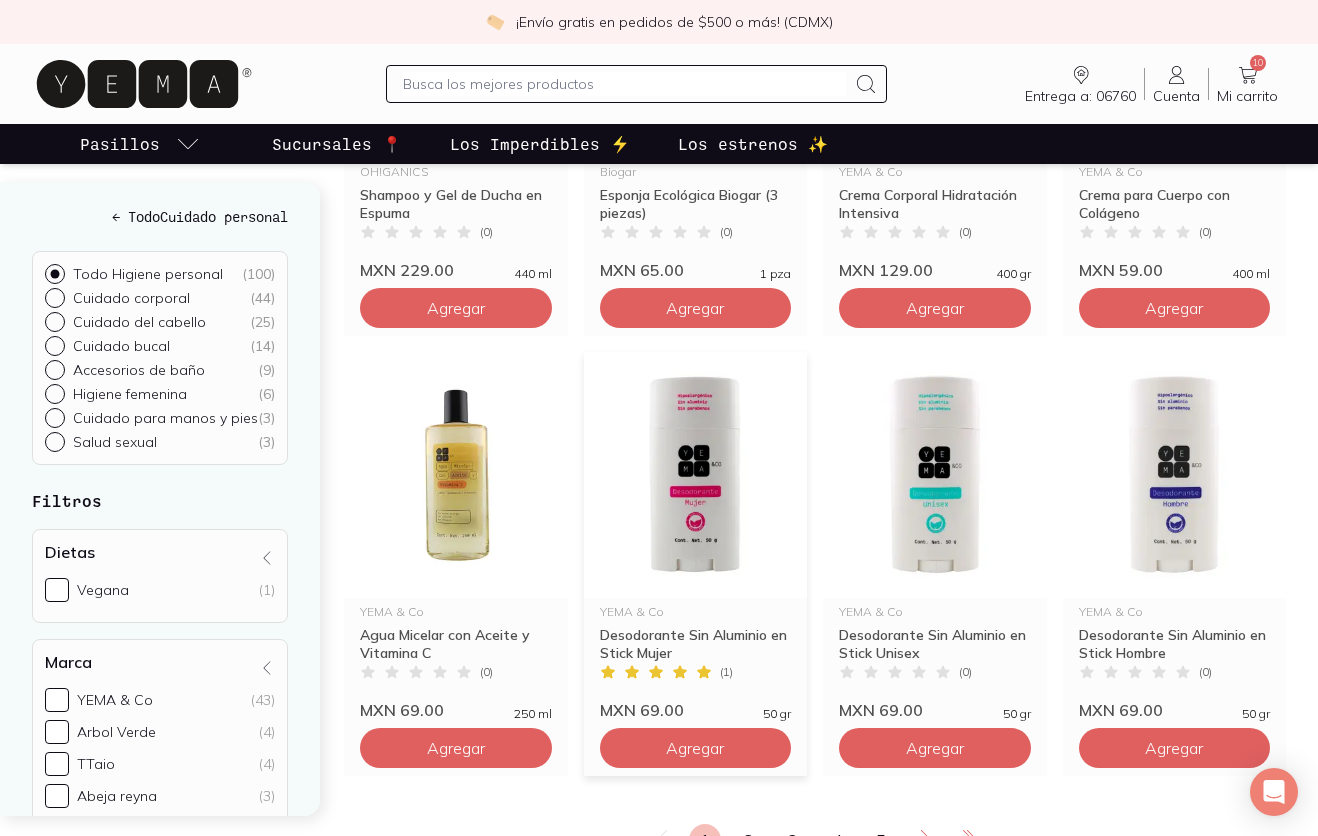 click on "Desodorante Sin Aluminio en Stick Mujer" at bounding box center [696, 644] 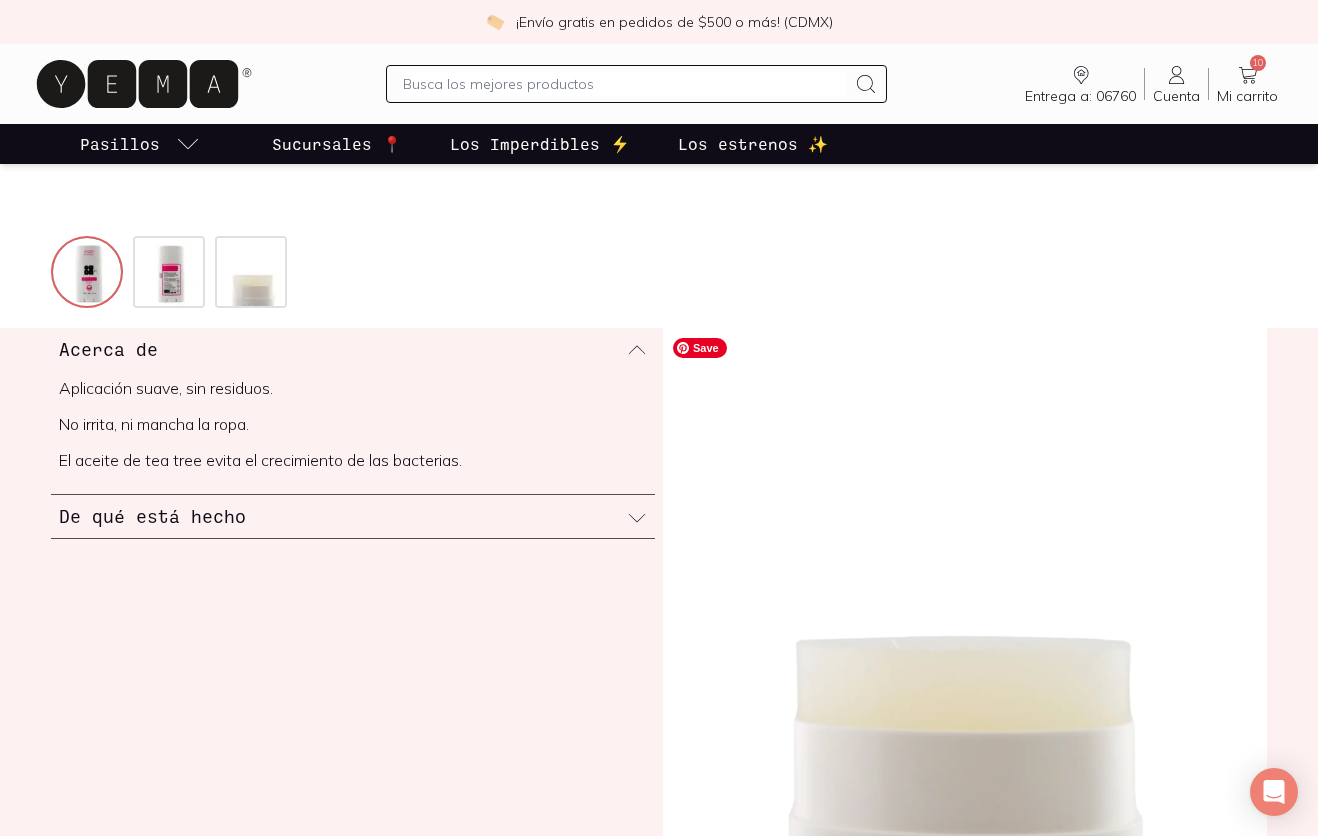 scroll, scrollTop: 619, scrollLeft: 0, axis: vertical 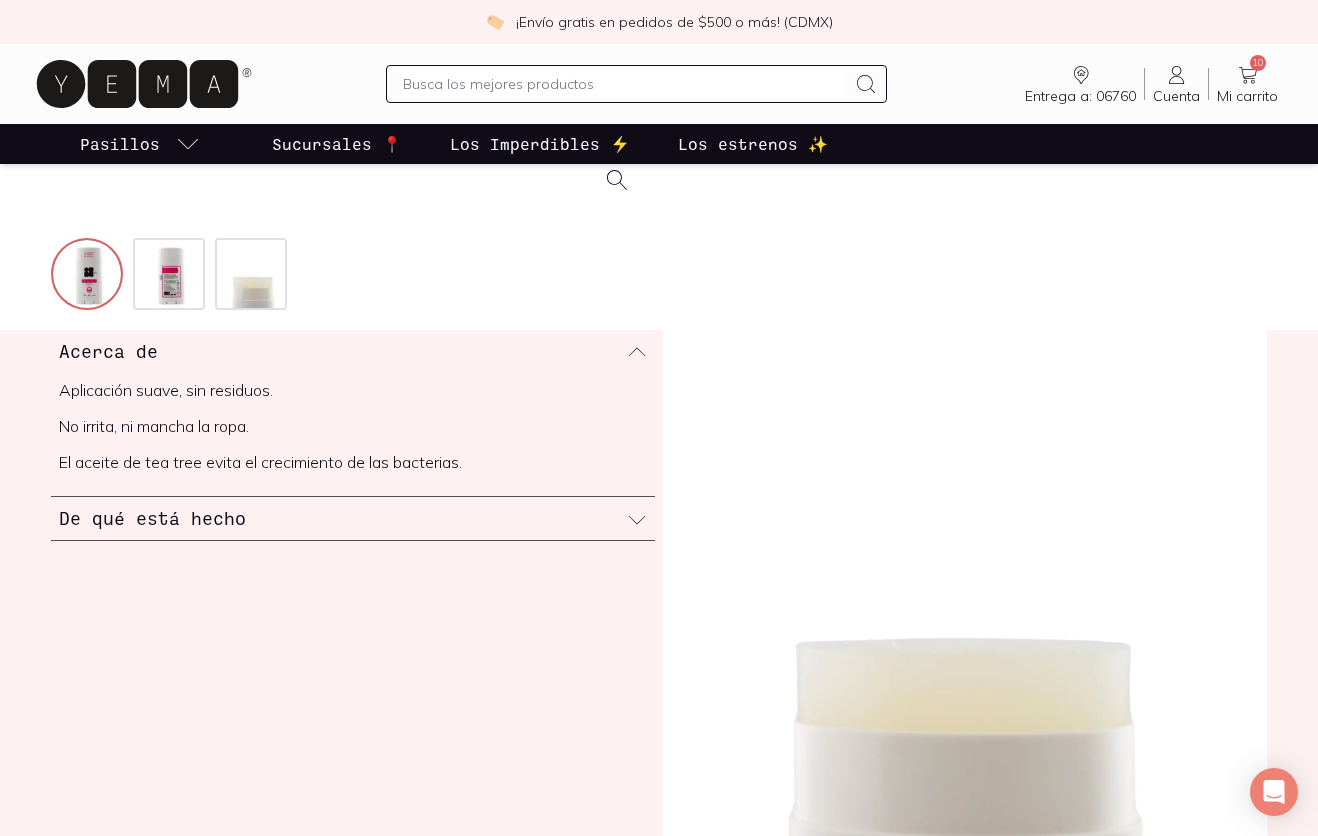 click on "De qué está hecho" at bounding box center [353, 518] 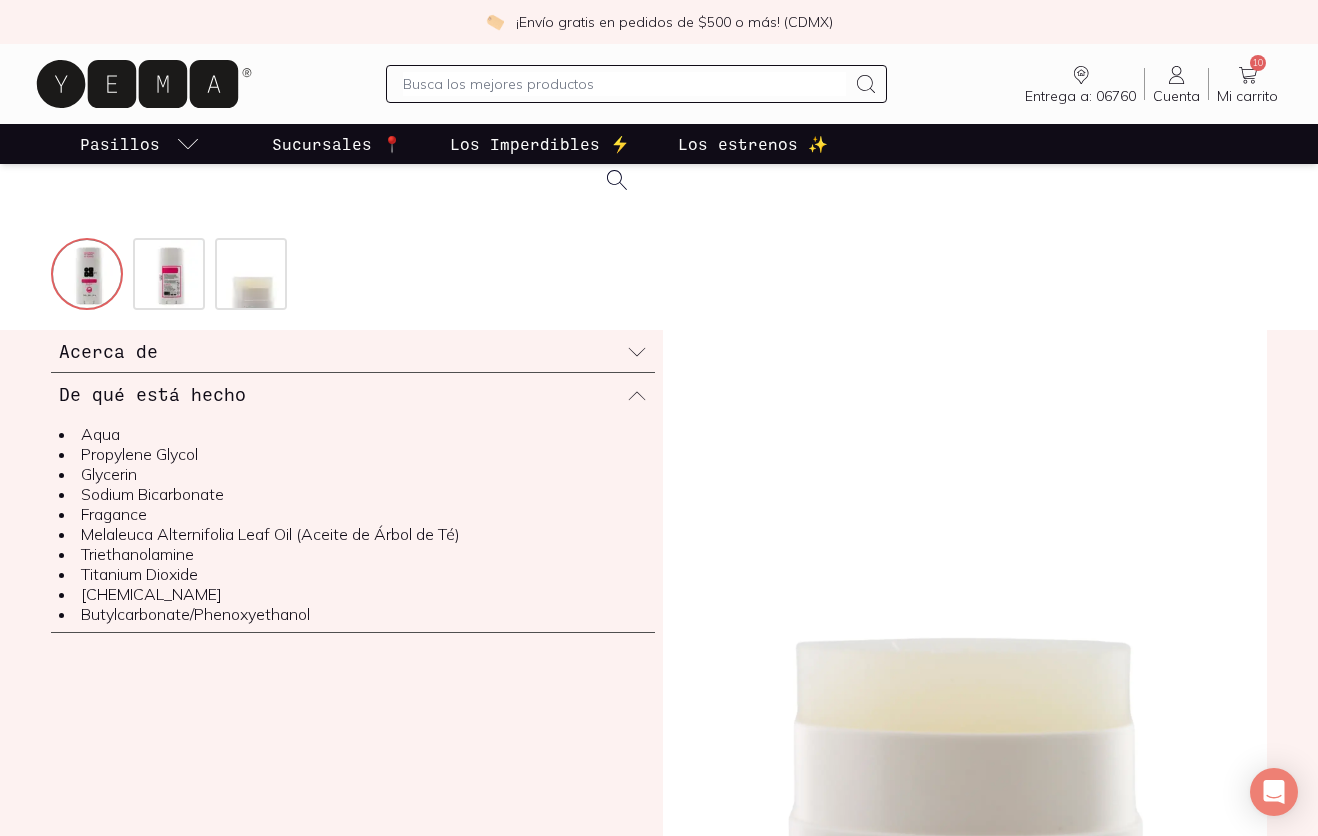 click 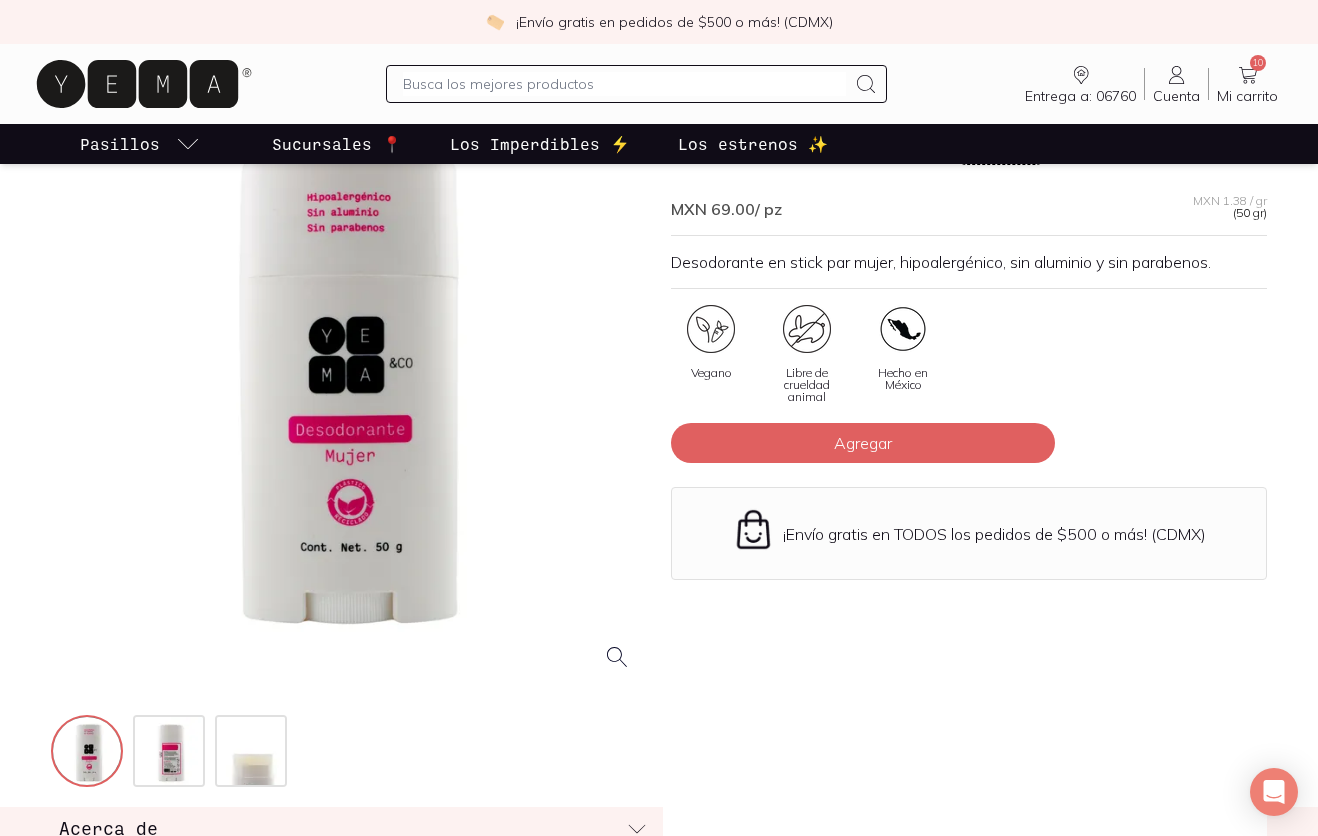 scroll, scrollTop: 143, scrollLeft: 0, axis: vertical 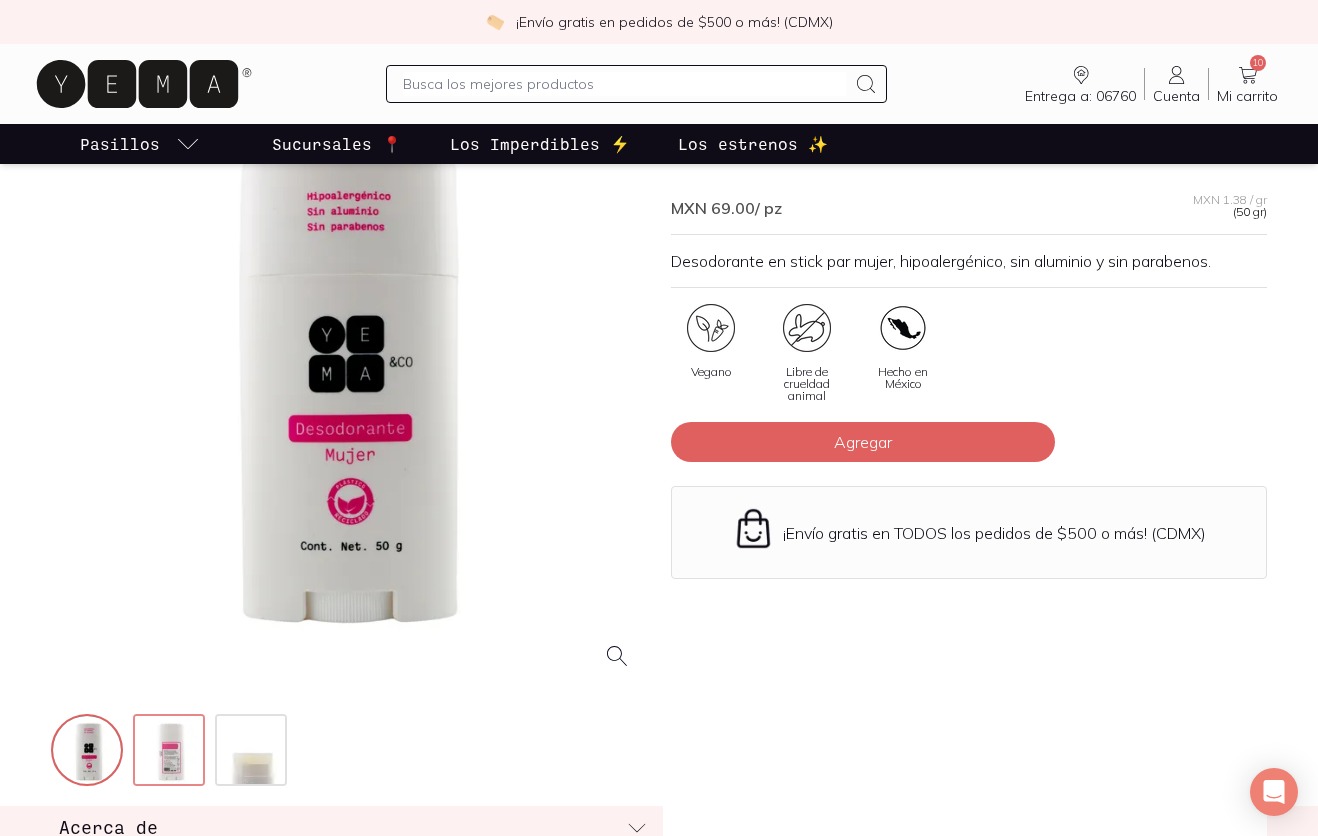 click at bounding box center (171, 752) 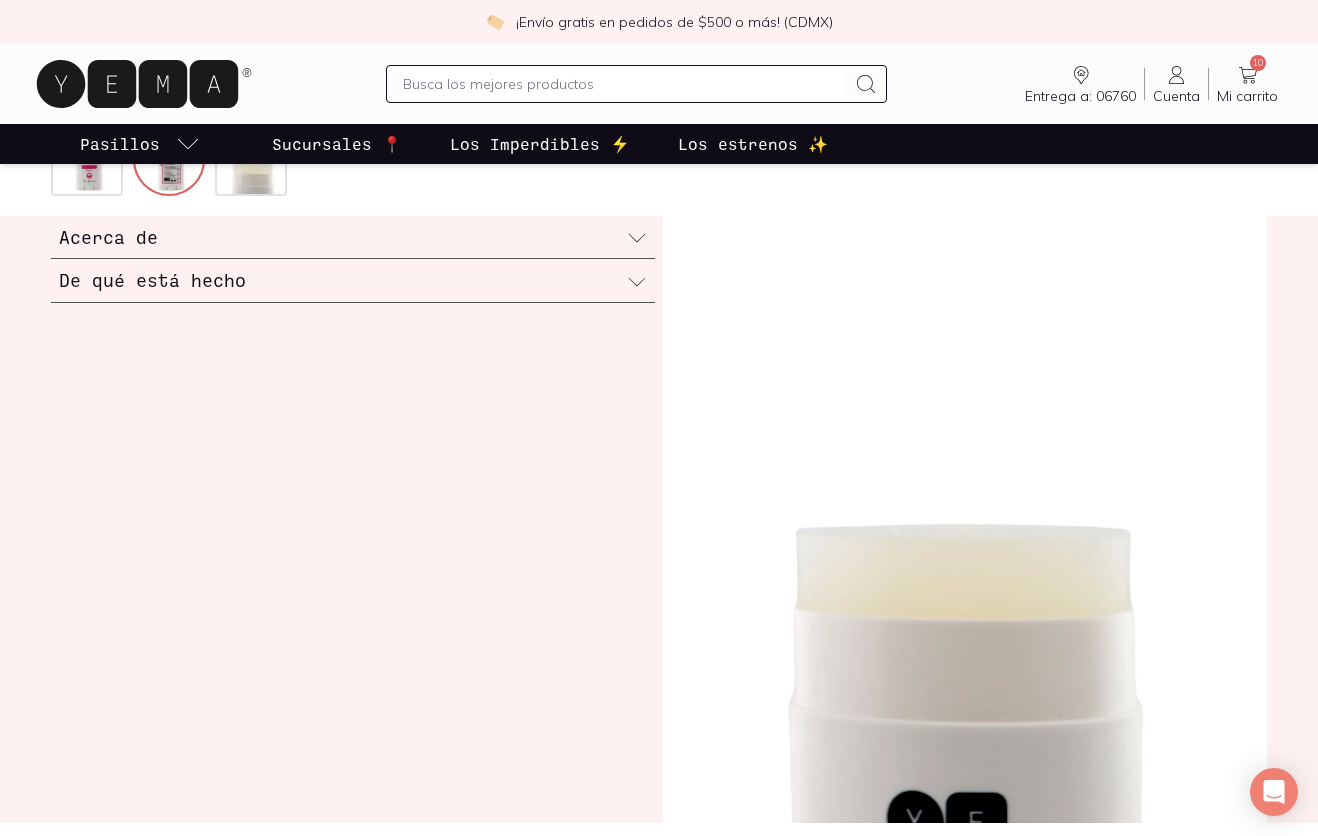 scroll, scrollTop: 0, scrollLeft: 0, axis: both 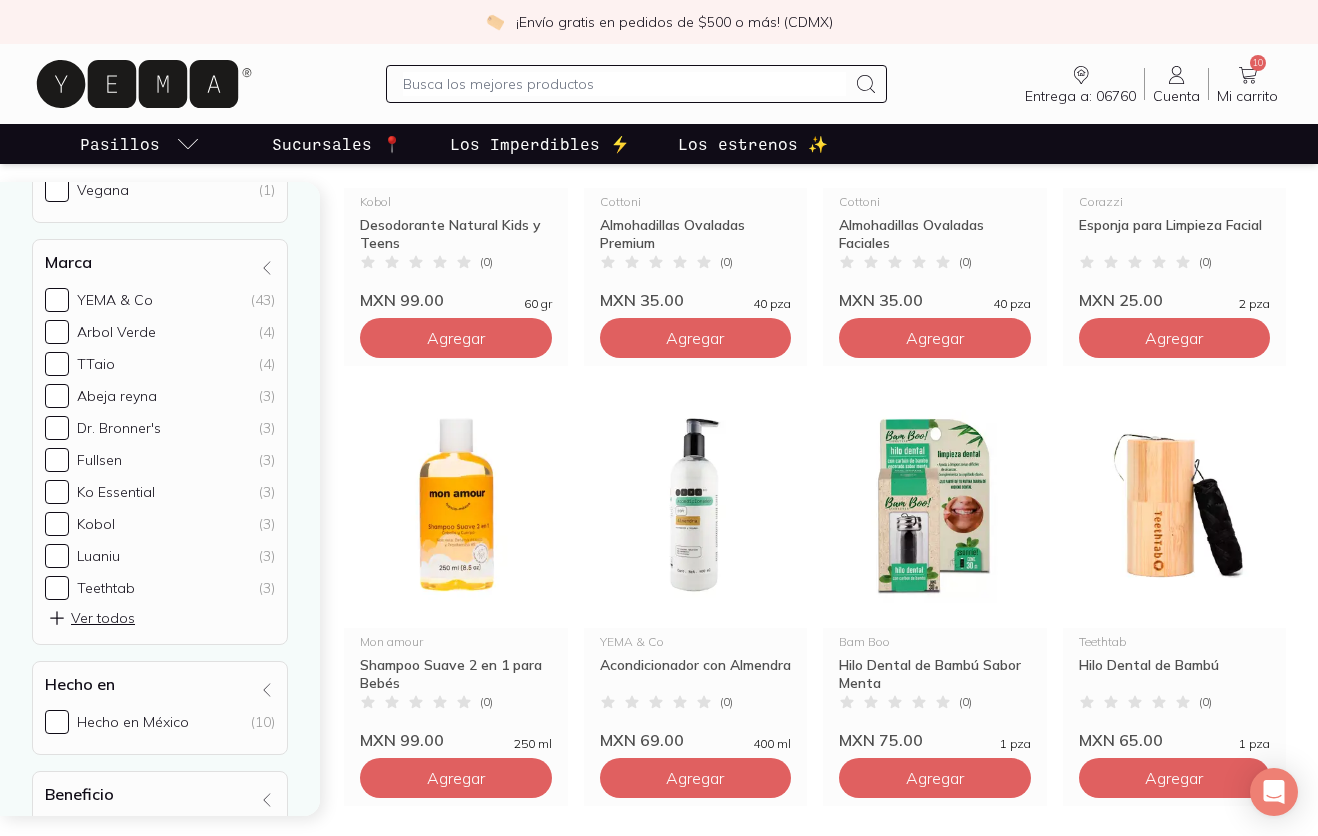 click on "Mi carrito" at bounding box center (1247, 96) 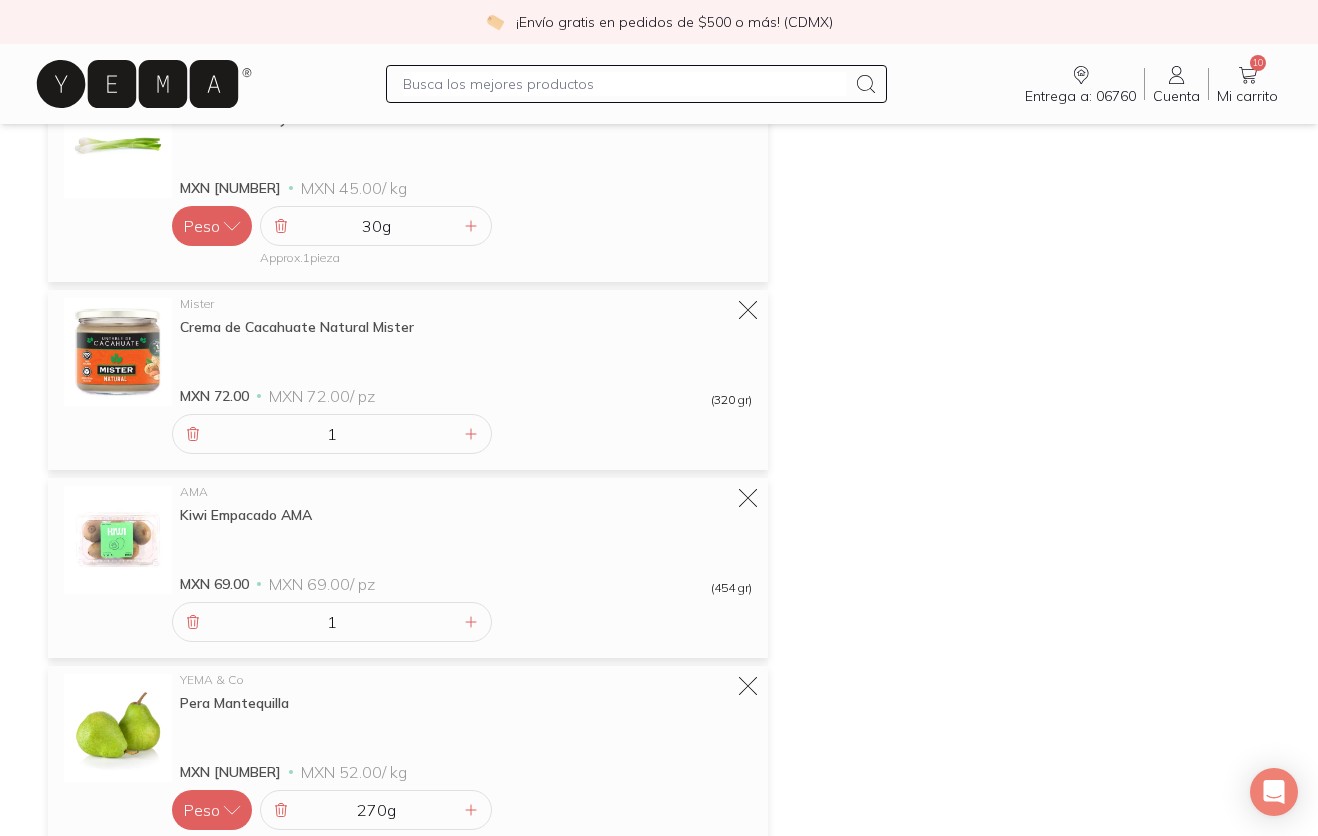 scroll, scrollTop: 467, scrollLeft: 0, axis: vertical 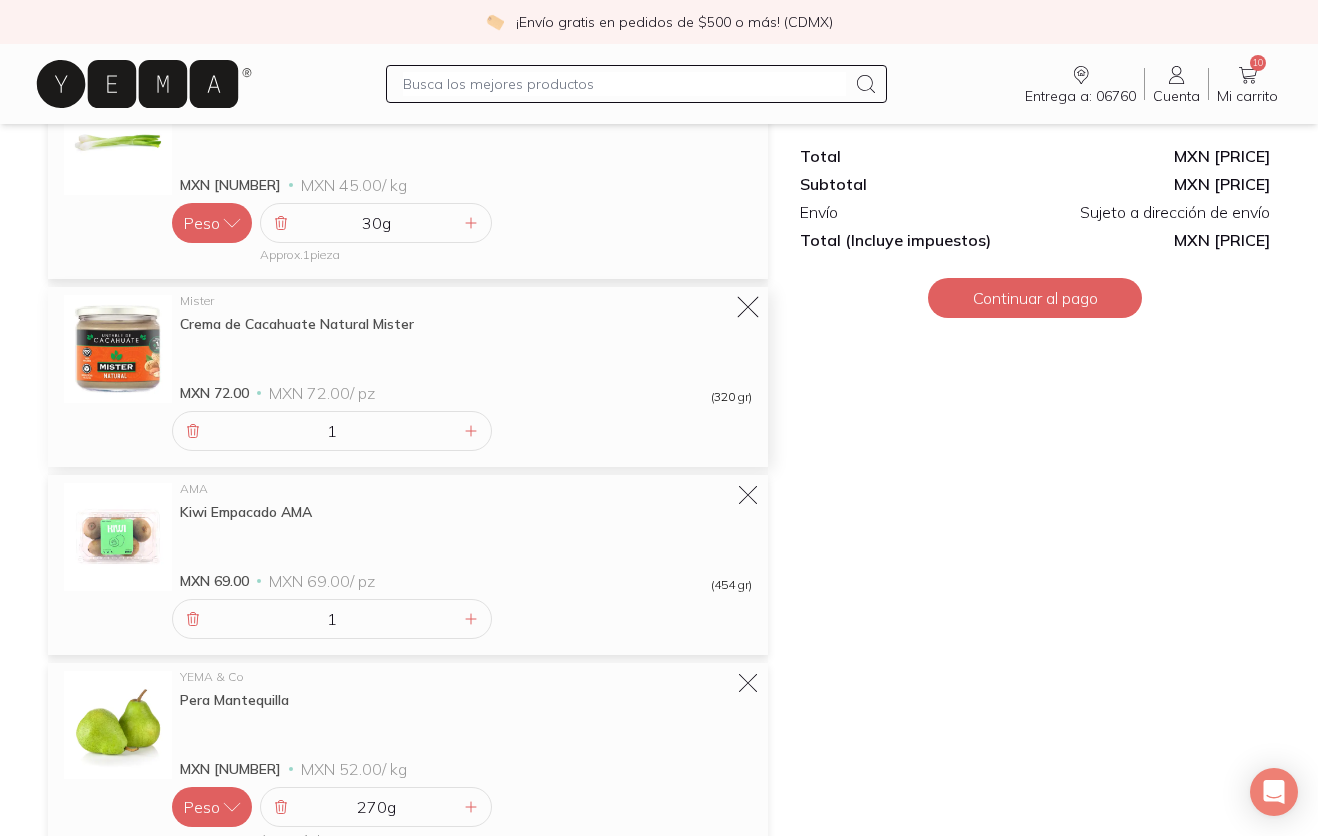 click 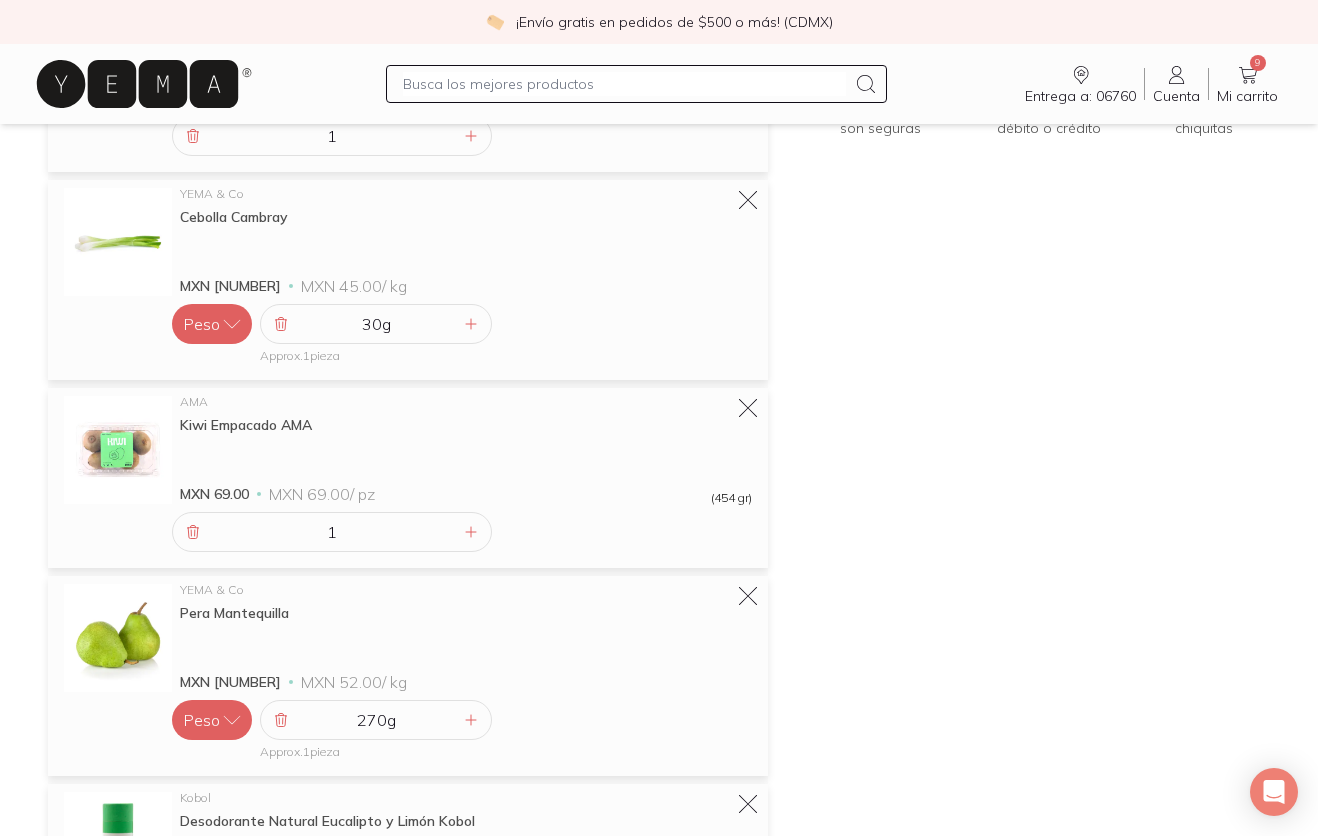 scroll, scrollTop: 365, scrollLeft: 0, axis: vertical 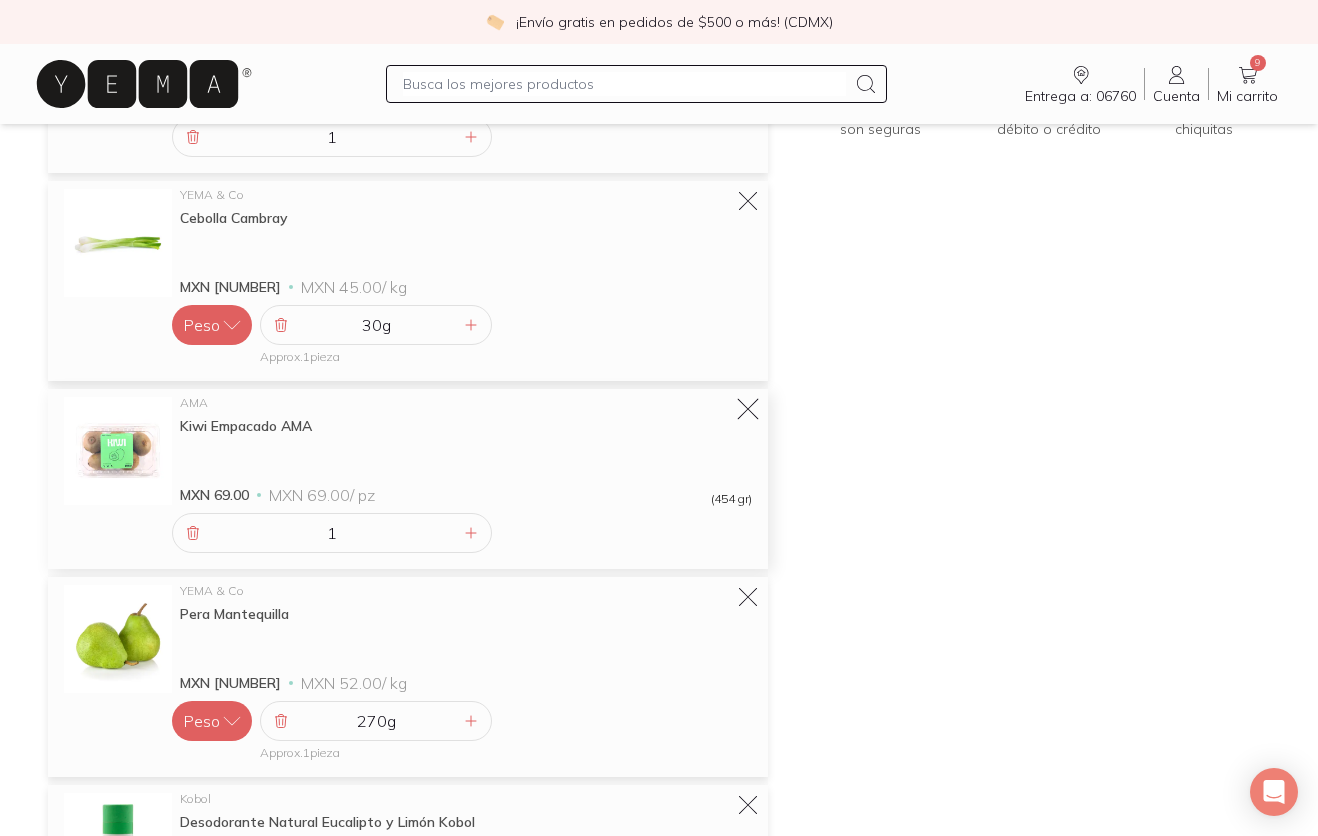 click 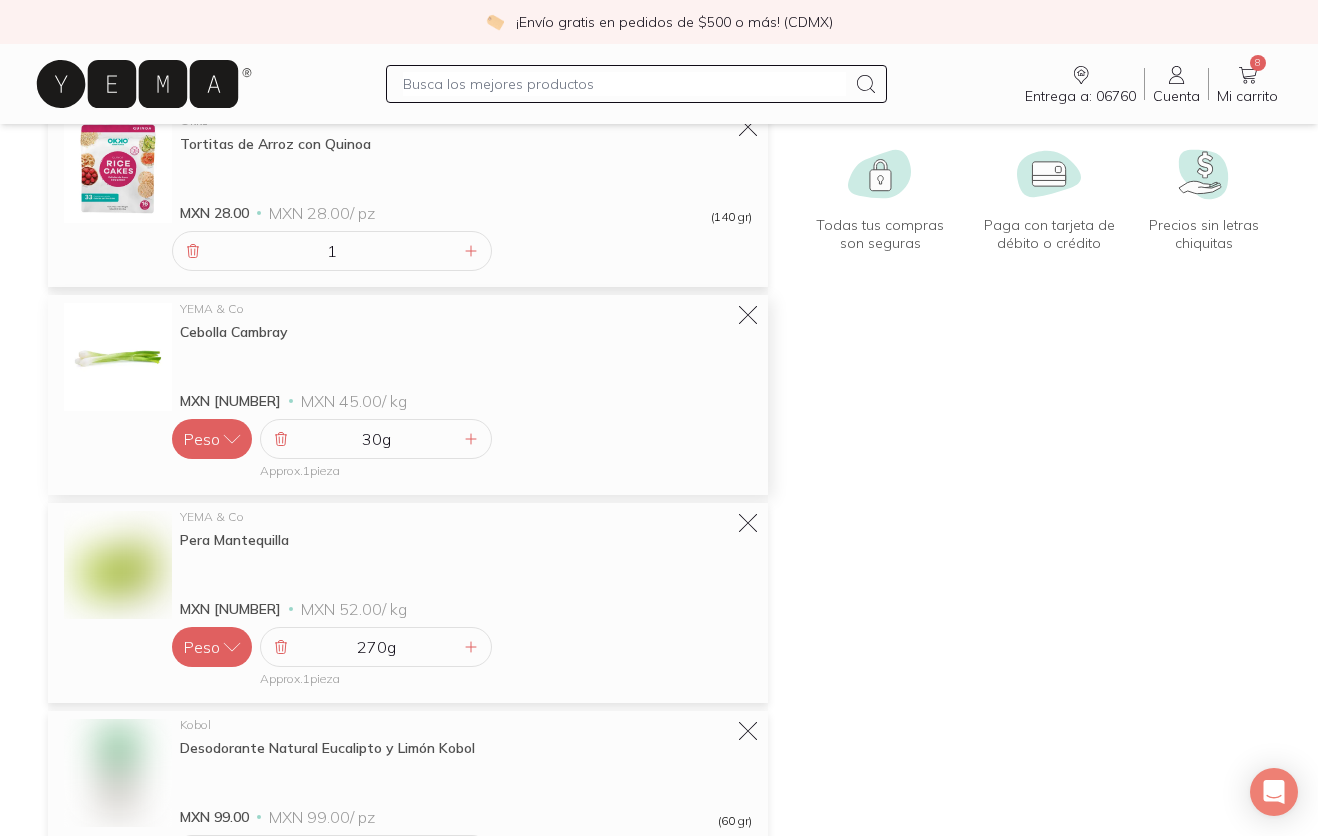 scroll, scrollTop: 240, scrollLeft: 0, axis: vertical 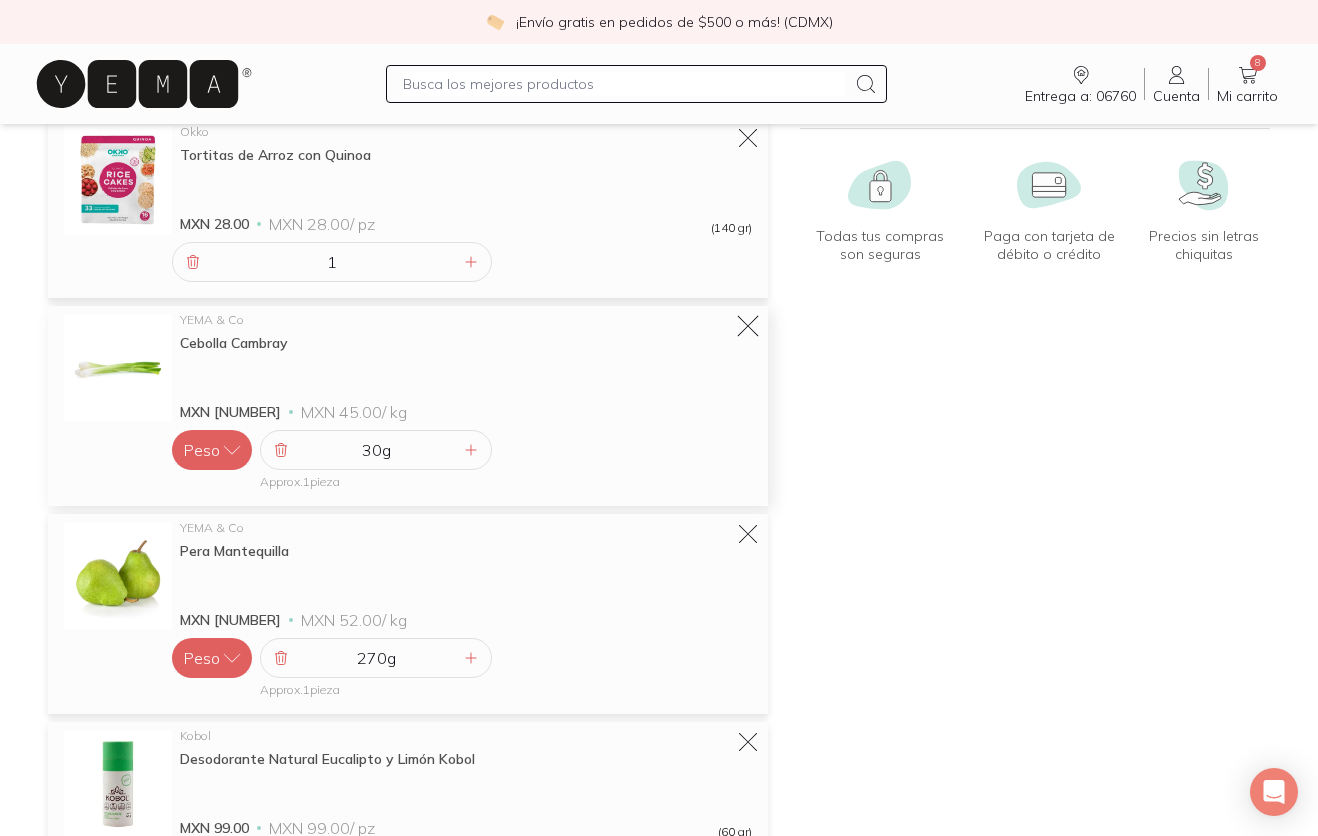 click 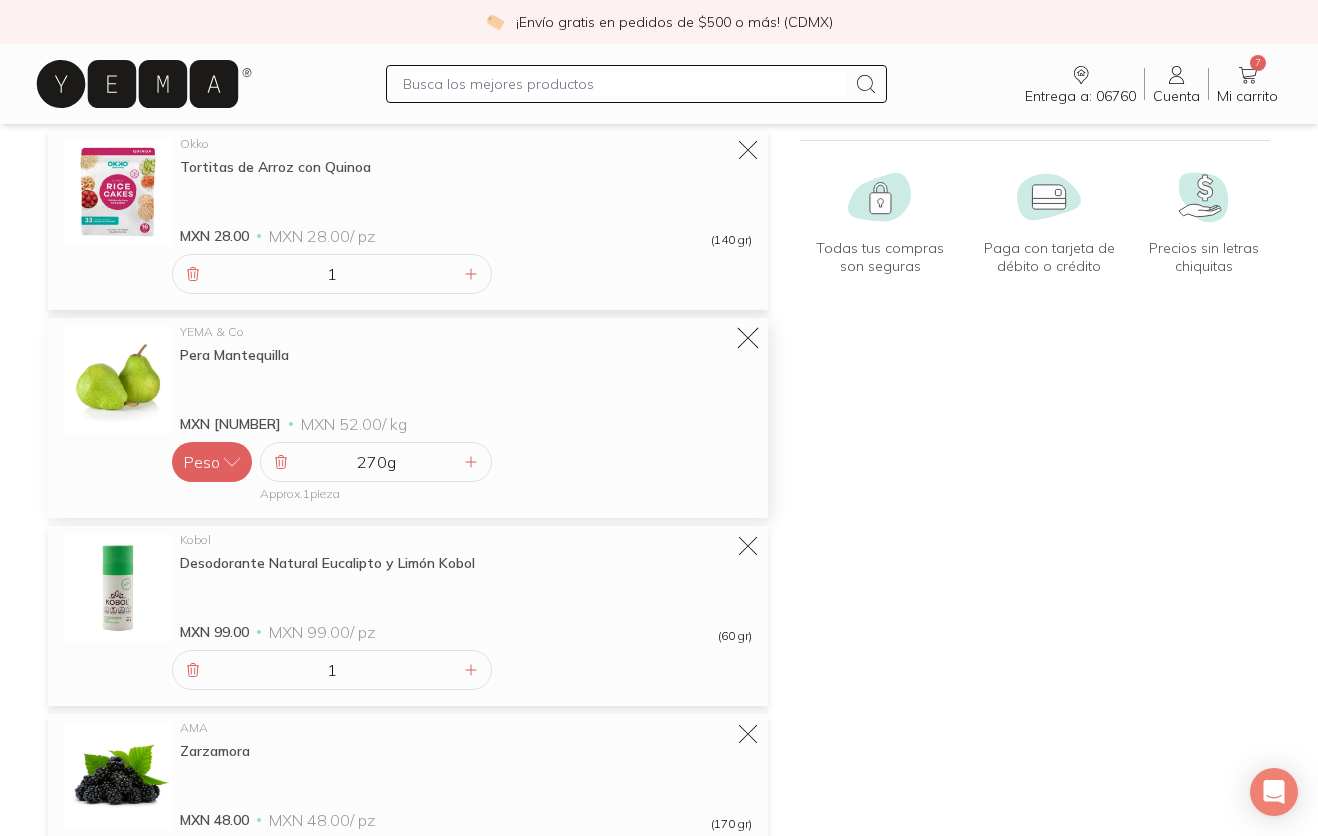 scroll, scrollTop: 227, scrollLeft: 0, axis: vertical 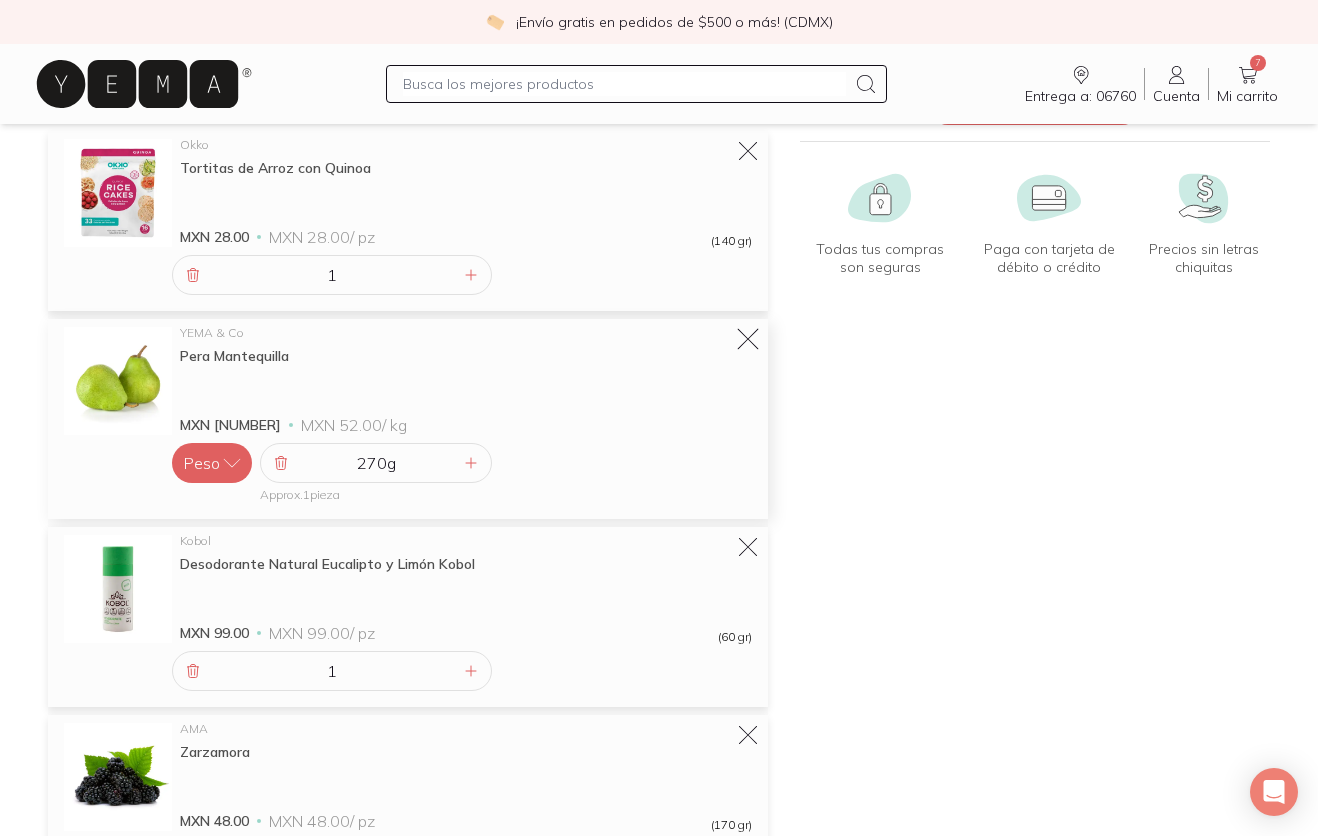 click 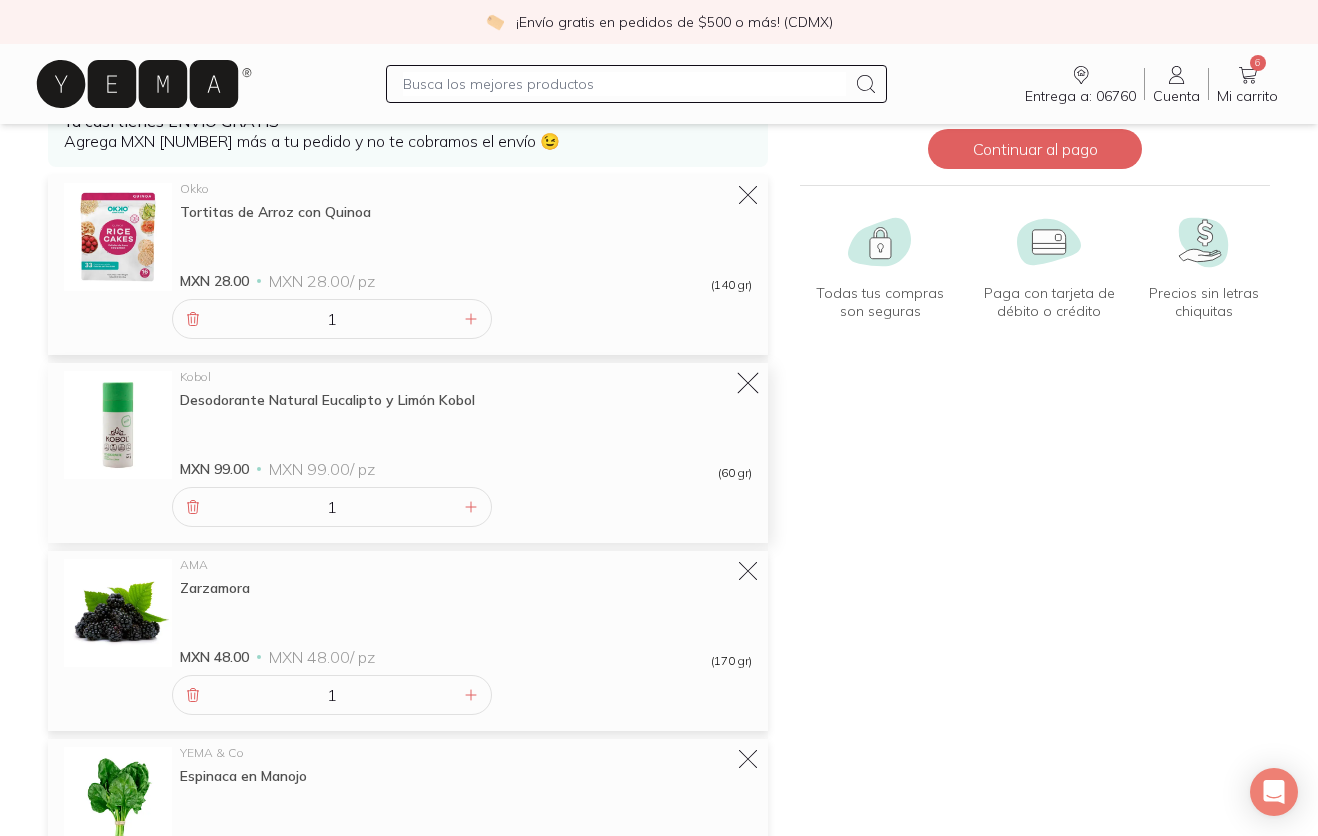 scroll, scrollTop: 117, scrollLeft: 0, axis: vertical 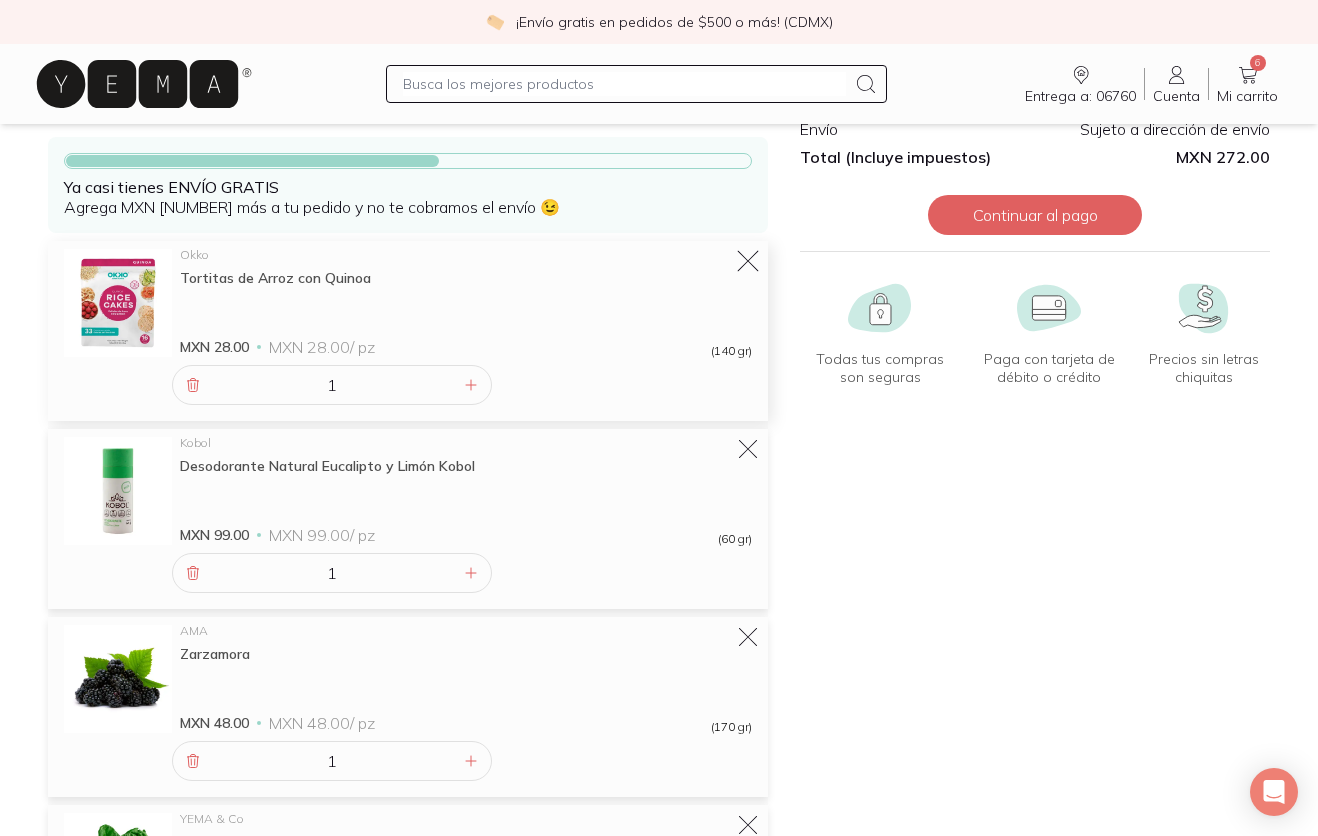 click 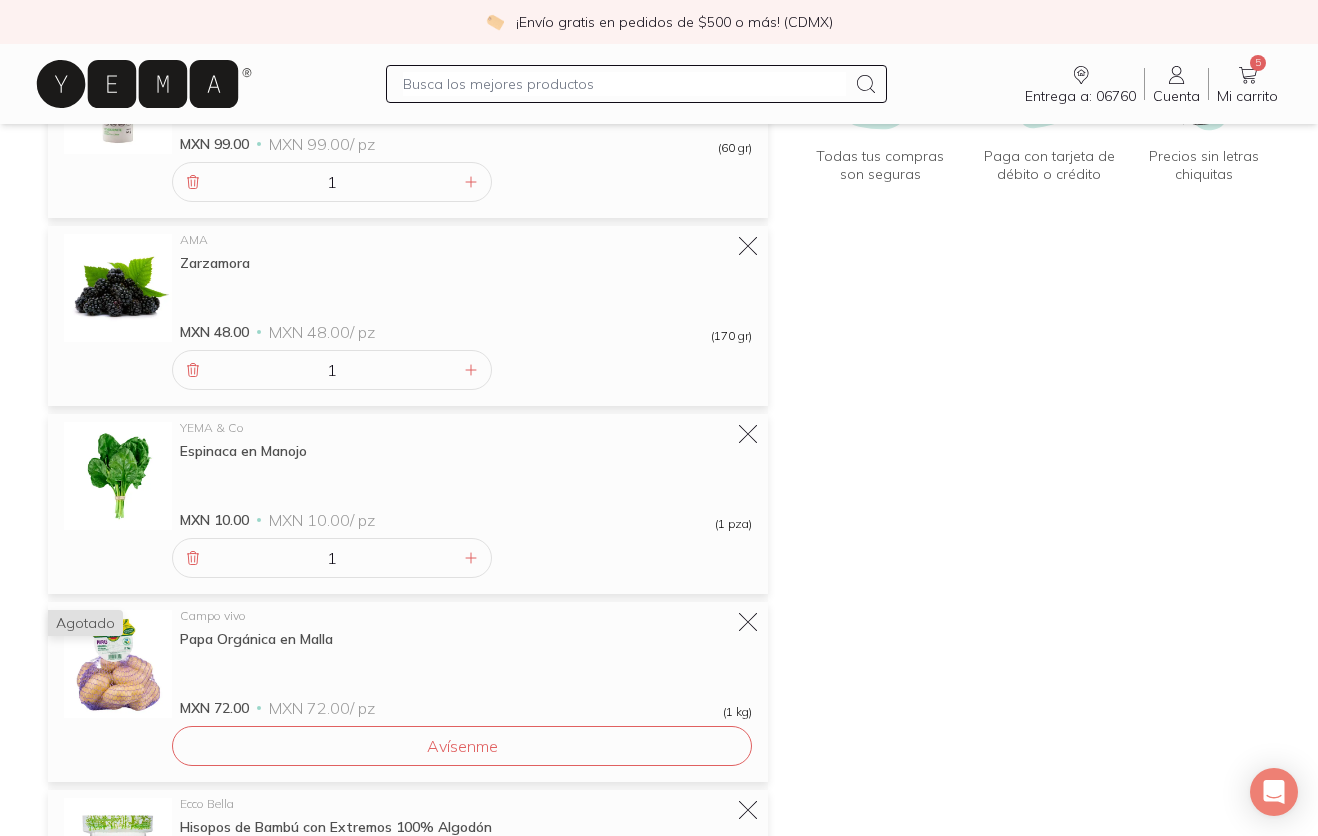 scroll, scrollTop: 323, scrollLeft: 0, axis: vertical 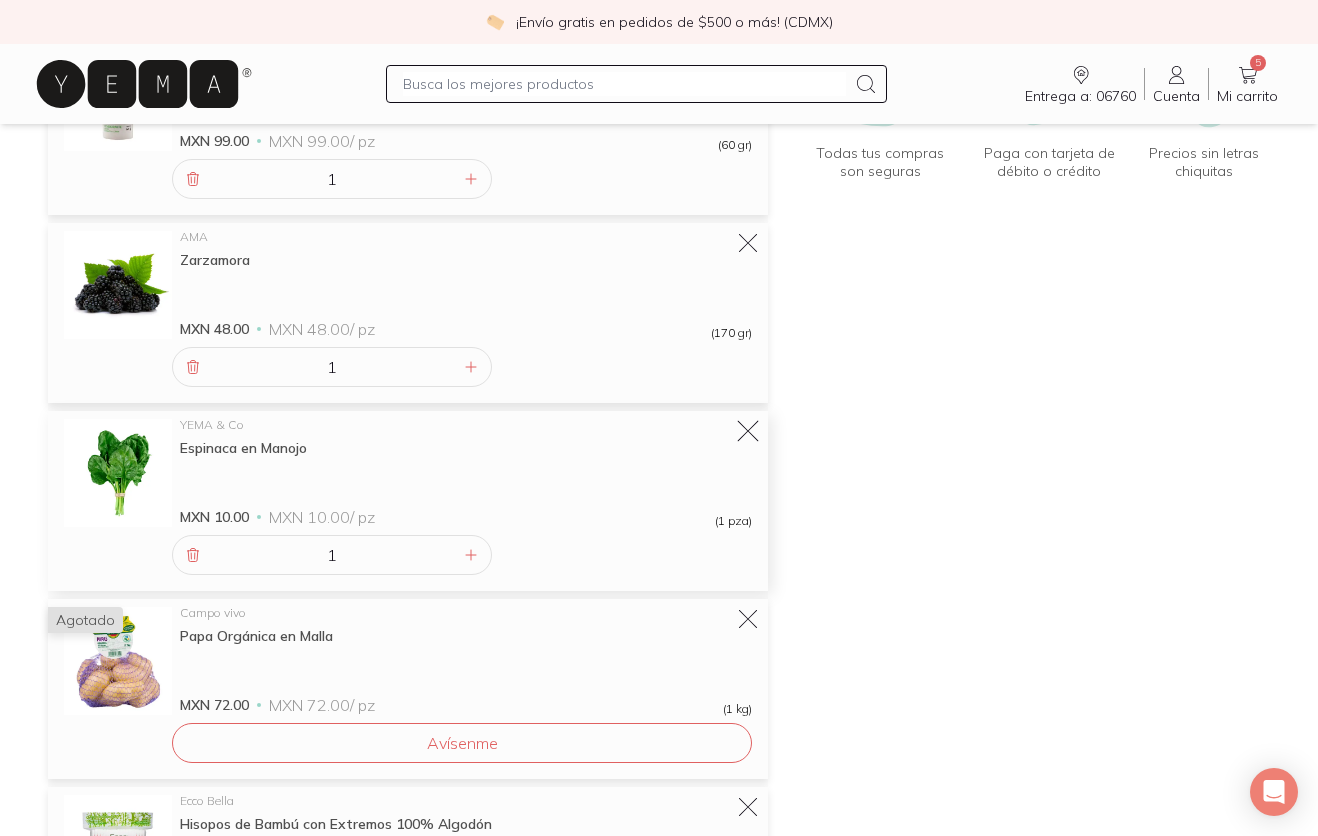 click 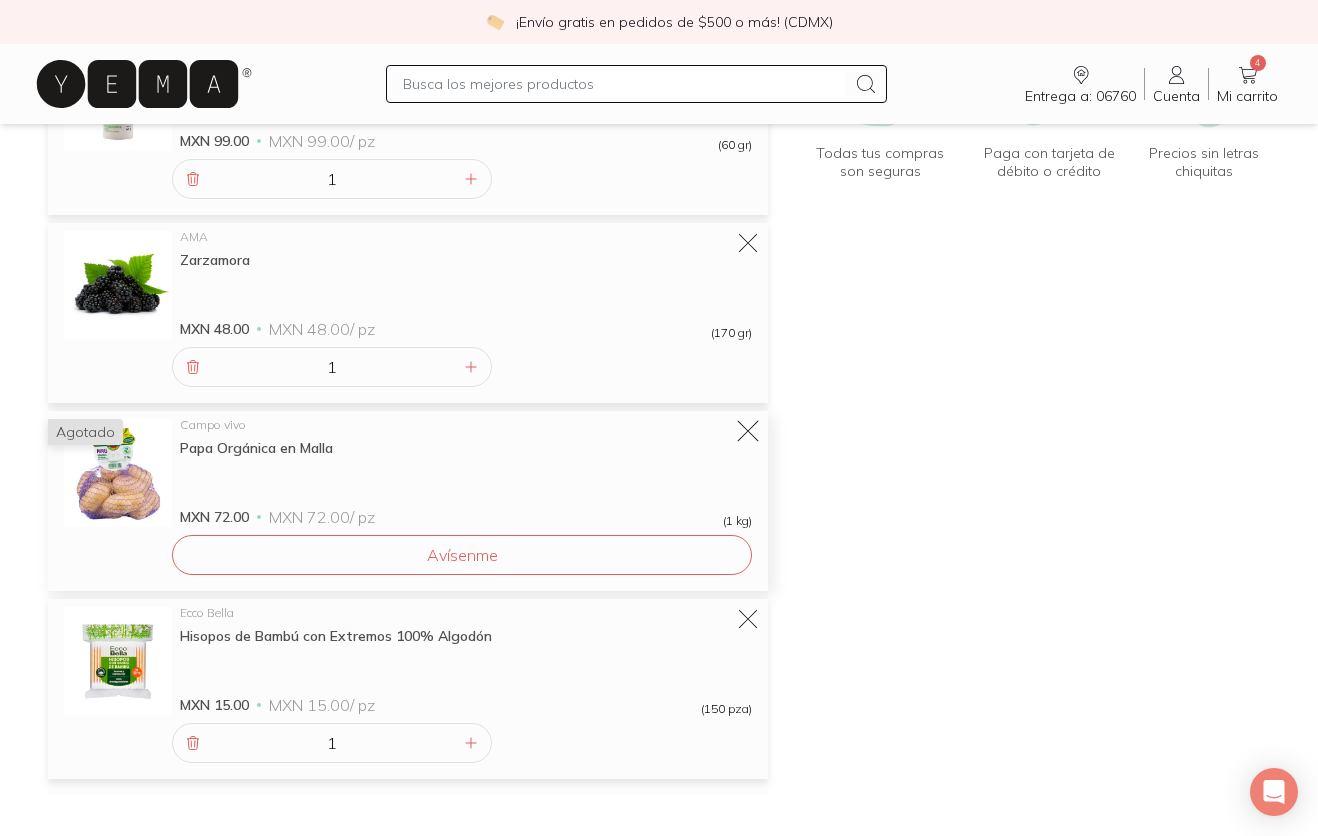 click 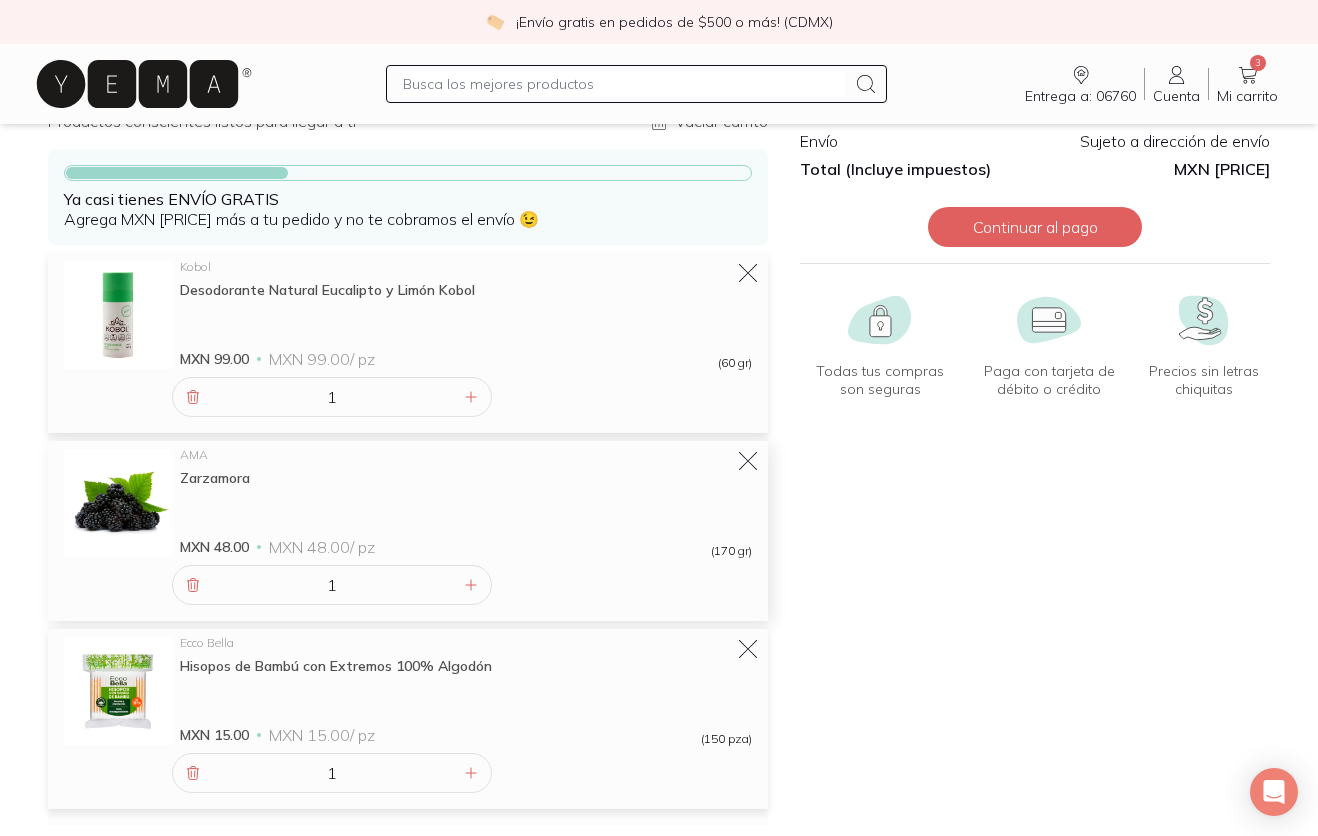 scroll, scrollTop: 98, scrollLeft: 0, axis: vertical 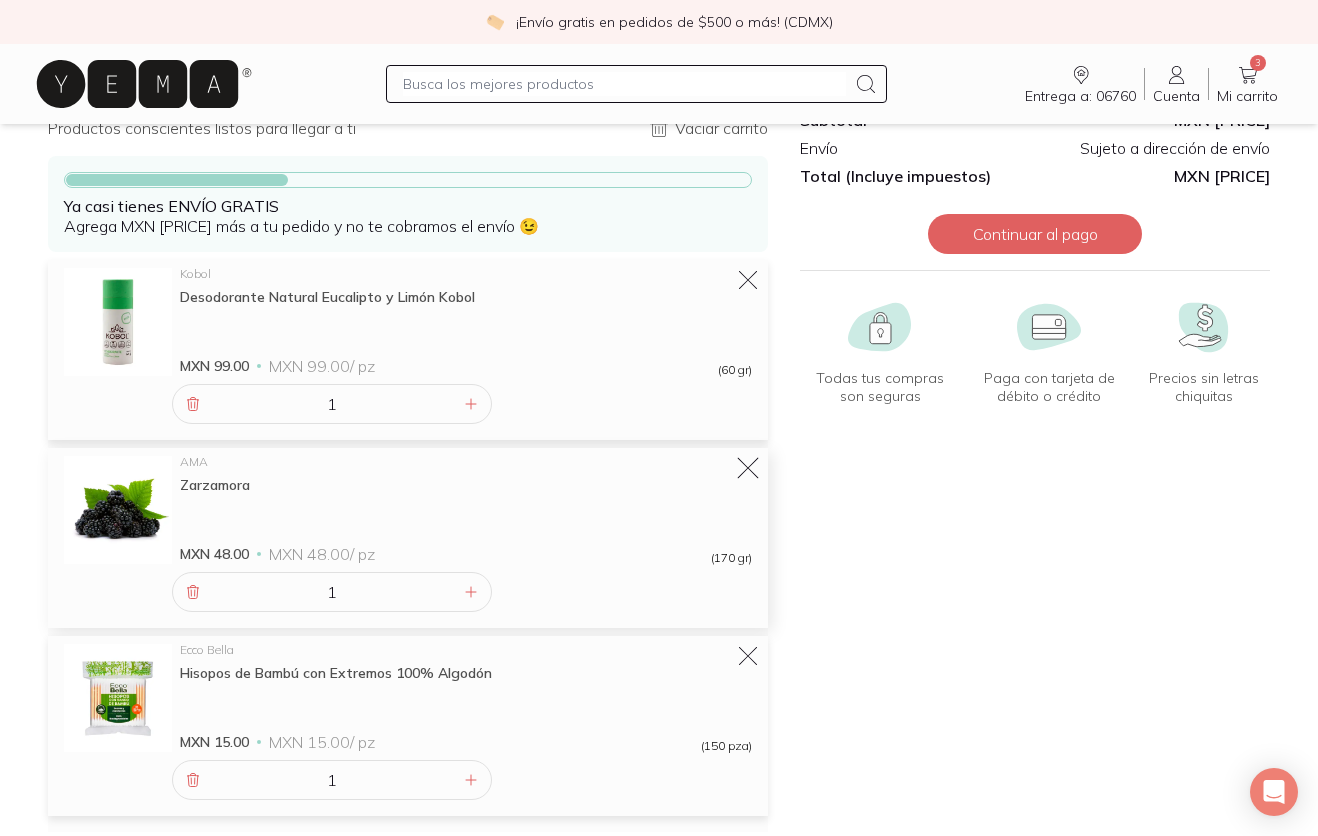 click 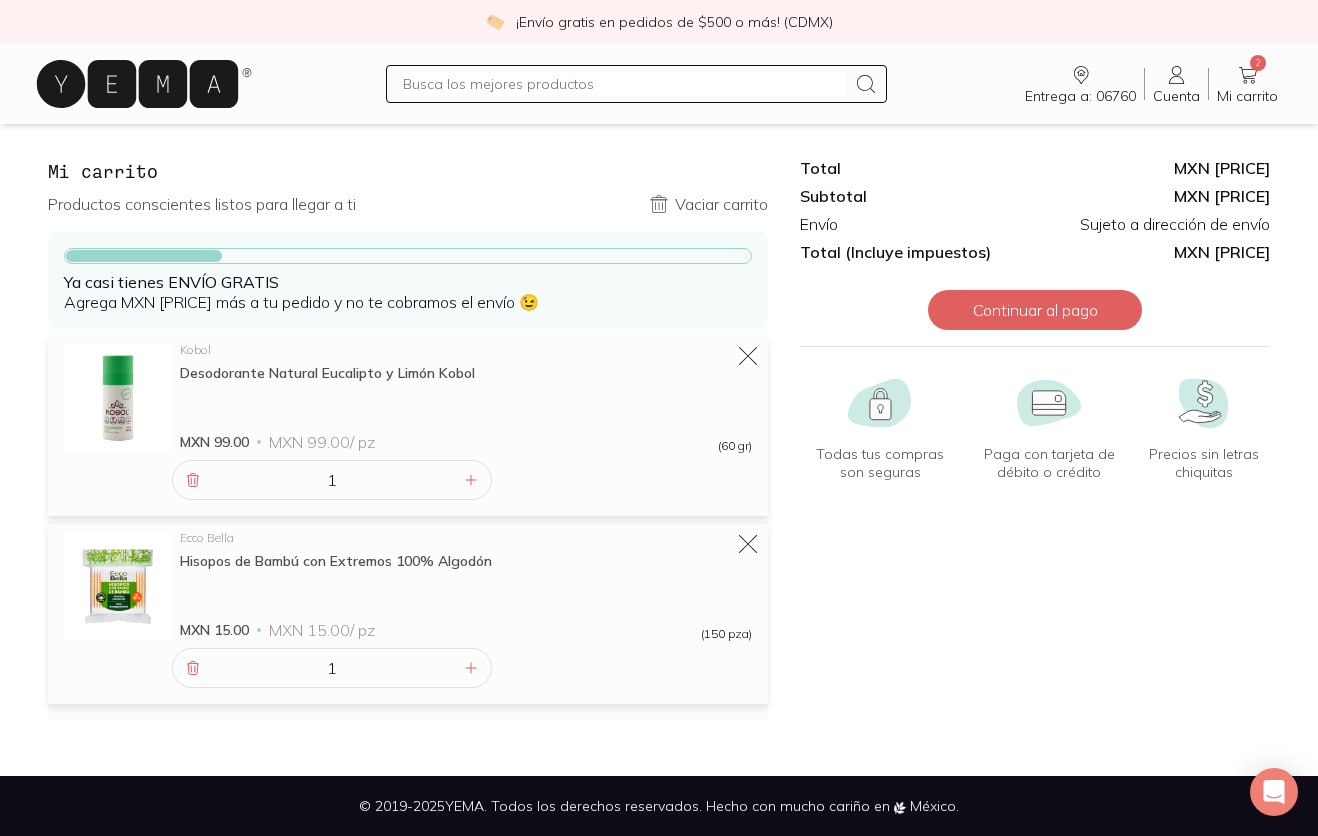 scroll, scrollTop: 0, scrollLeft: 0, axis: both 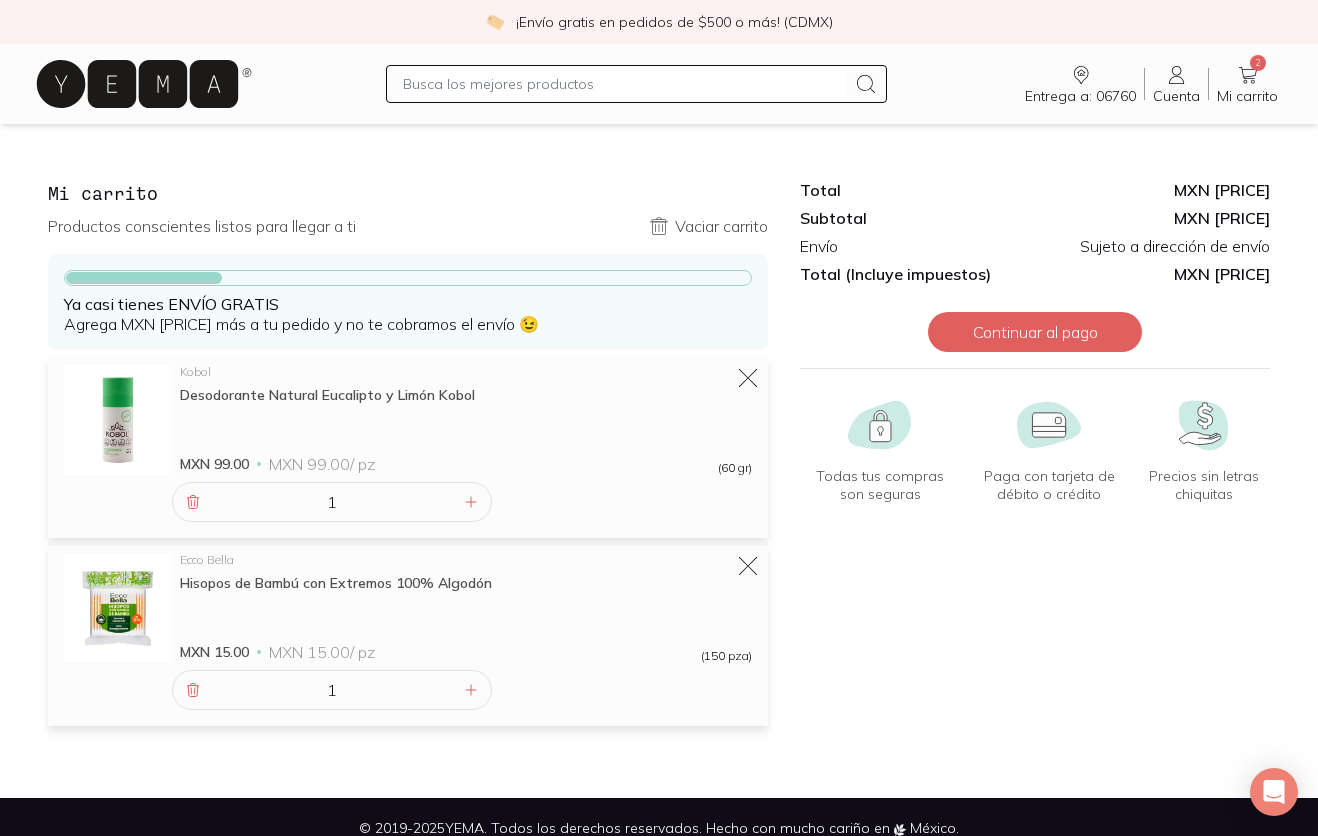 click 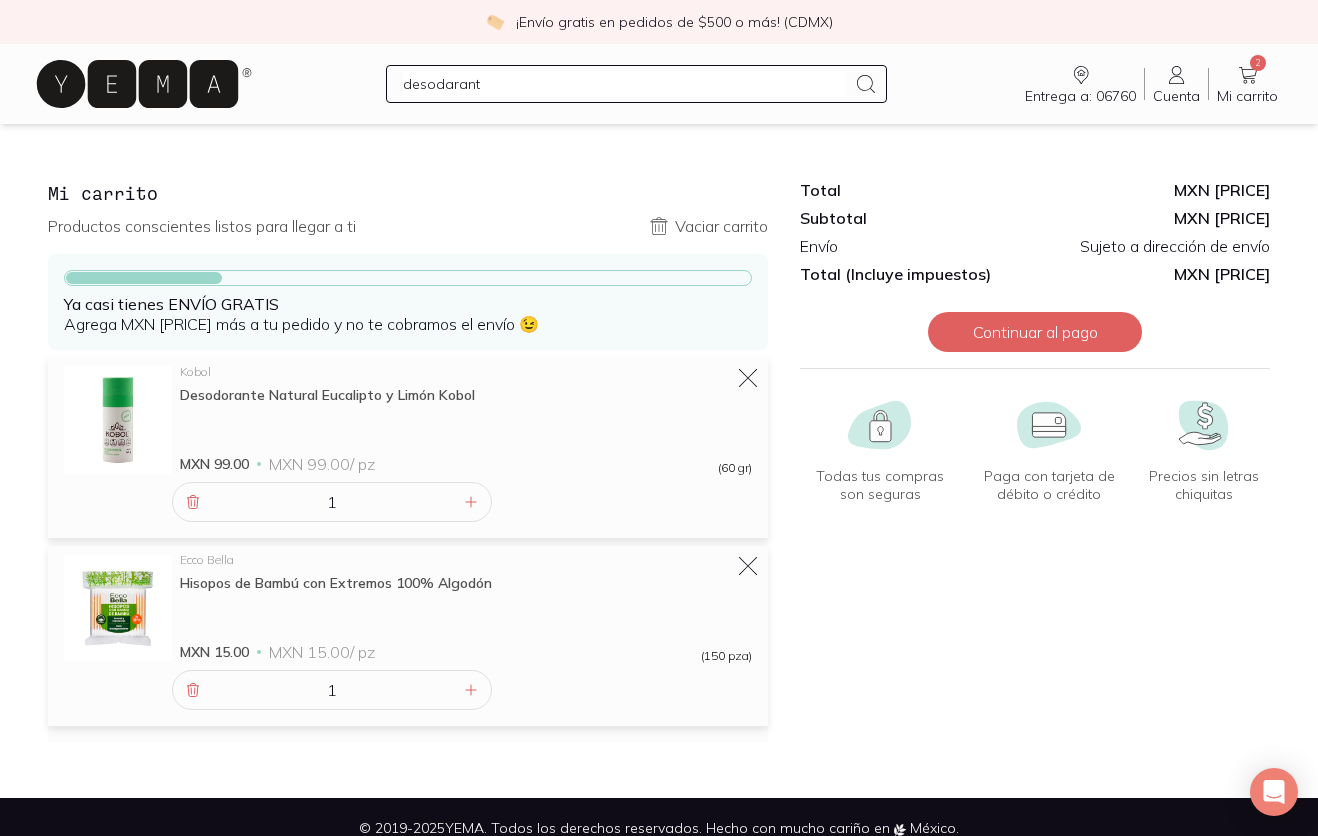 type on "desodarante" 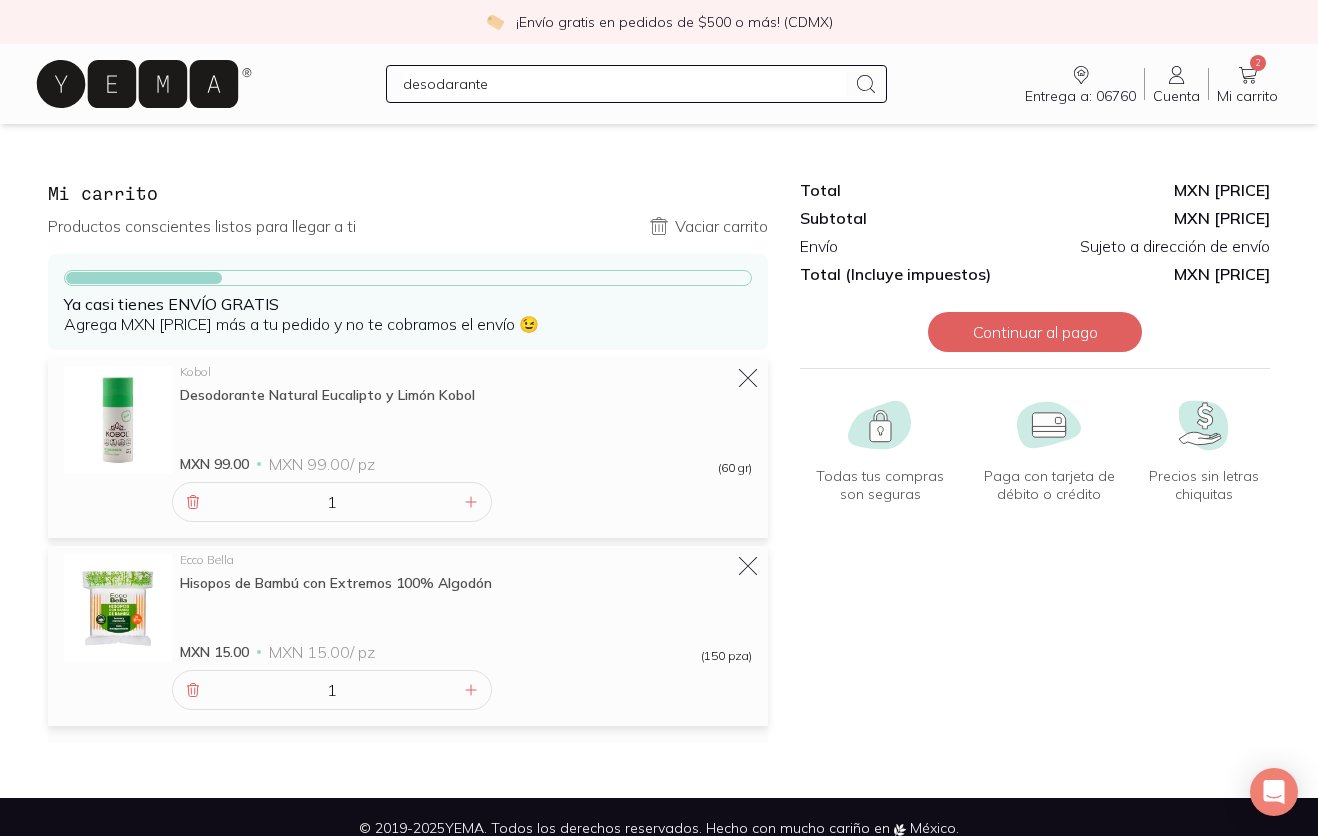 type 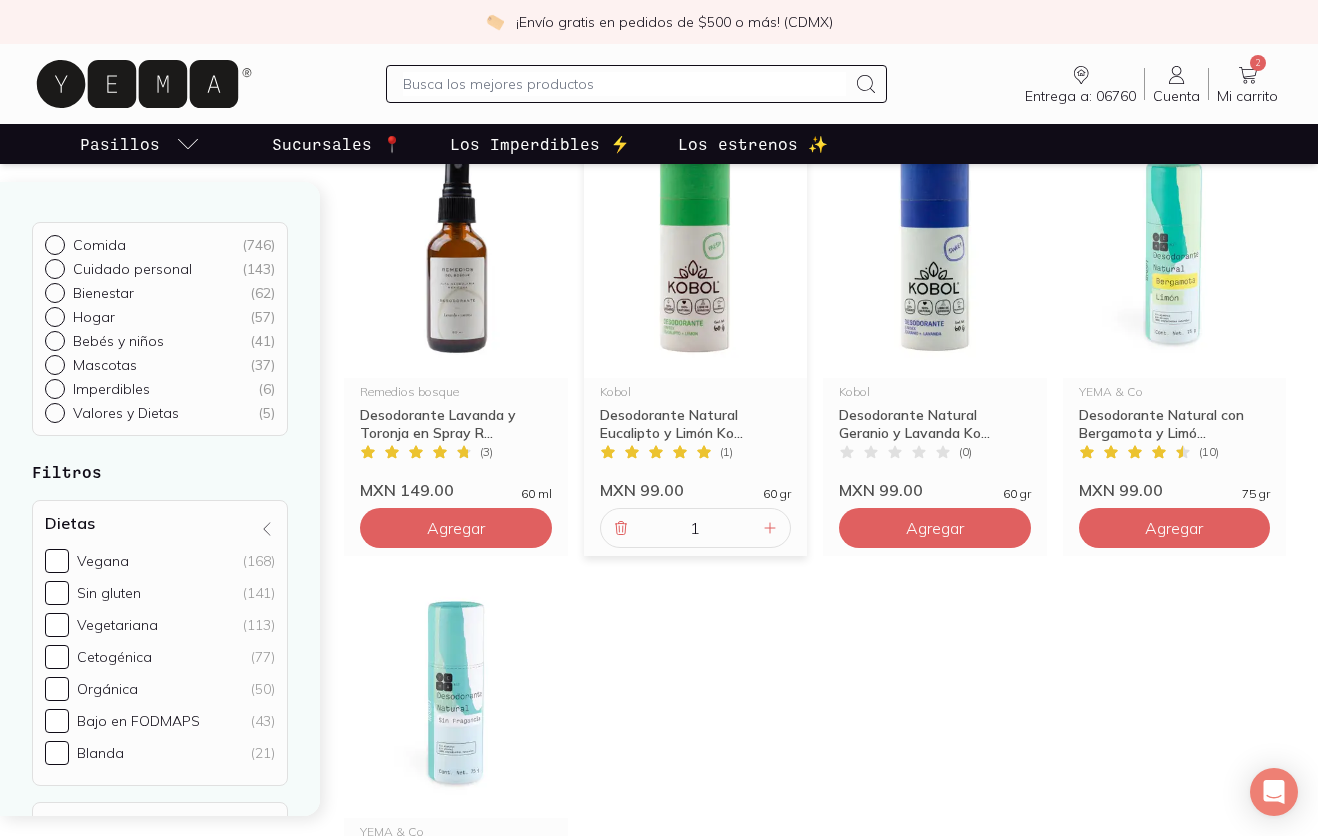 scroll, scrollTop: 0, scrollLeft: 0, axis: both 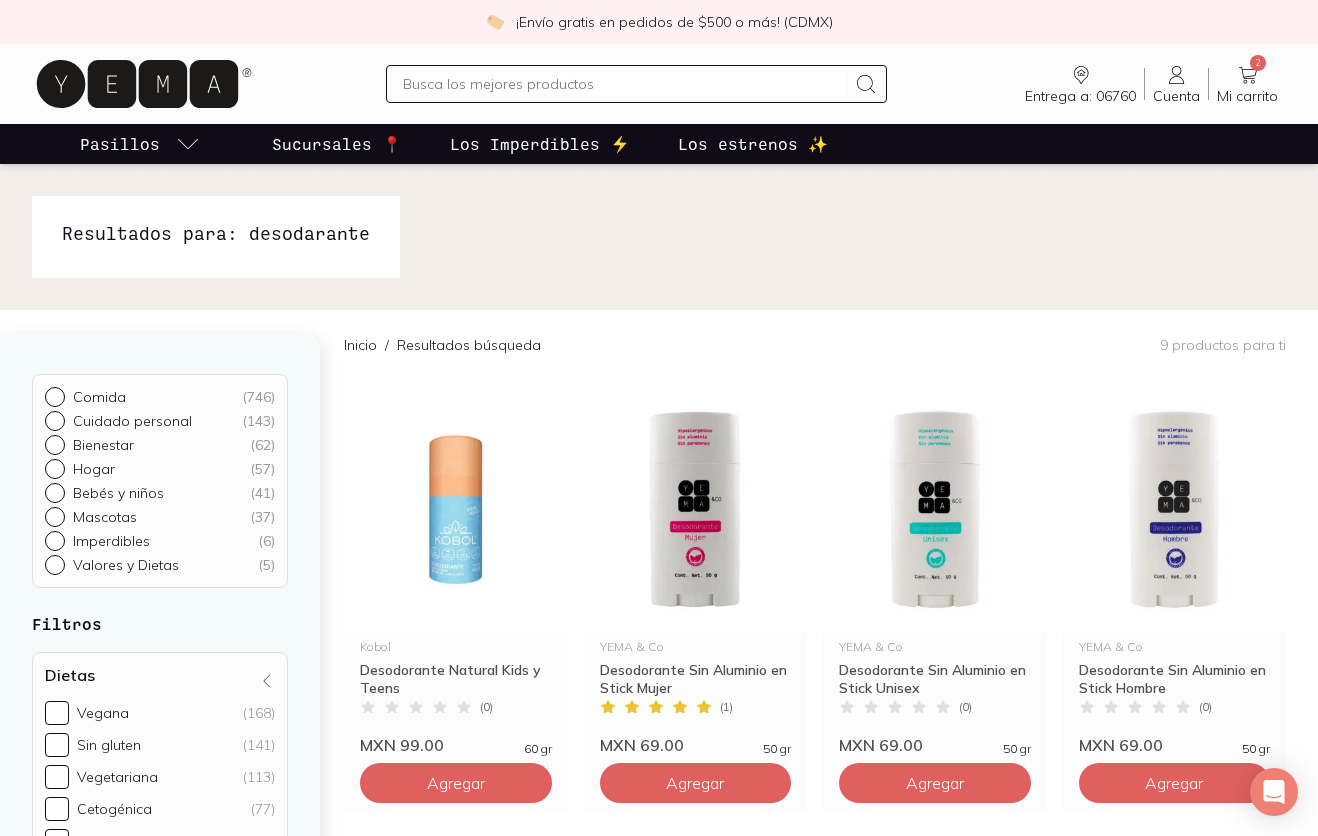 click at bounding box center [625, 84] 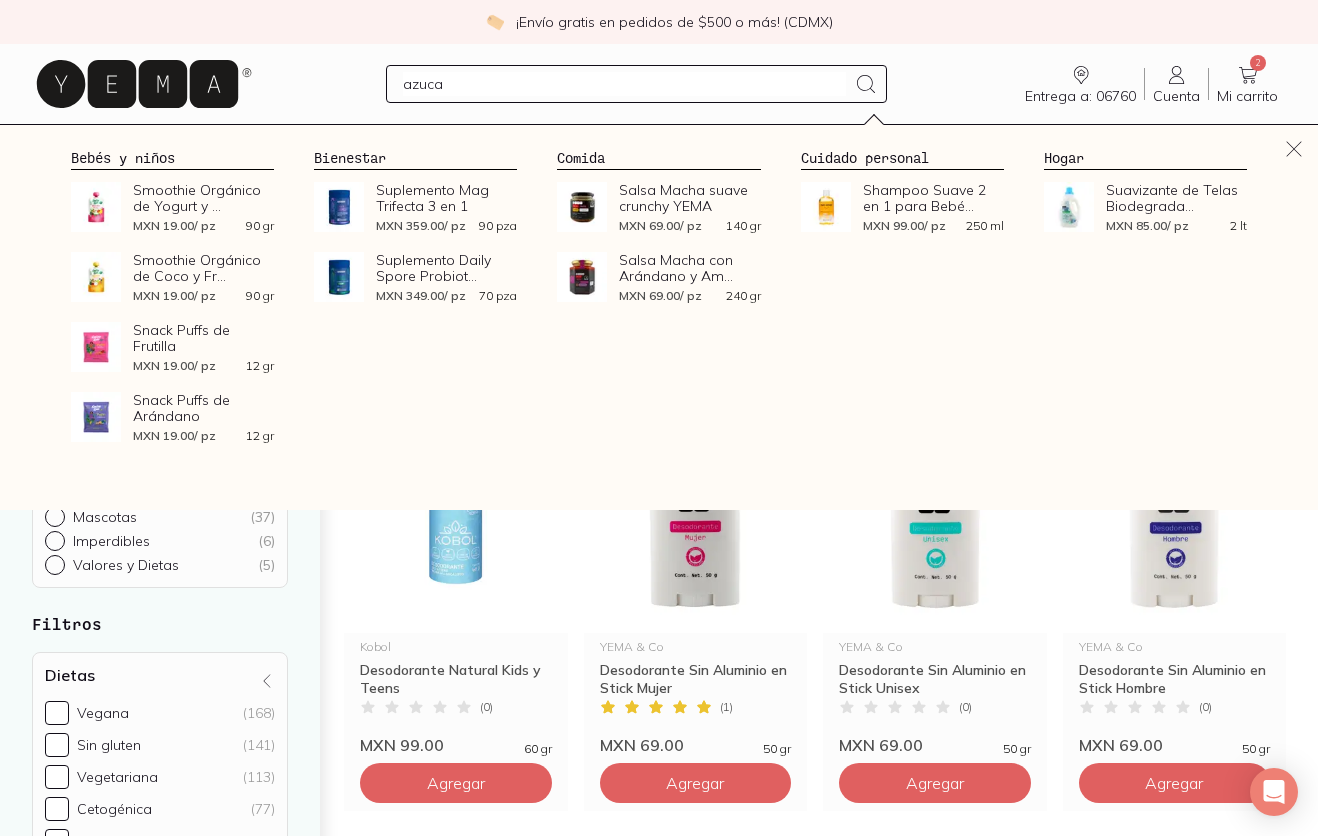 type on "azucar" 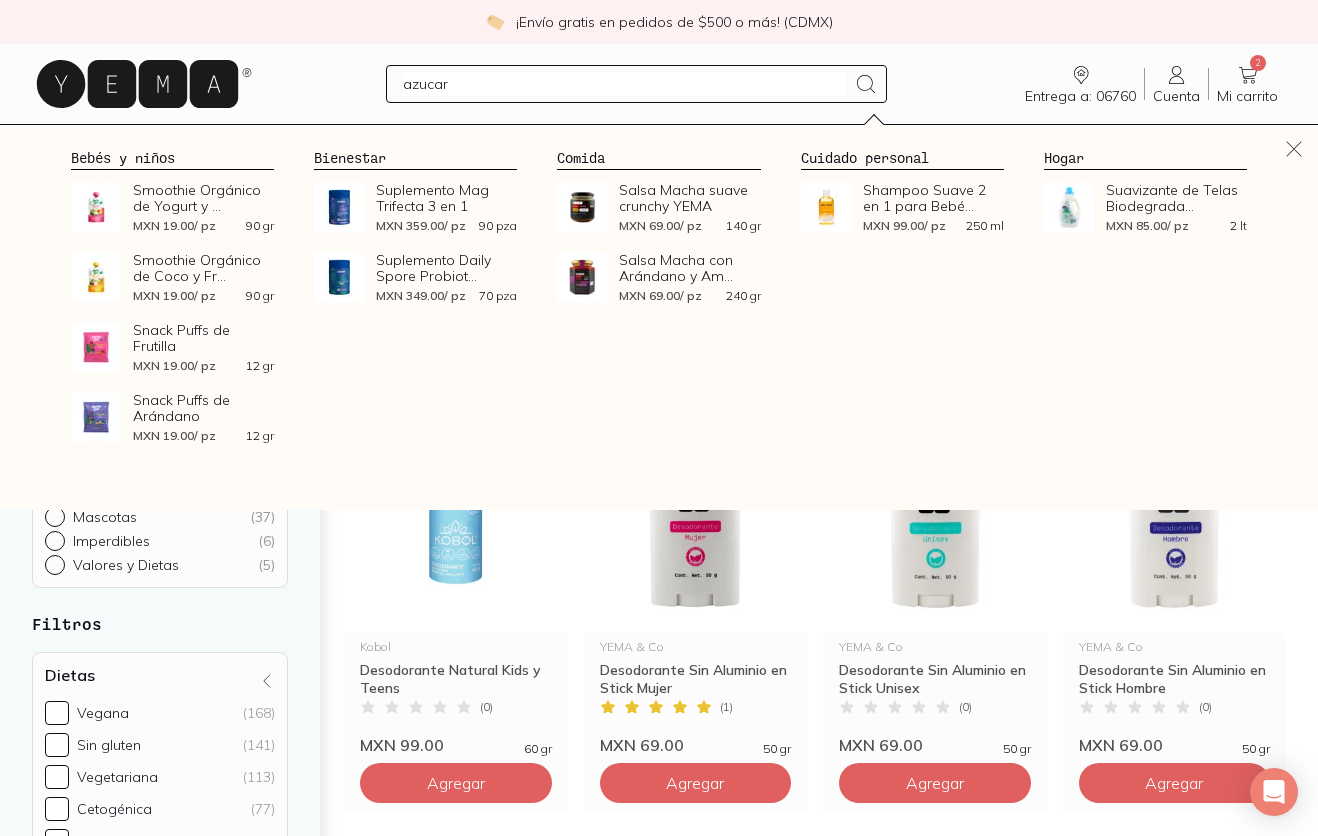 type 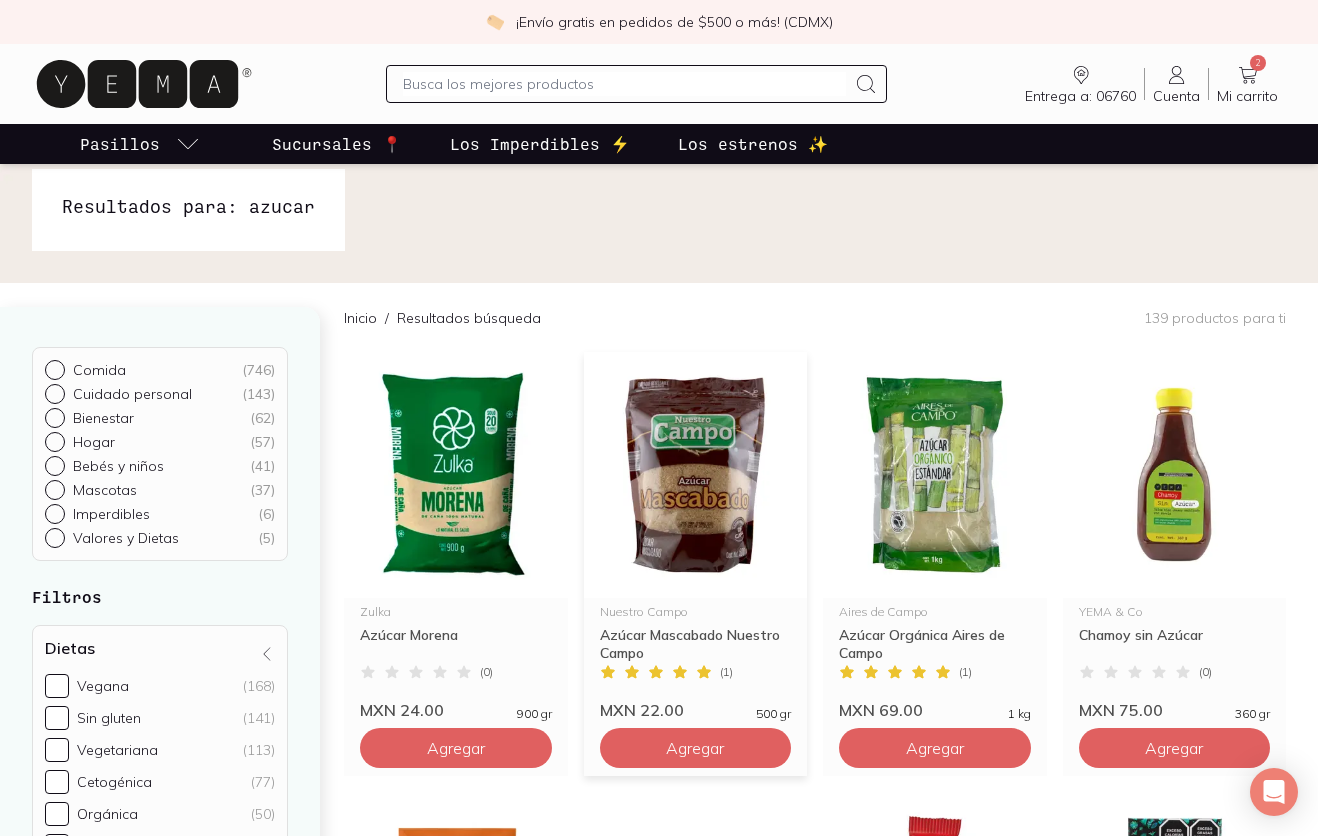 scroll, scrollTop: 0, scrollLeft: 0, axis: both 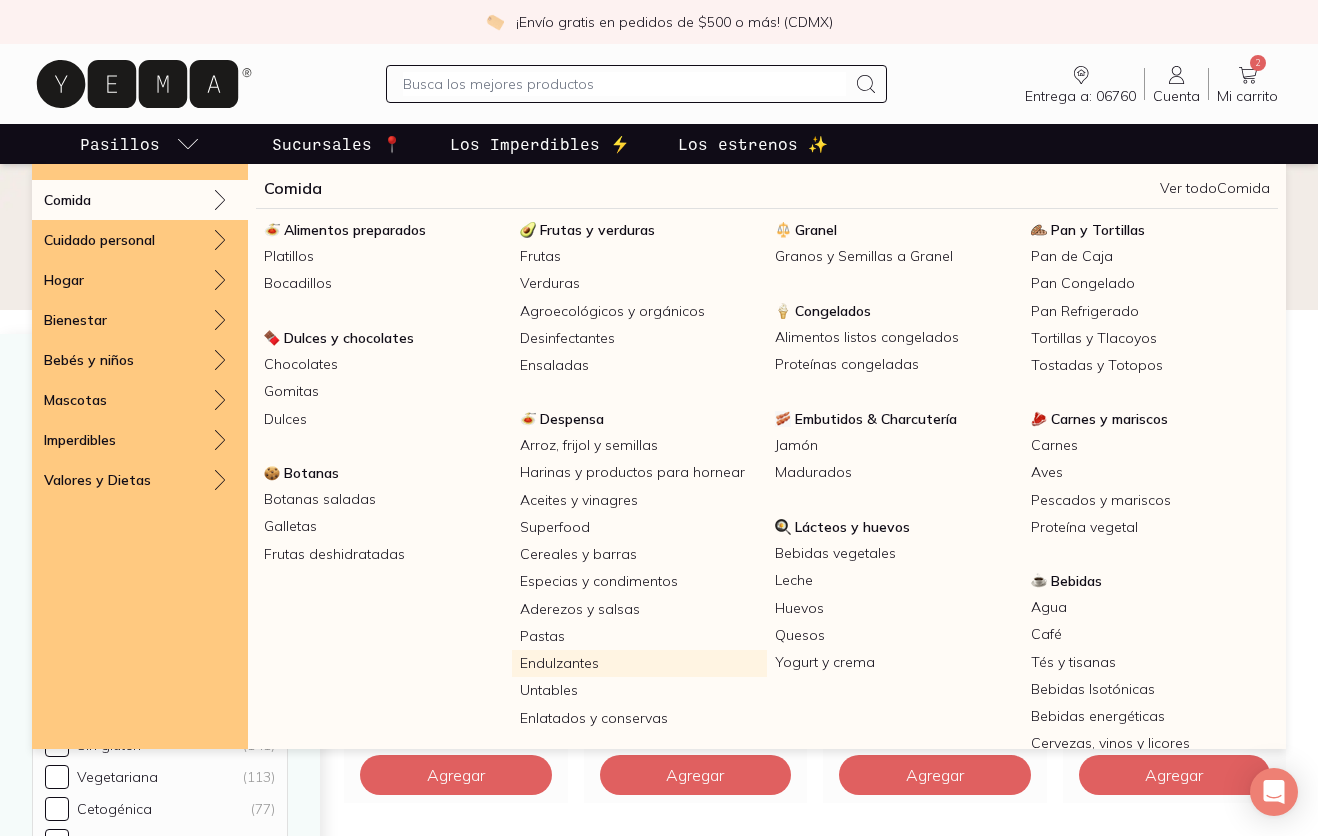 click on "Endulzantes" at bounding box center [640, 663] 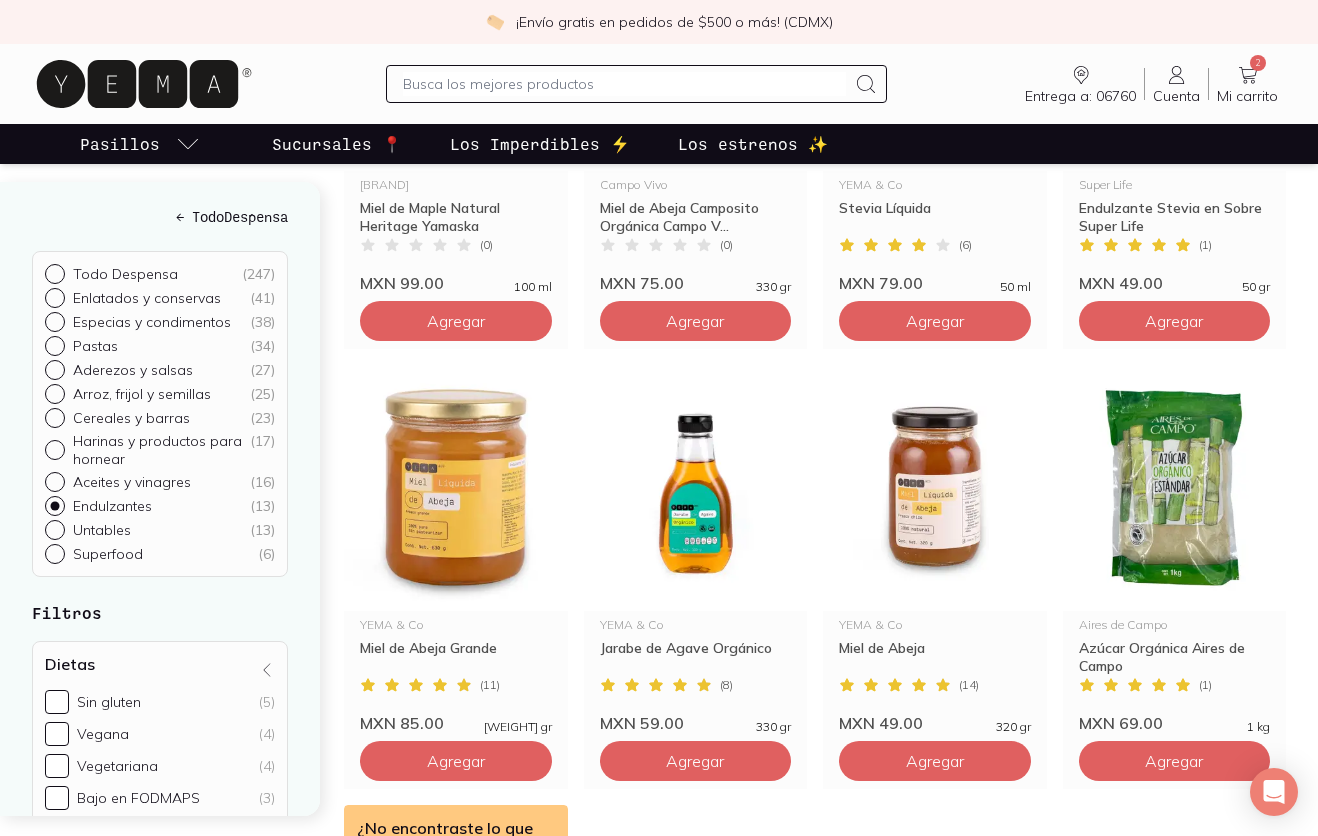 scroll, scrollTop: 952, scrollLeft: 0, axis: vertical 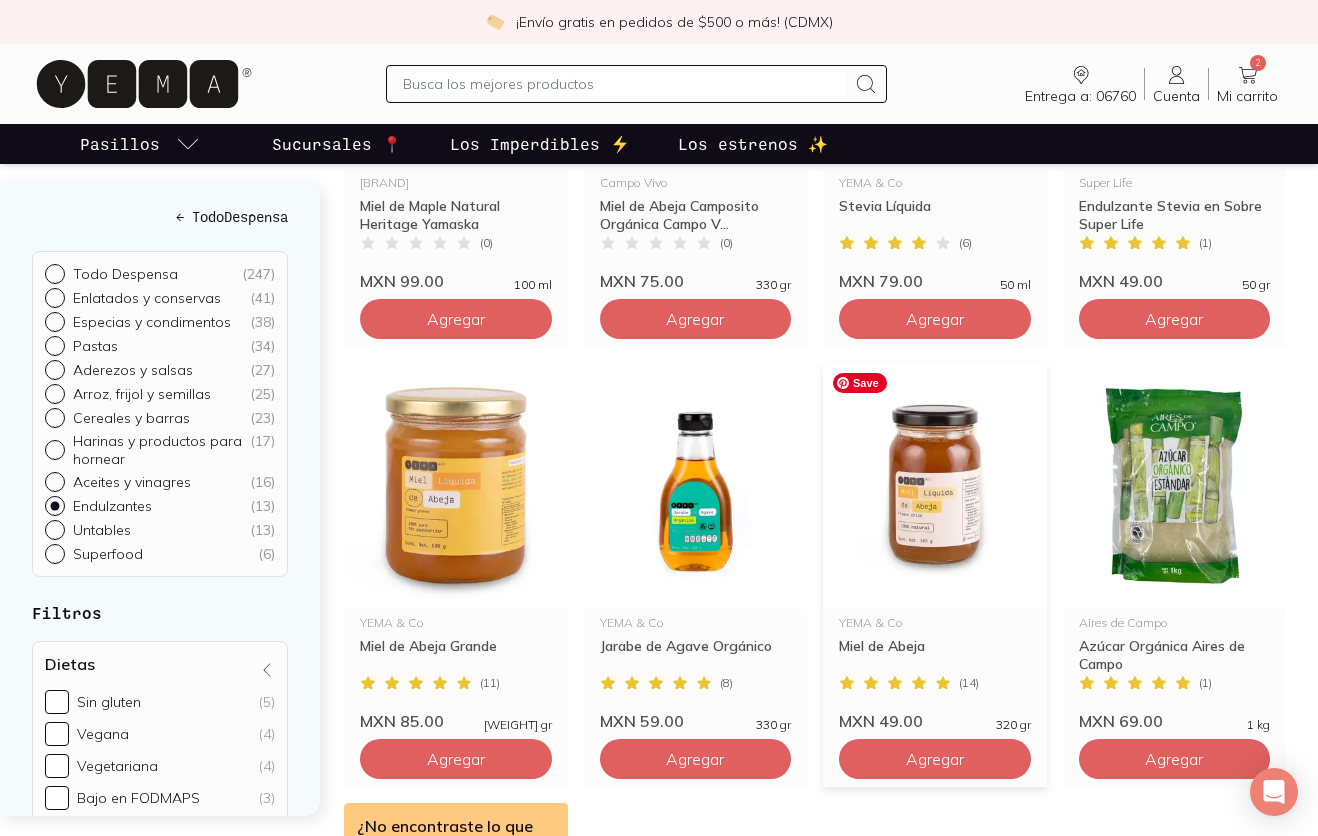 click at bounding box center (935, 486) 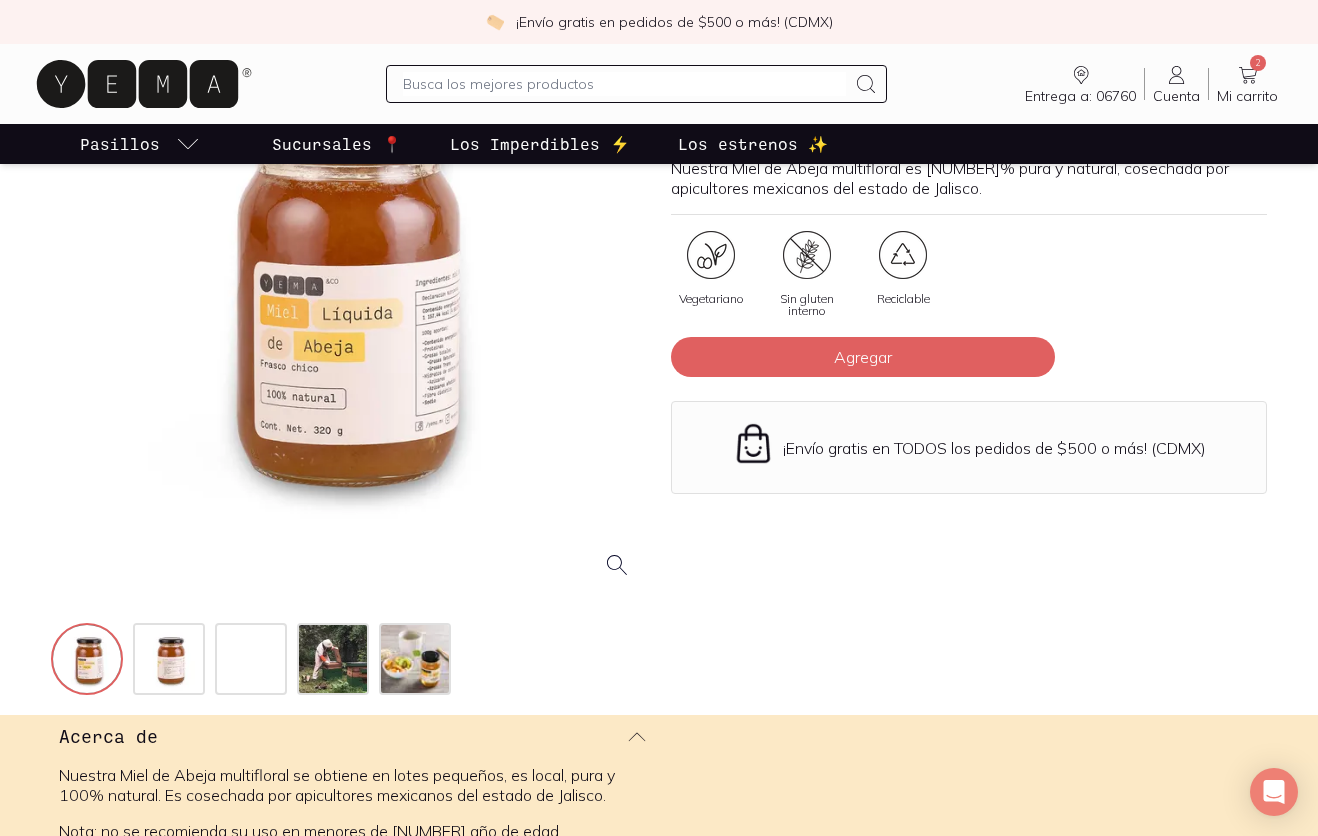 scroll, scrollTop: 246, scrollLeft: 0, axis: vertical 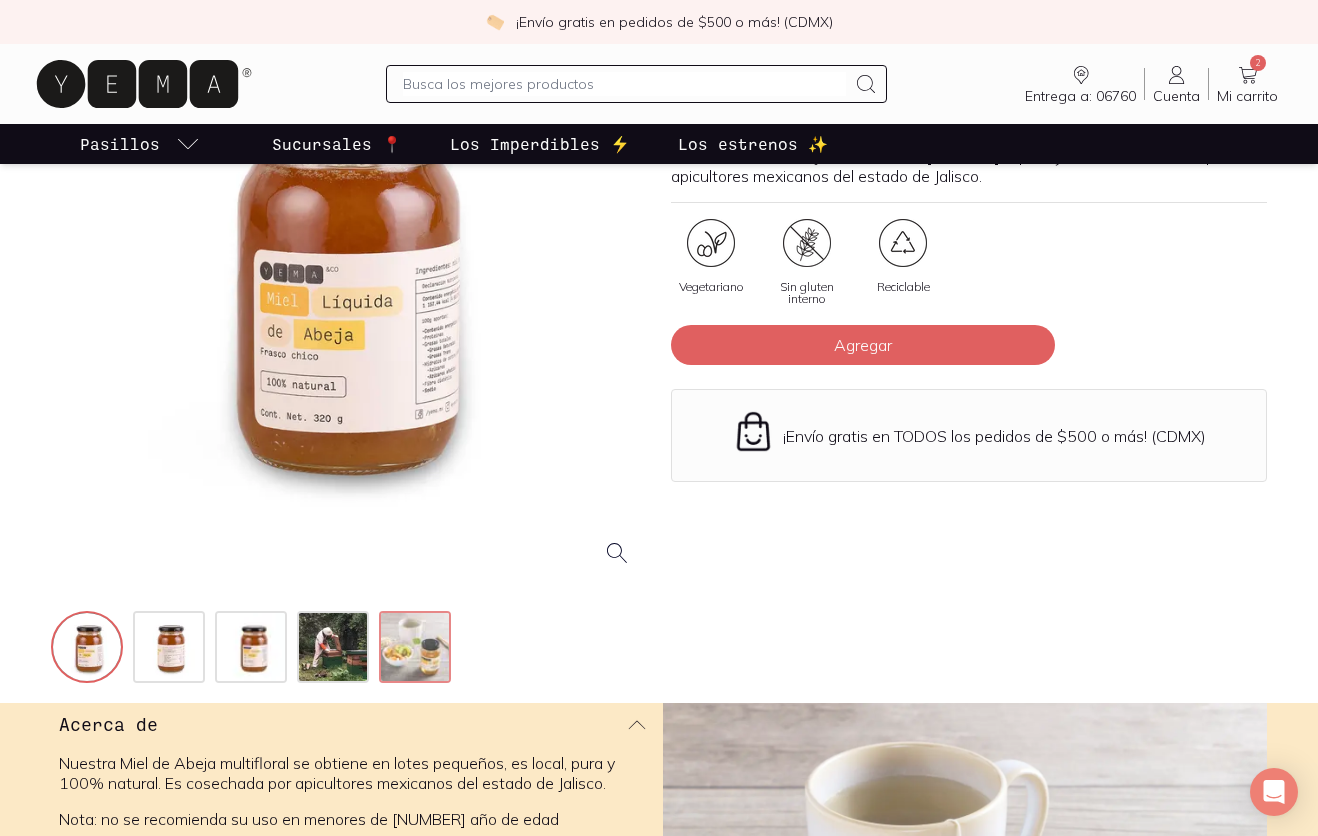 click at bounding box center (417, 649) 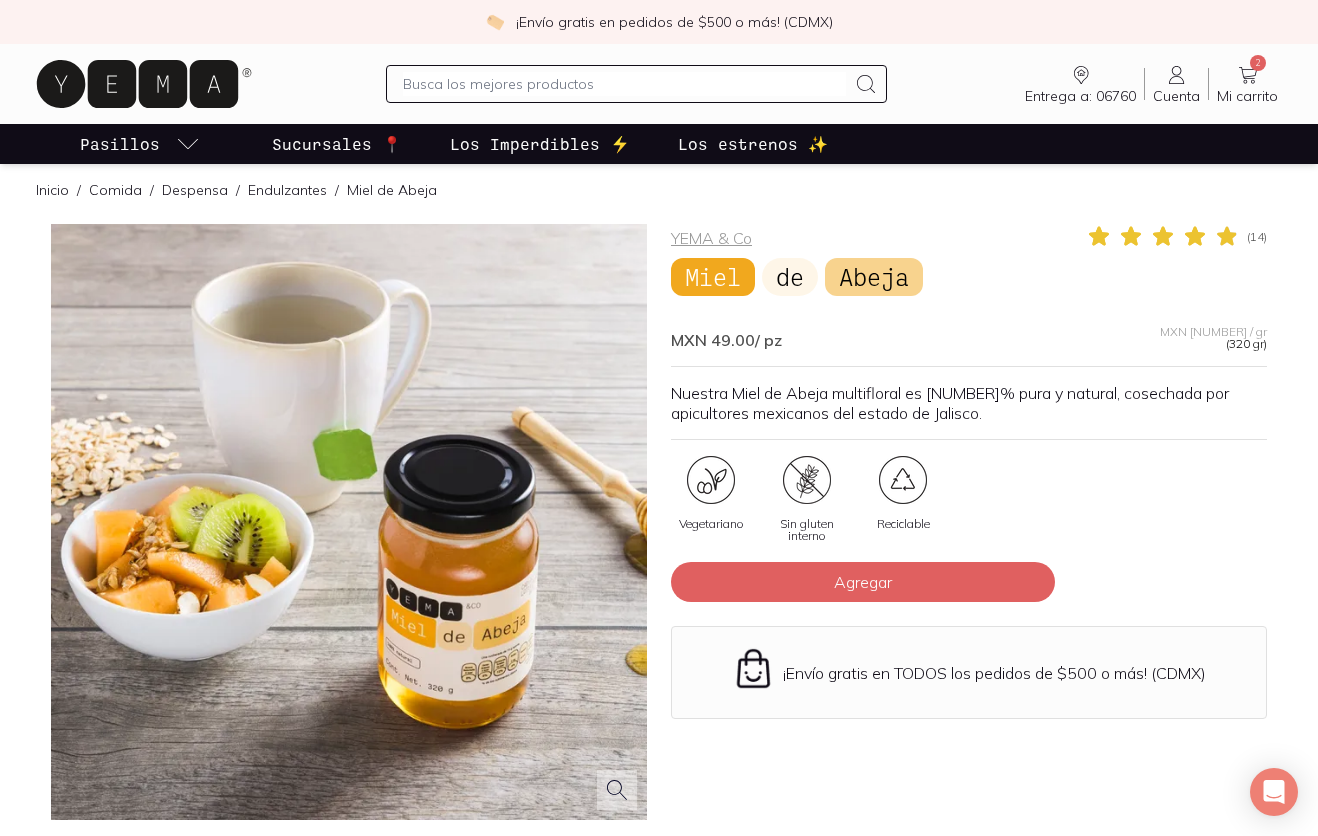 scroll, scrollTop: 0, scrollLeft: 0, axis: both 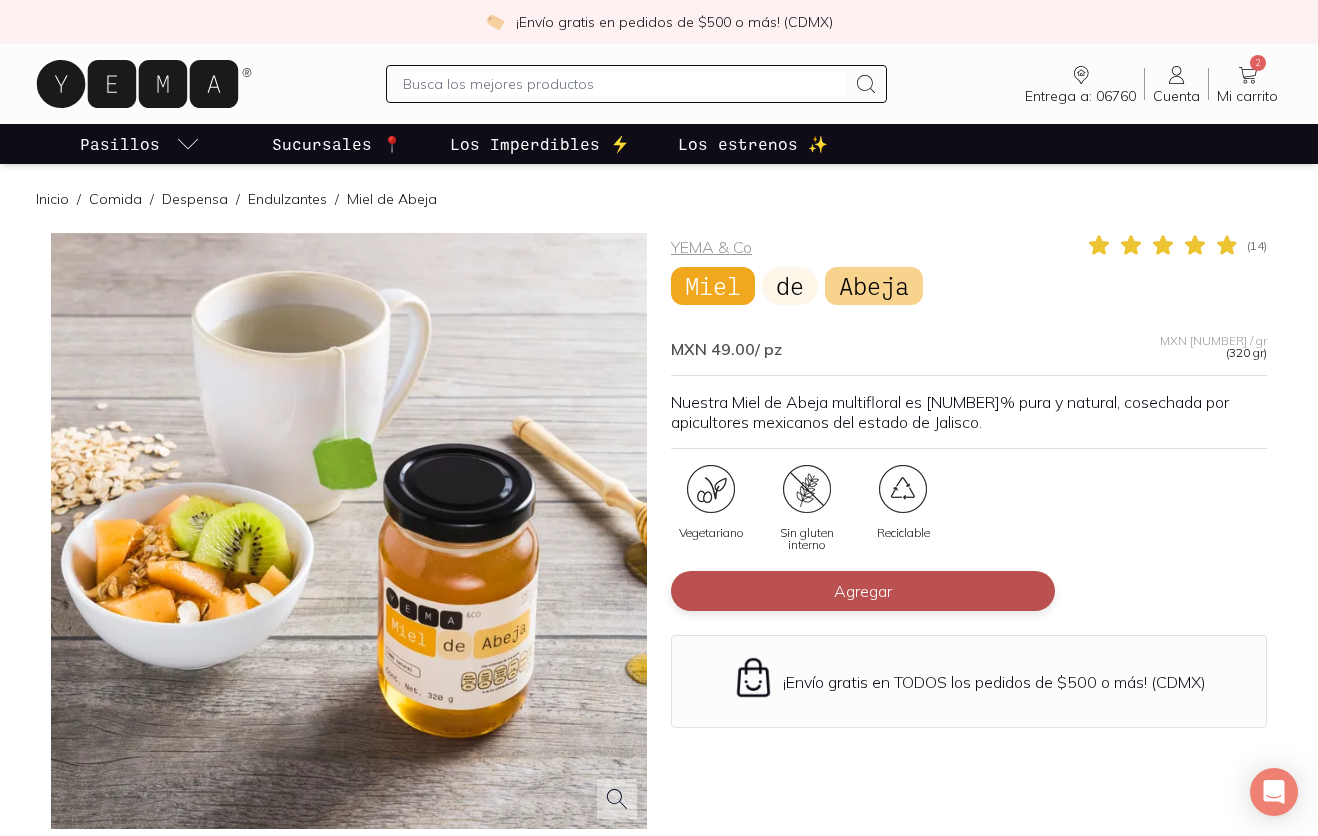 click on "Agregar" at bounding box center (863, 591) 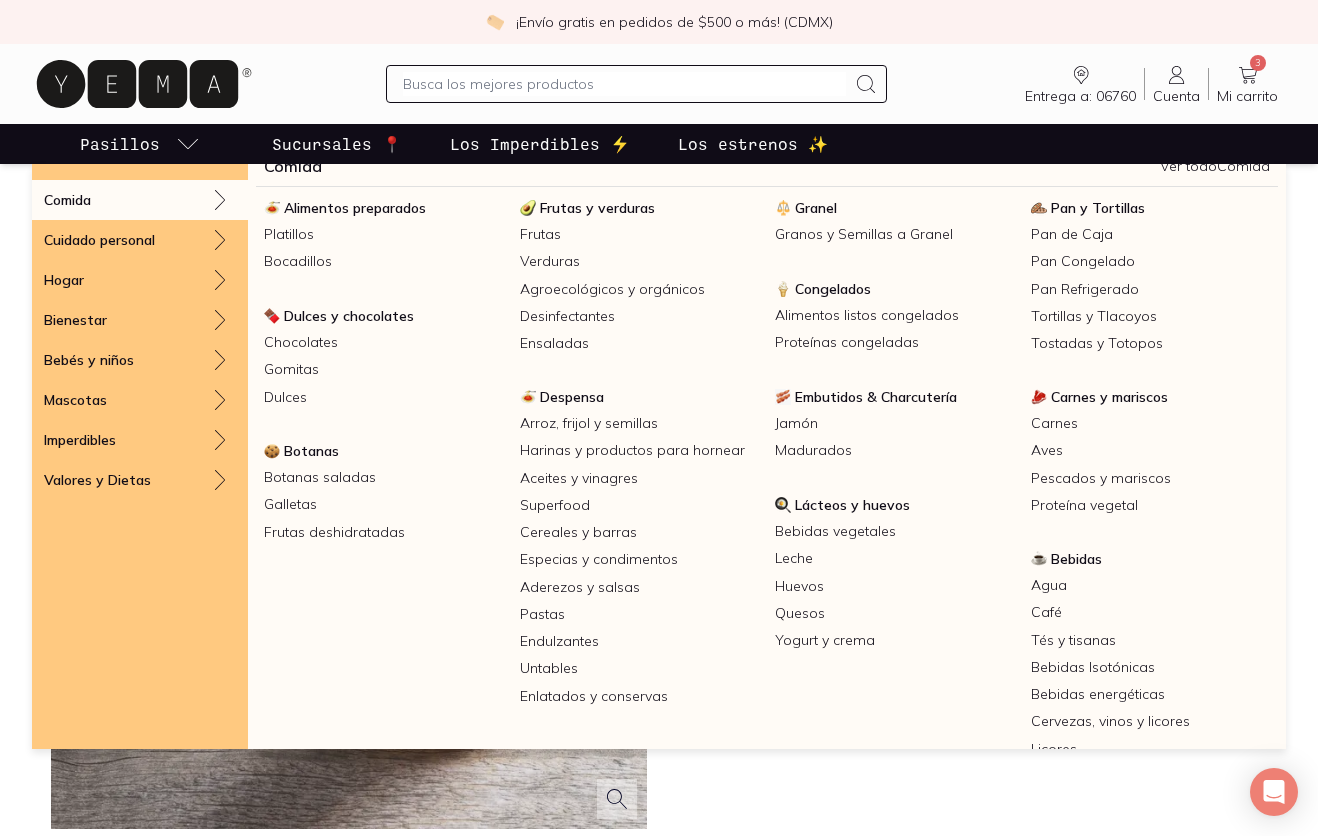 scroll, scrollTop: 28, scrollLeft: 0, axis: vertical 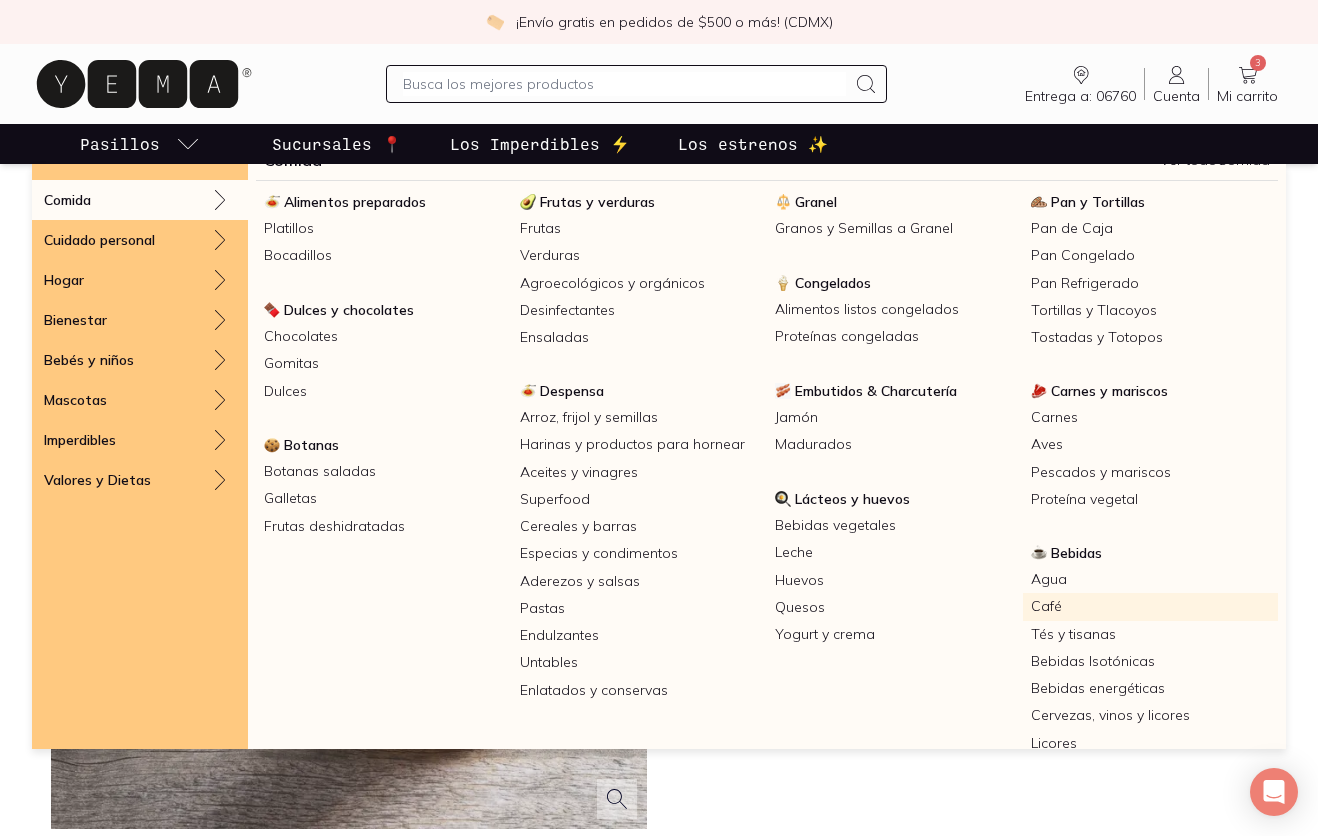 click on "Café" at bounding box center [1151, 606] 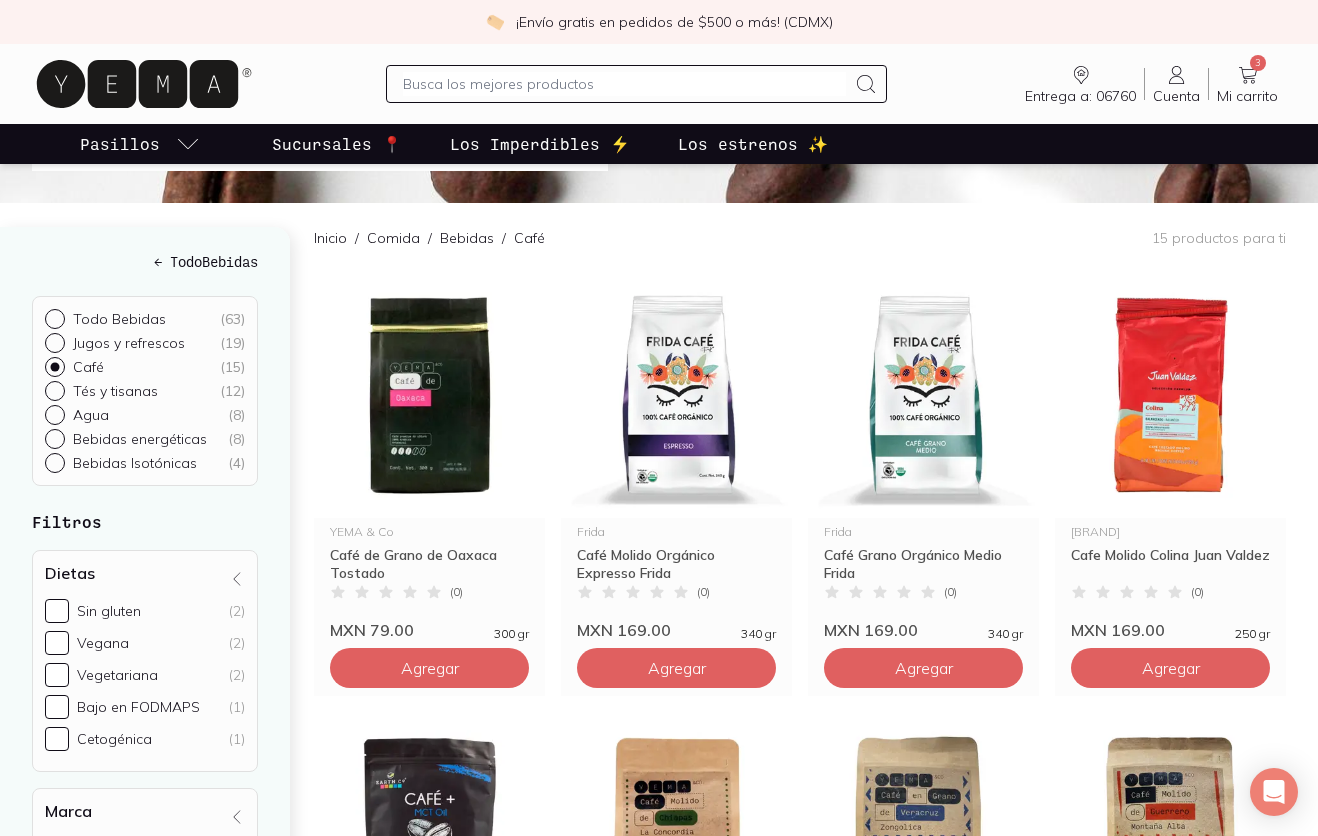 scroll, scrollTop: 168, scrollLeft: 0, axis: vertical 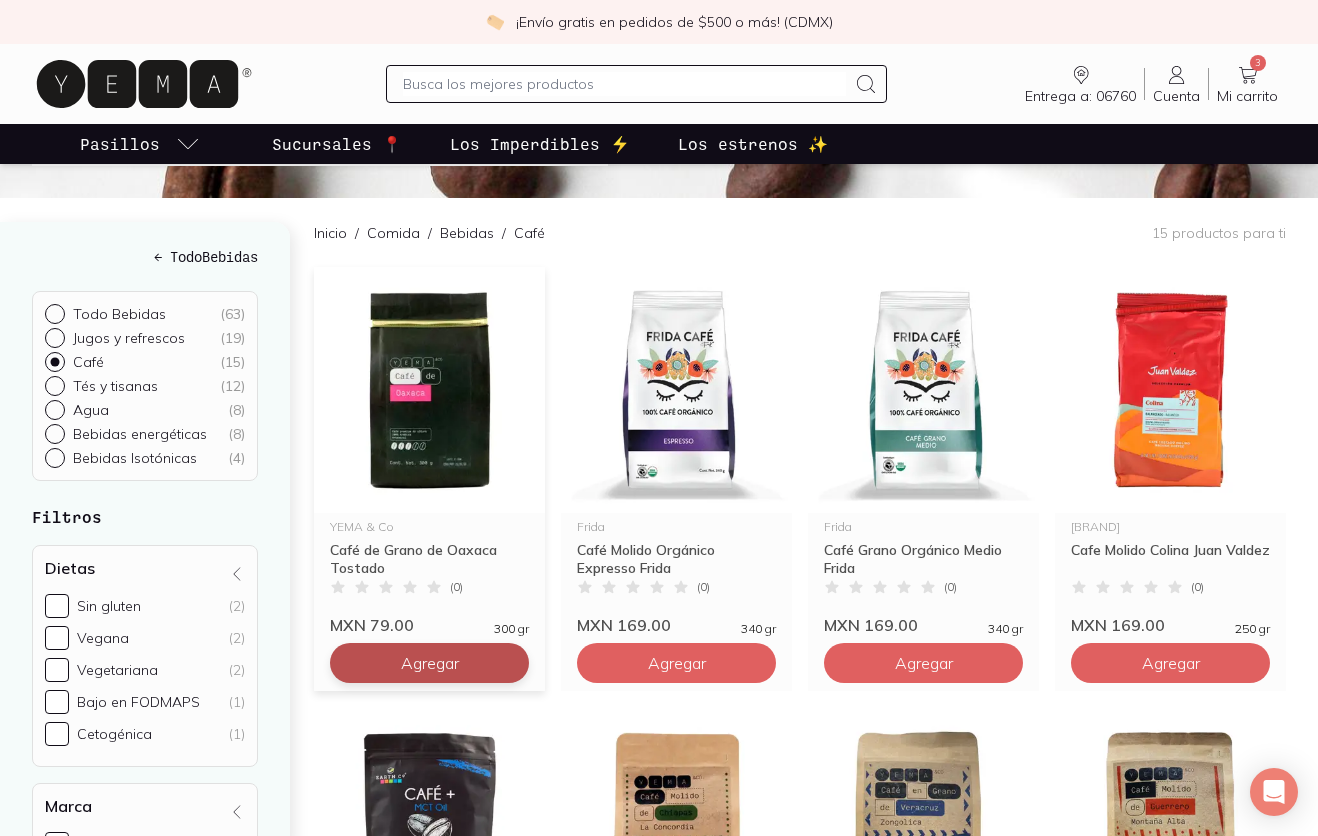 click on "Agregar" at bounding box center (430, 663) 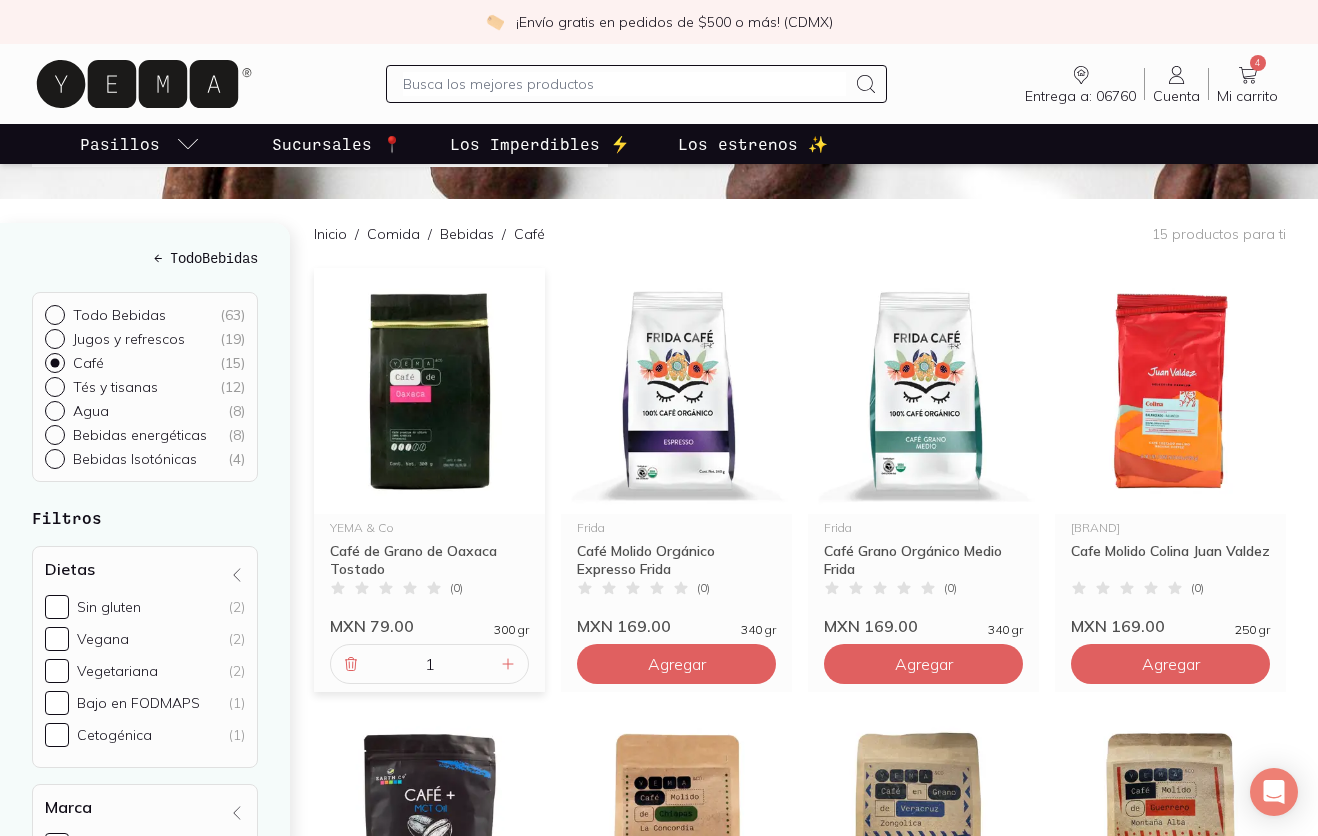 scroll, scrollTop: 0, scrollLeft: 0, axis: both 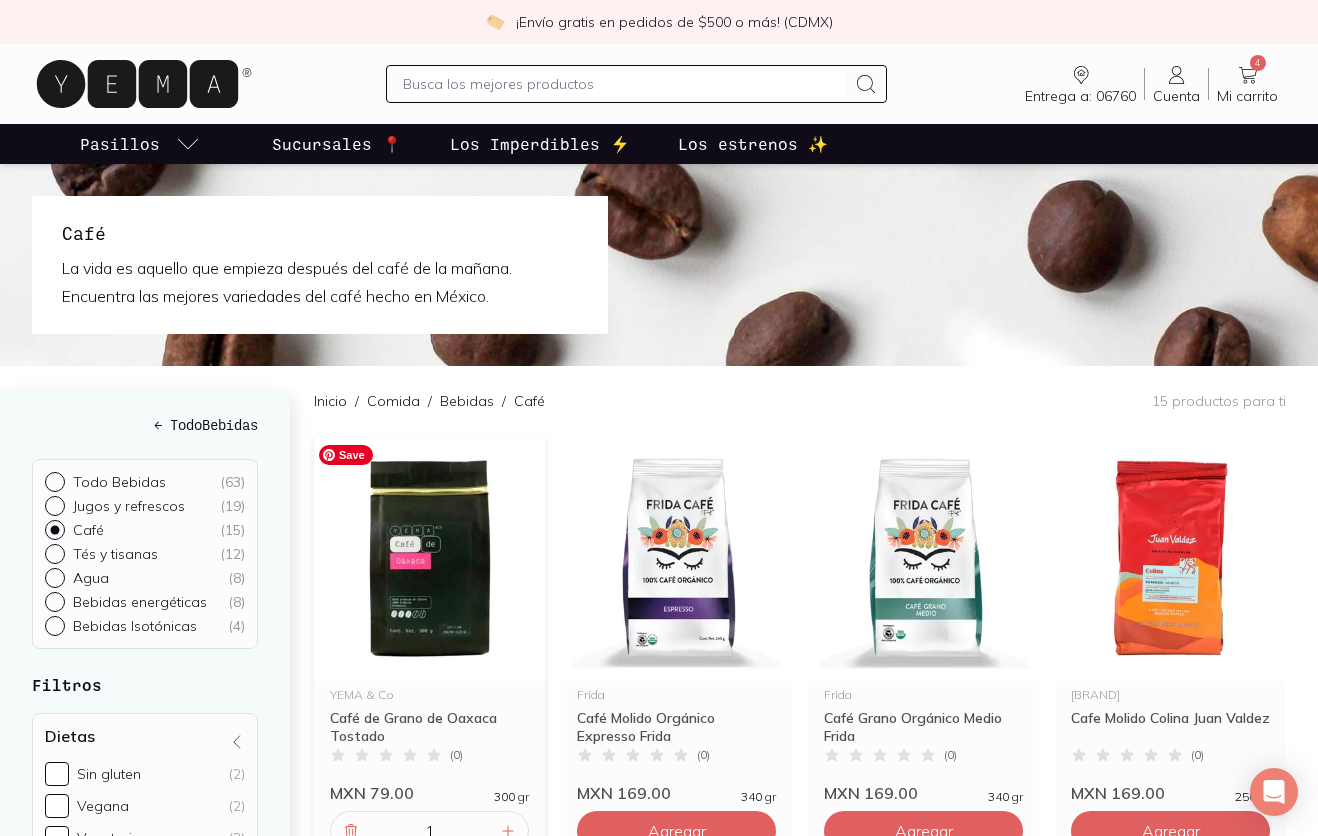 click at bounding box center [429, 558] 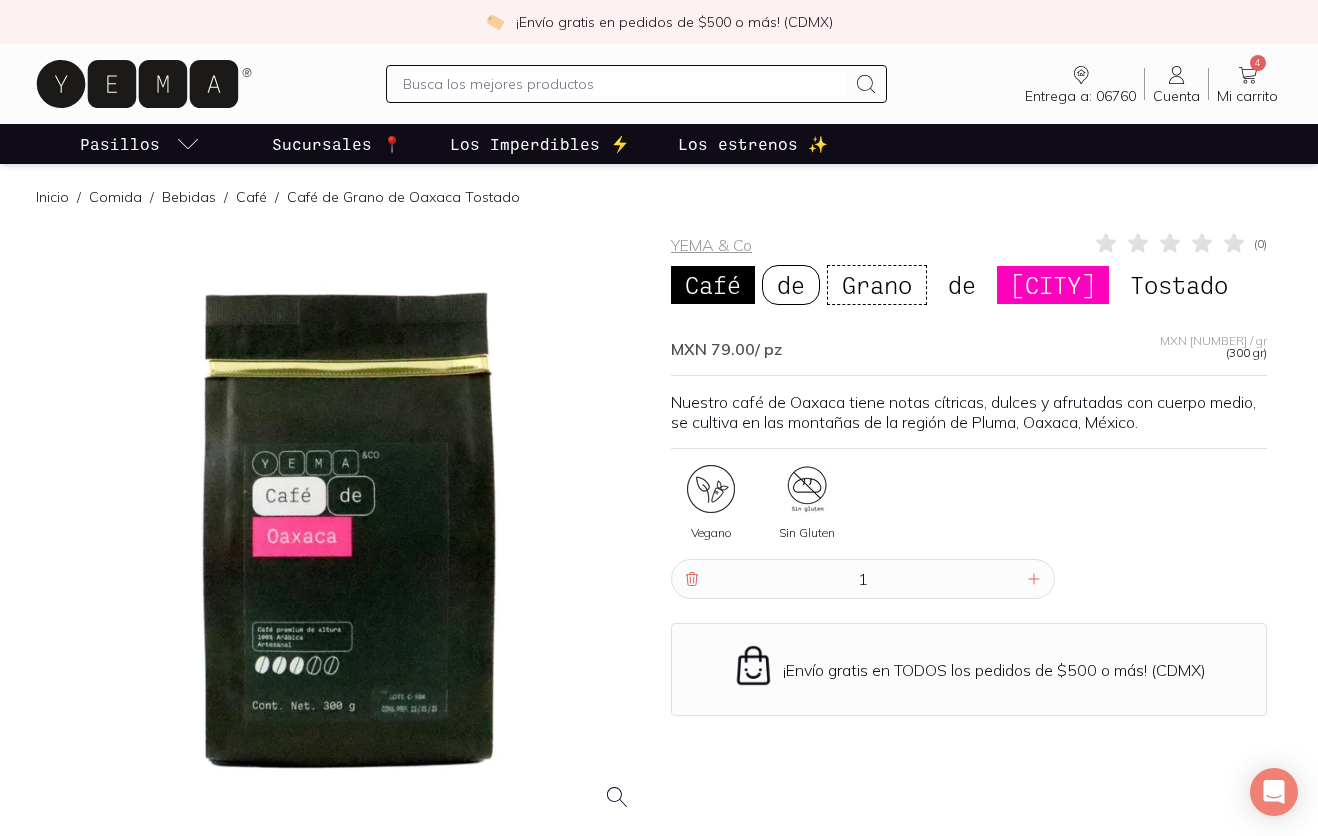 scroll, scrollTop: 0, scrollLeft: 0, axis: both 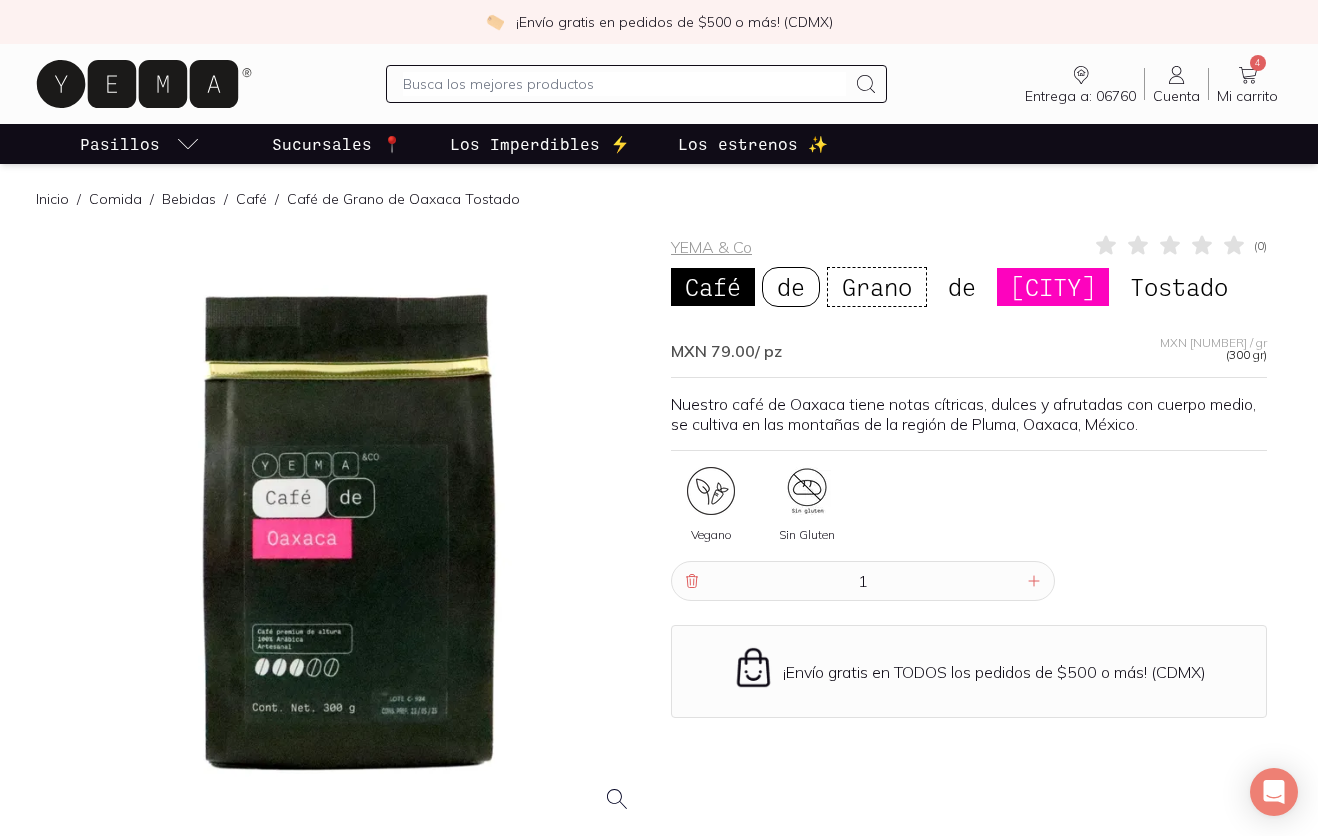 click 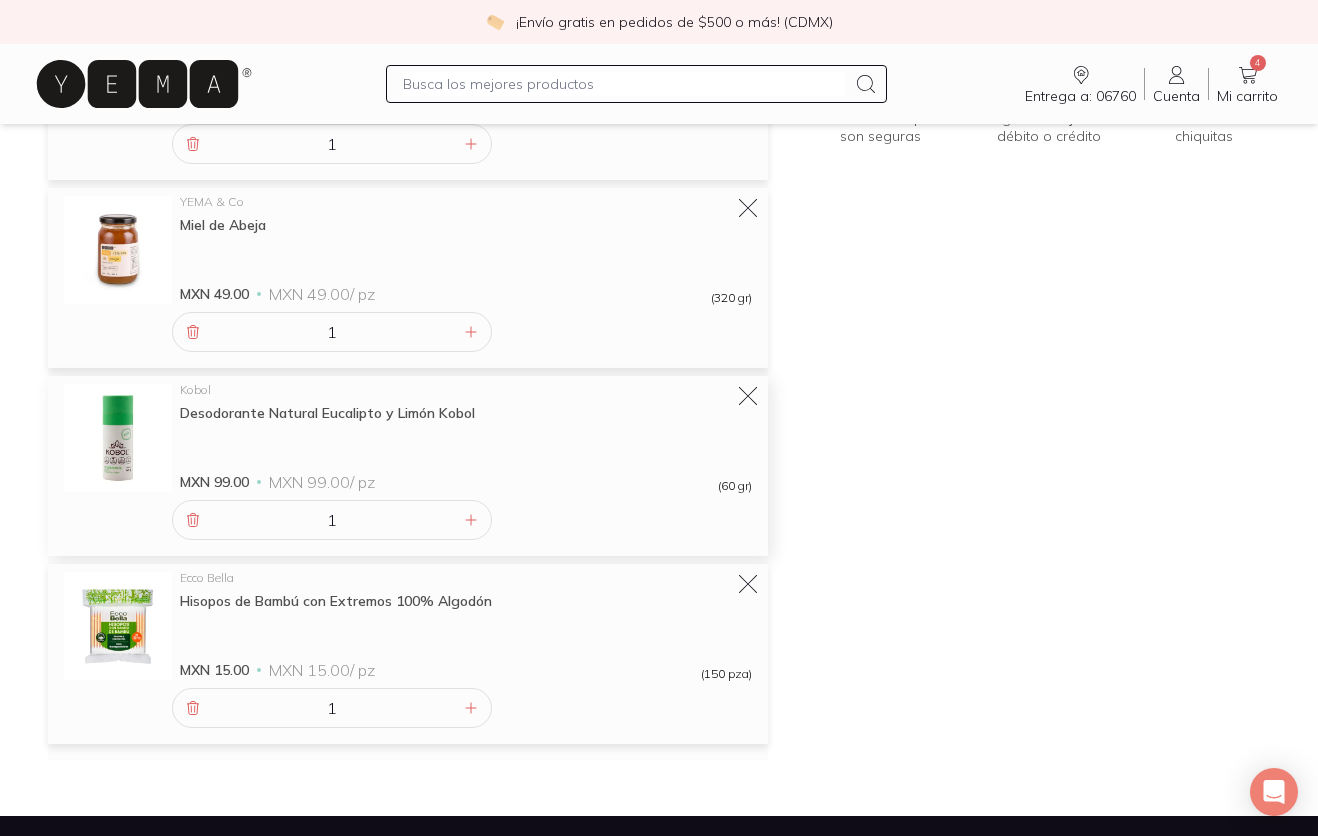 scroll, scrollTop: 370, scrollLeft: 0, axis: vertical 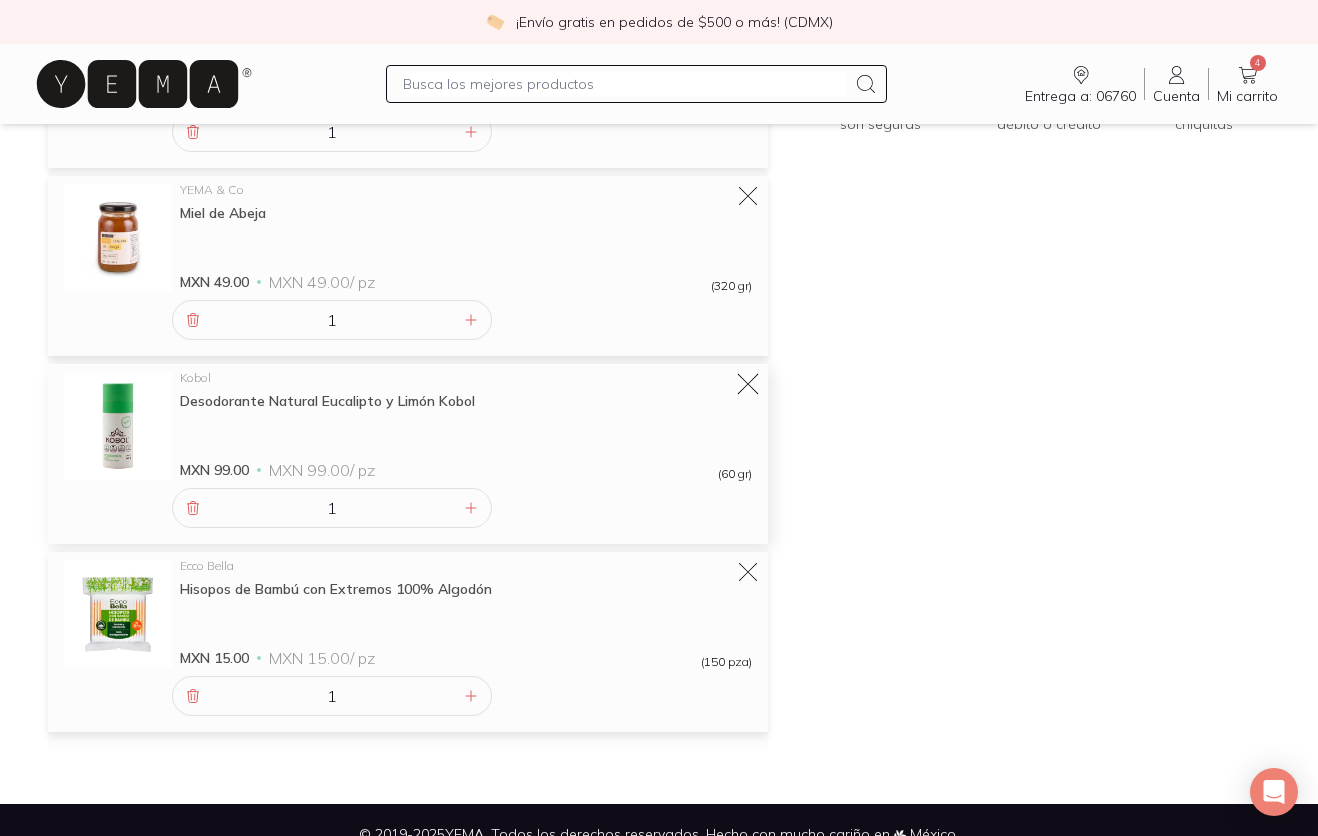click 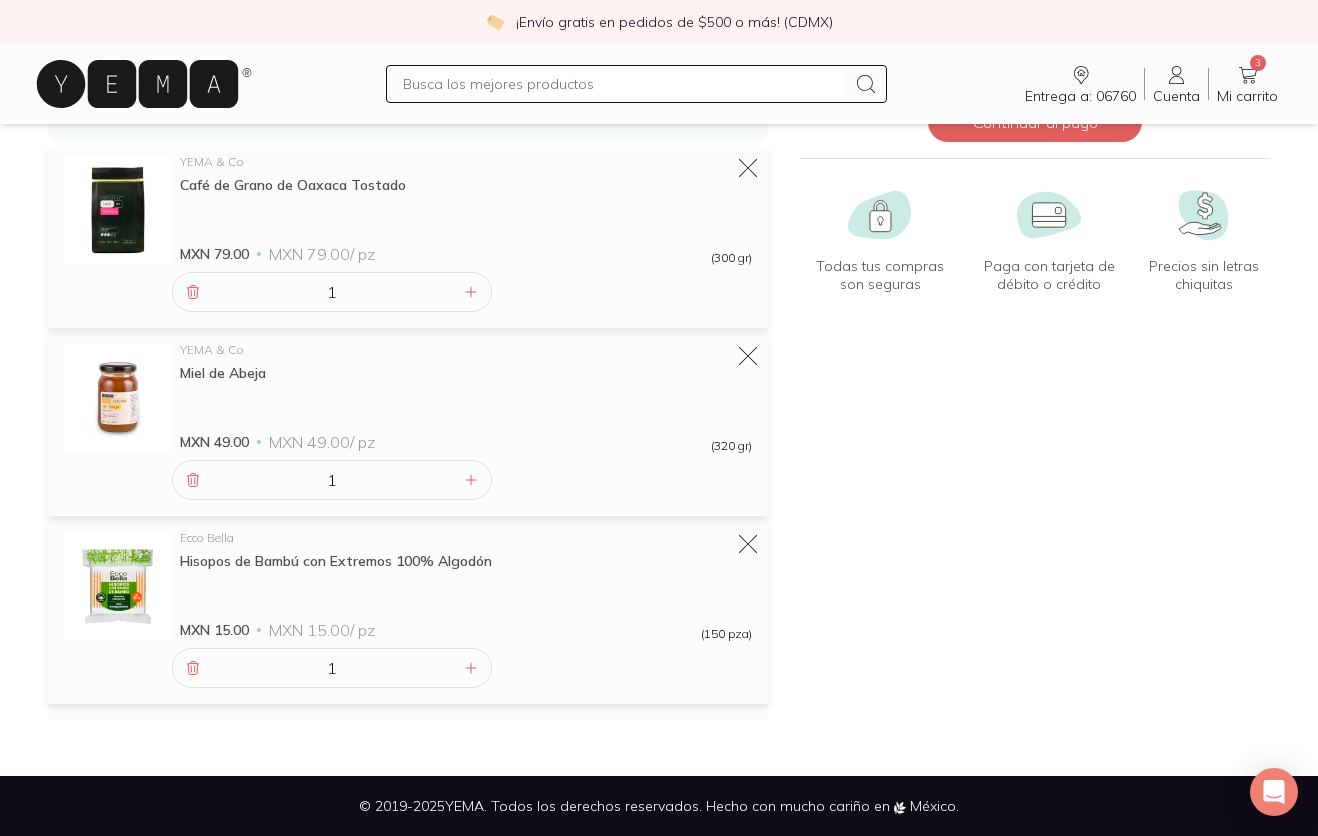 scroll, scrollTop: 0, scrollLeft: 0, axis: both 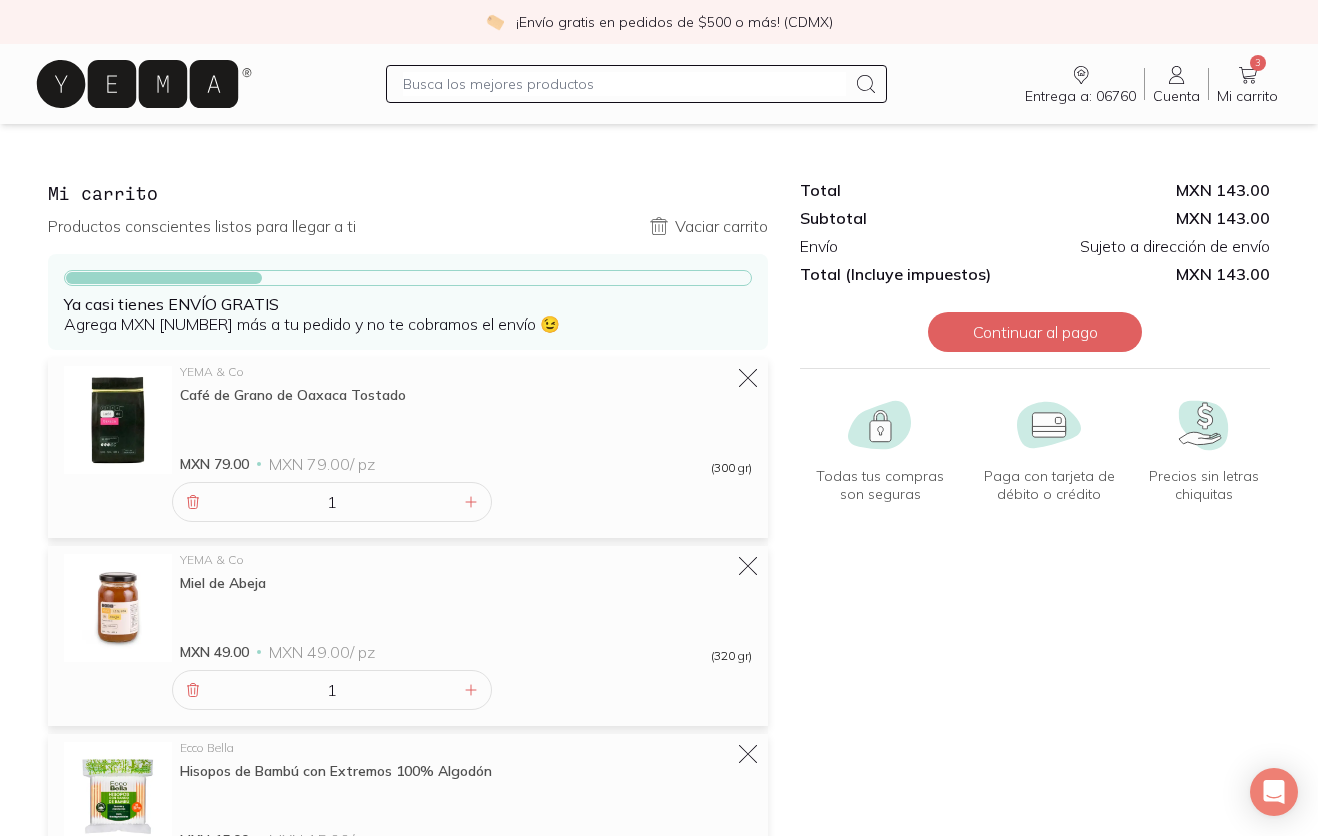 click 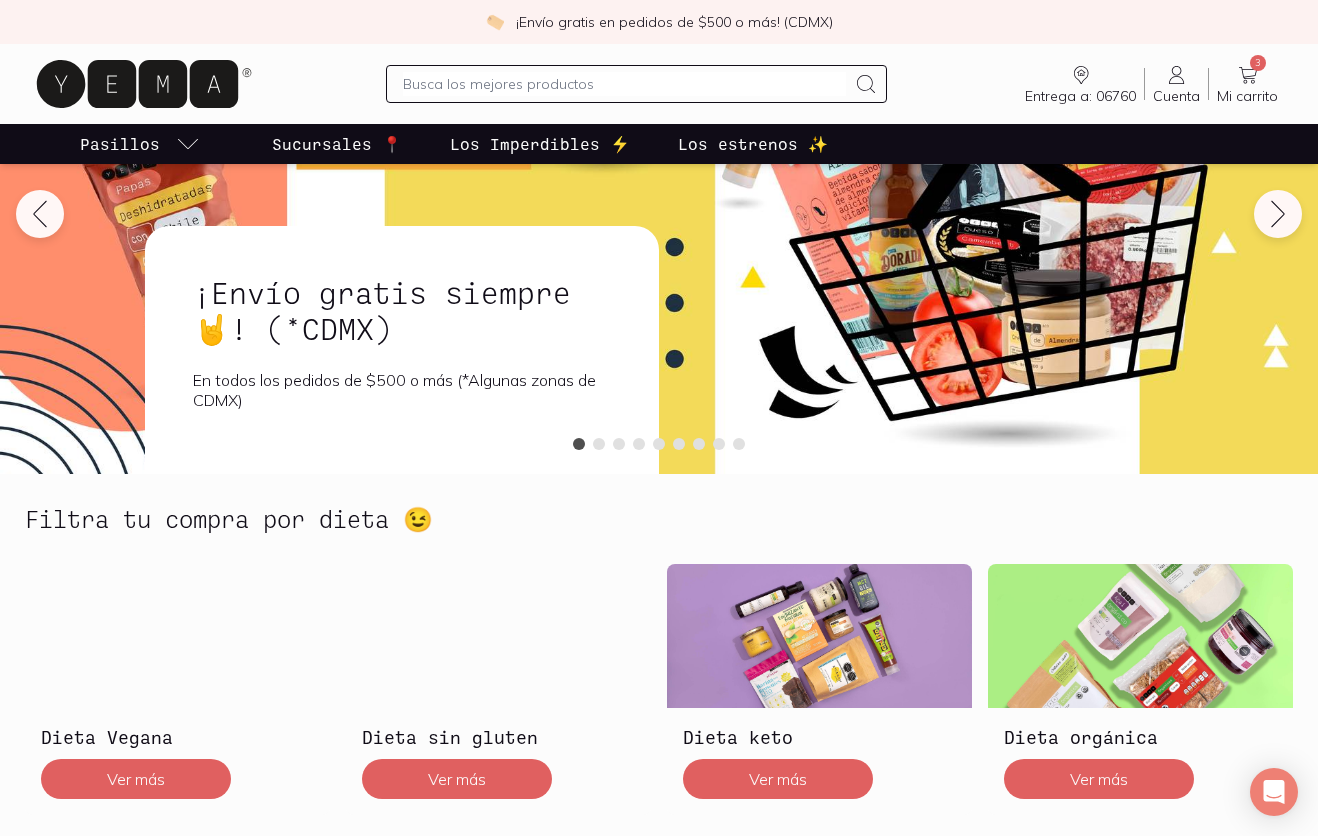 scroll, scrollTop: 211, scrollLeft: 0, axis: vertical 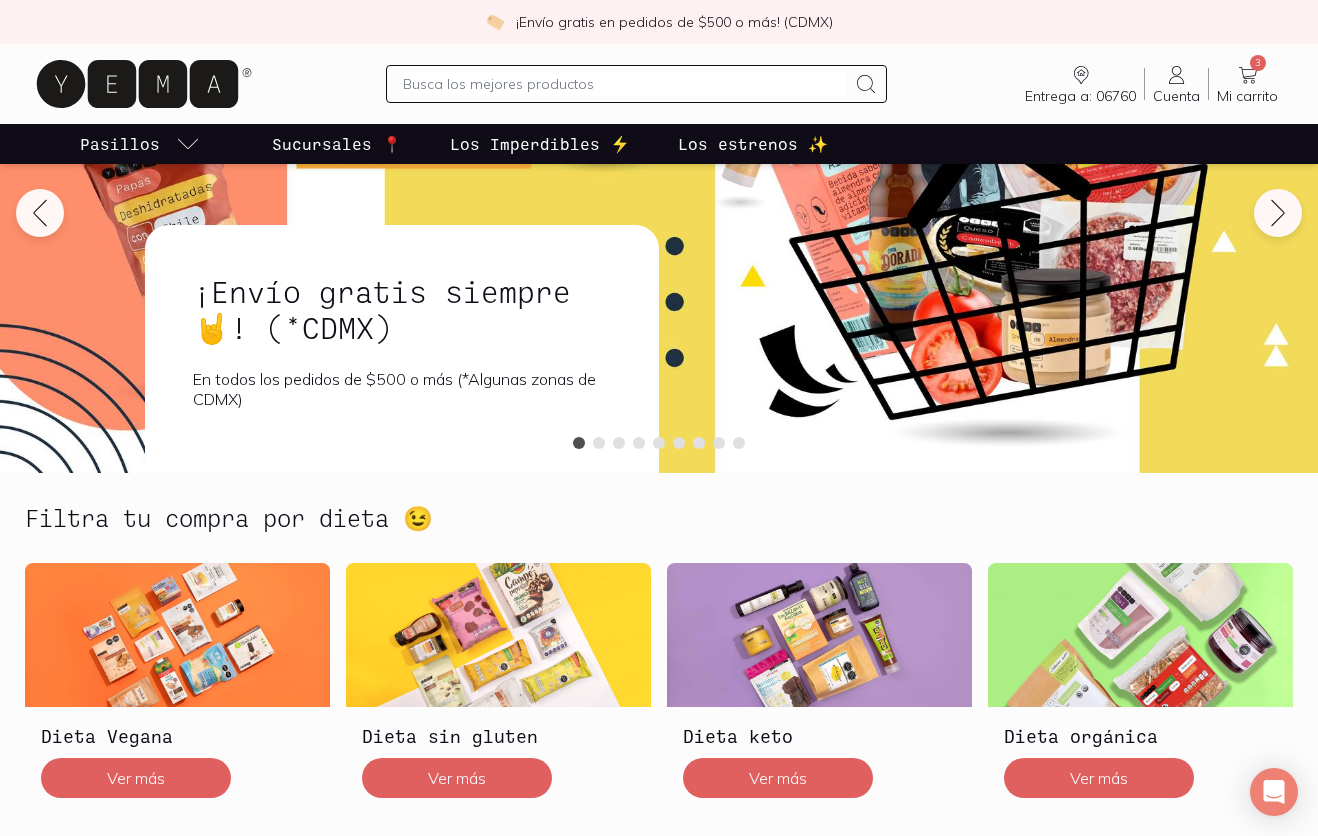 click at bounding box center (637, 84) 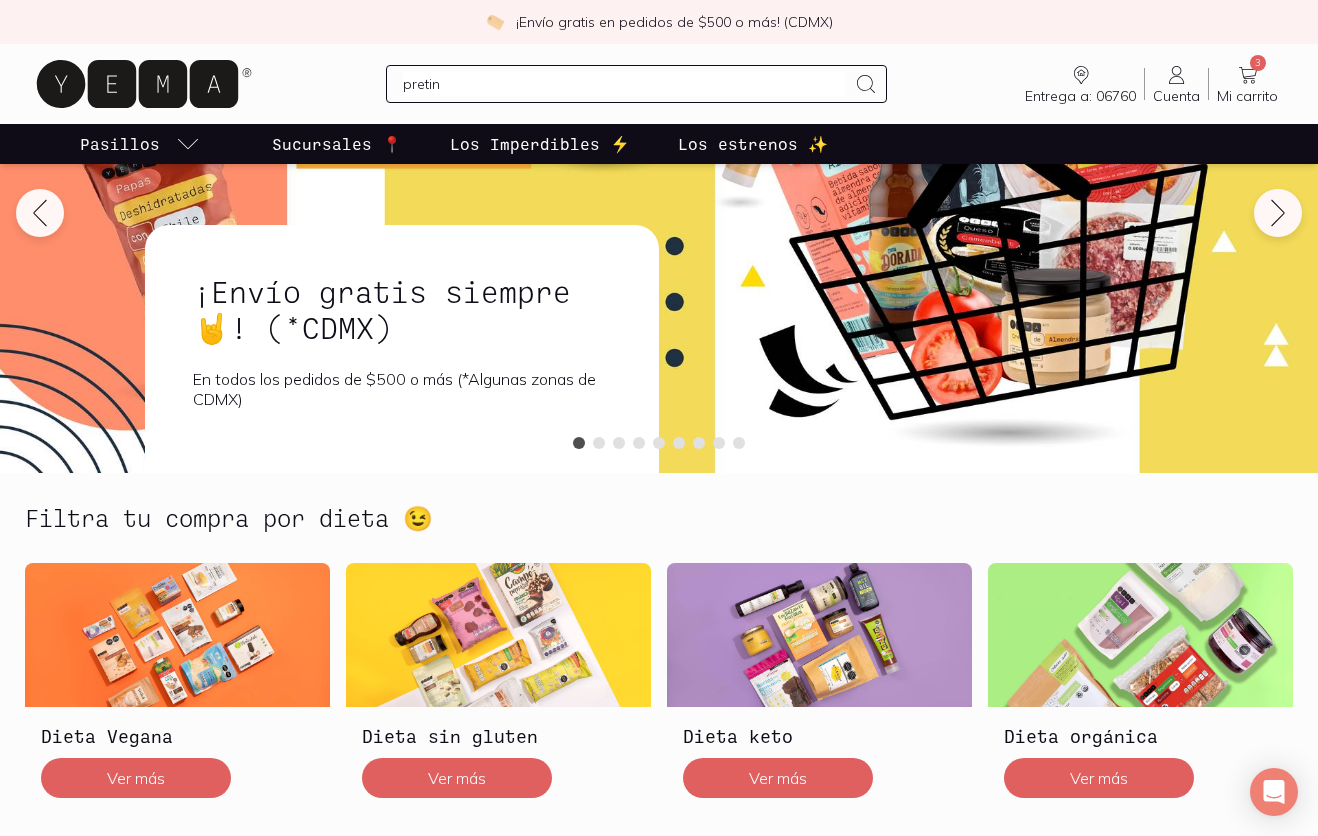type on "pretina" 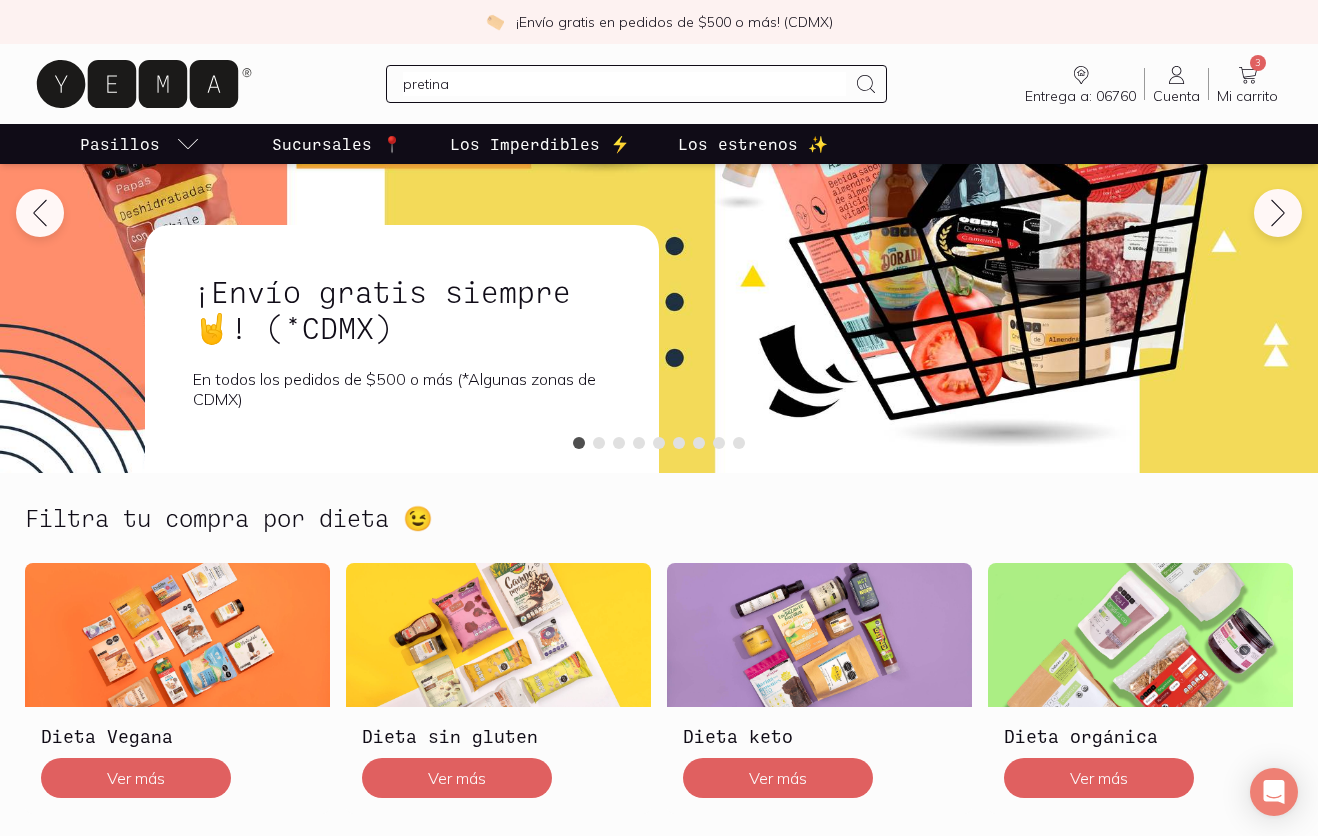 type 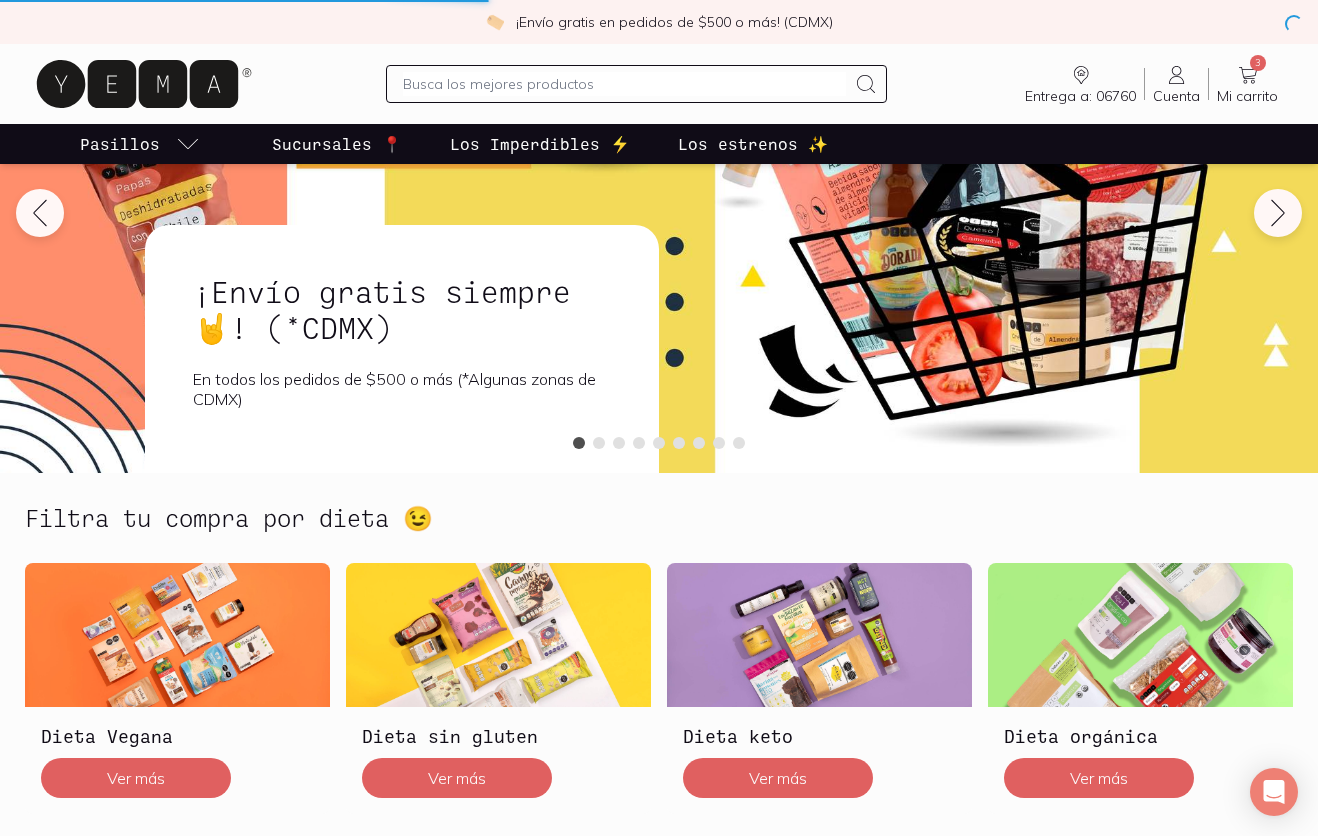 scroll, scrollTop: 0, scrollLeft: 0, axis: both 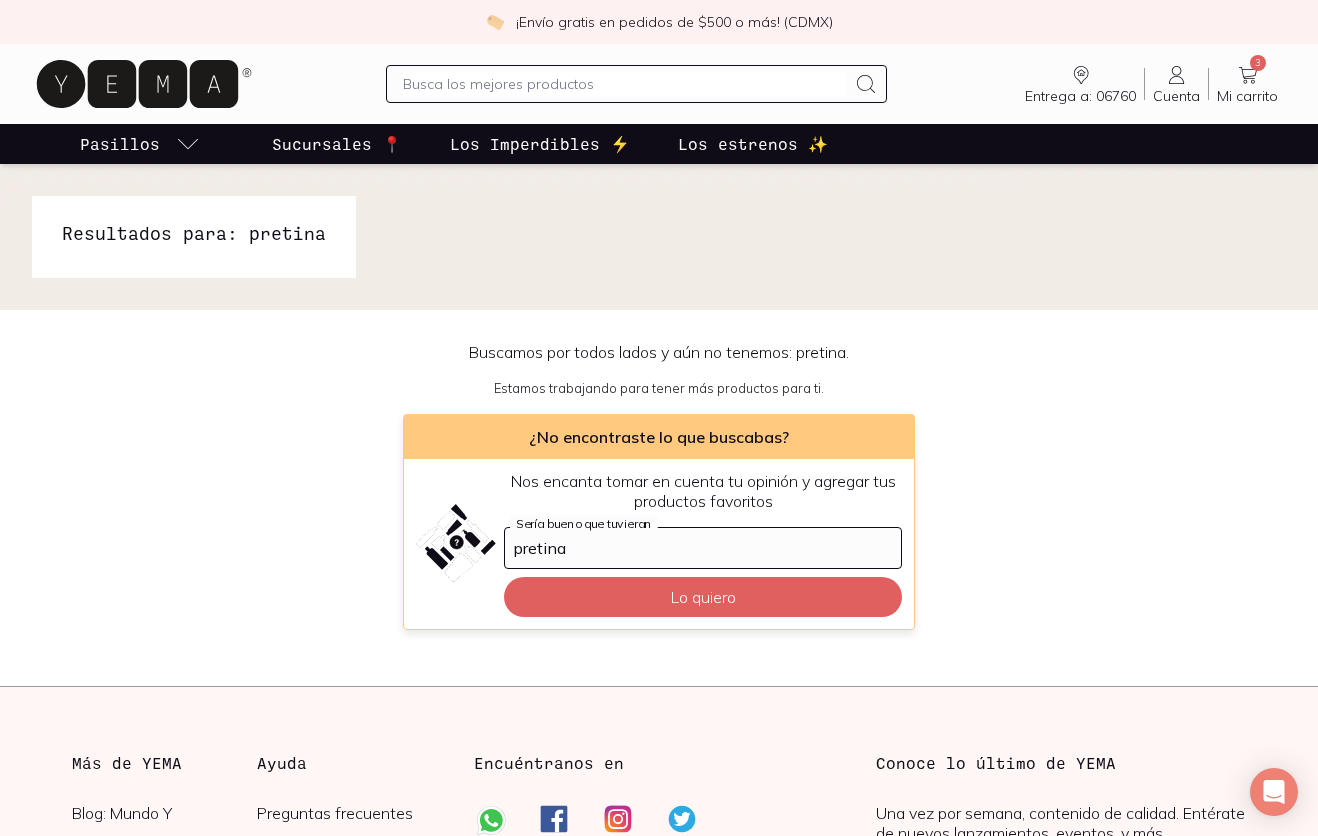 click at bounding box center [625, 84] 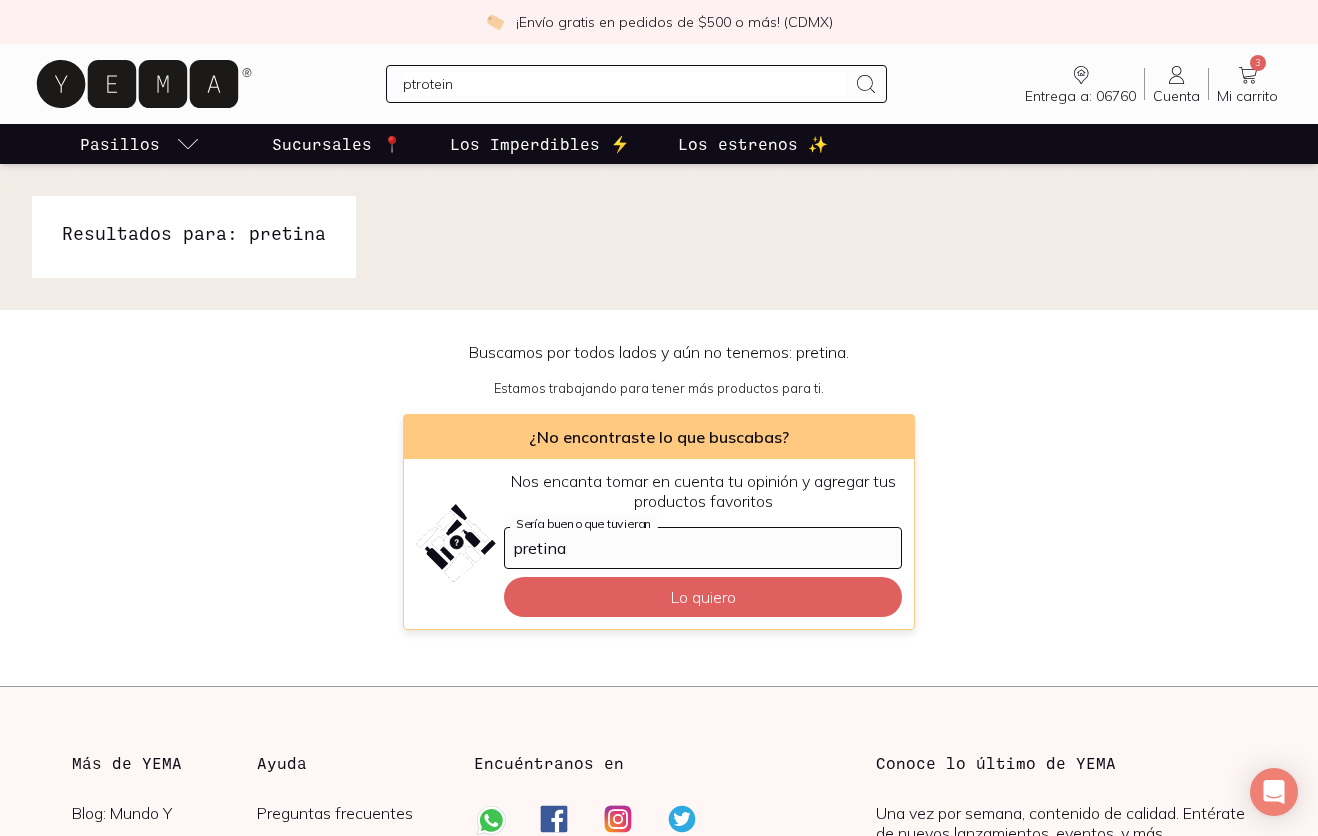 type on "ptroteina" 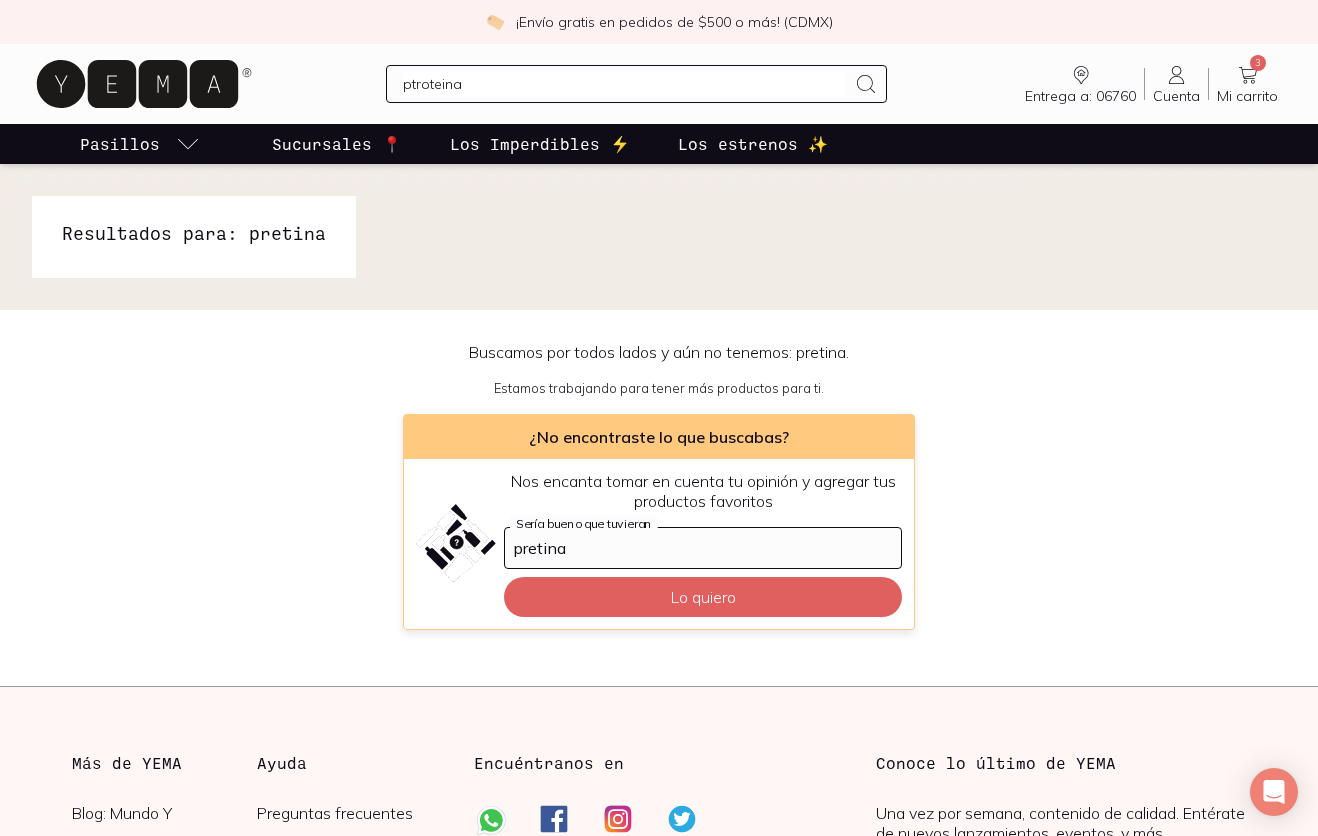 type 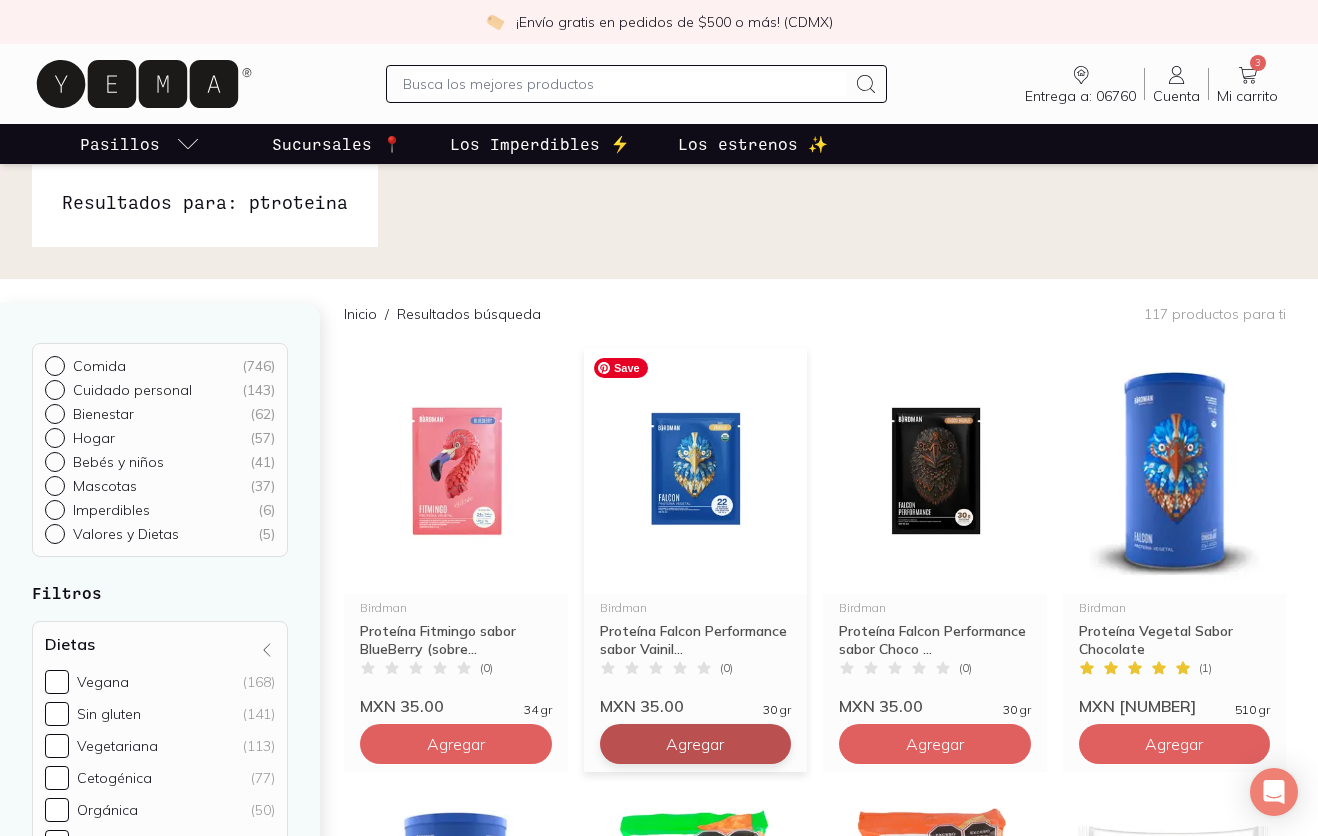 scroll, scrollTop: 0, scrollLeft: 0, axis: both 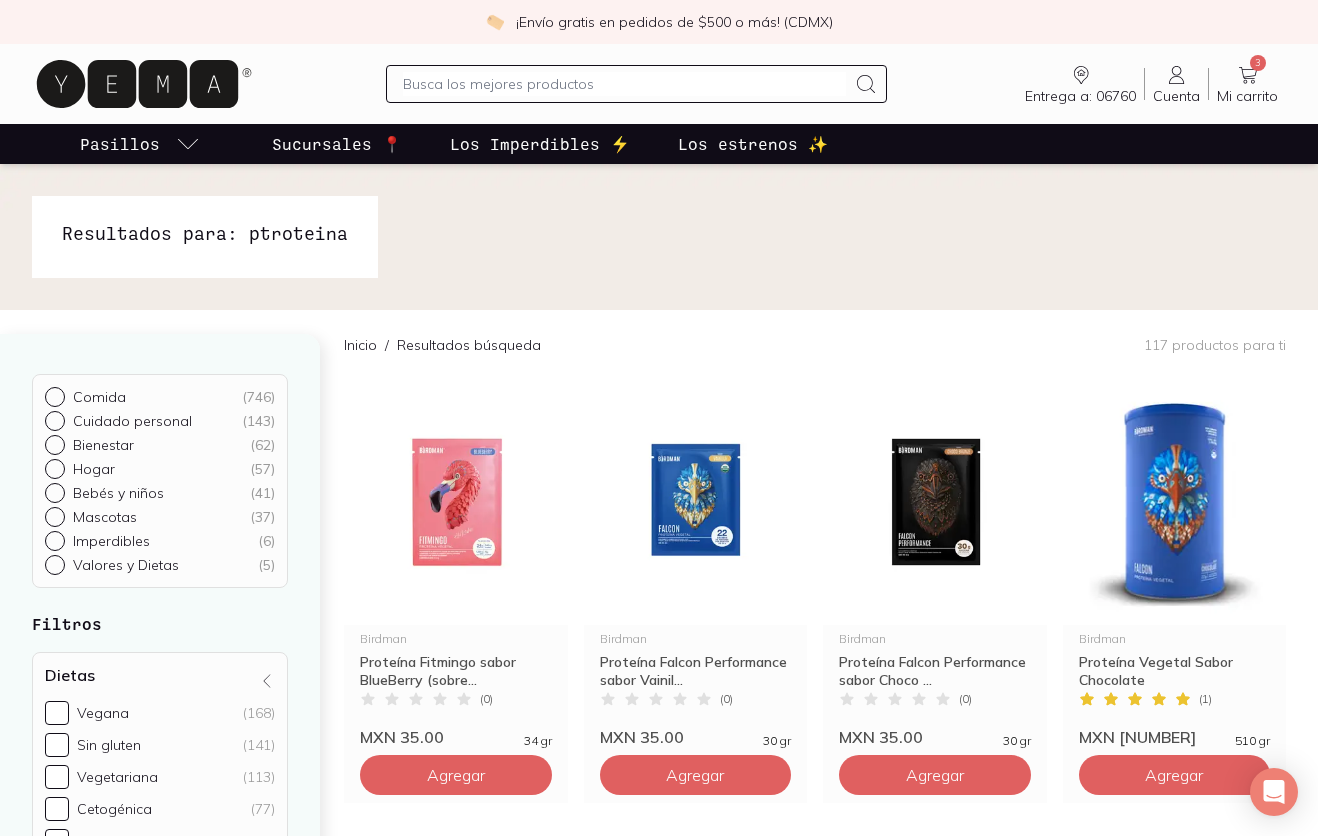 click on "3 Mi carrito Carrito" at bounding box center [1247, 84] 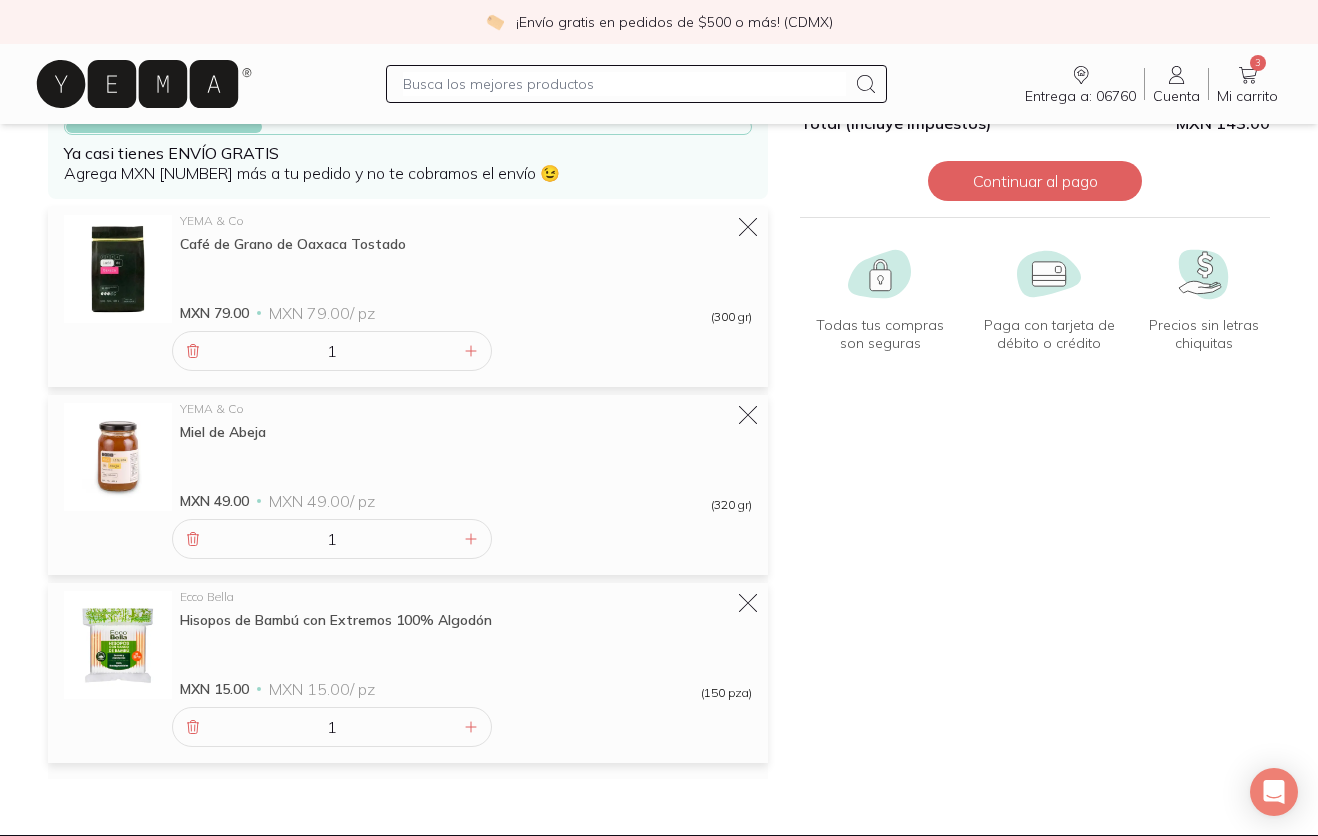 scroll, scrollTop: 149, scrollLeft: 0, axis: vertical 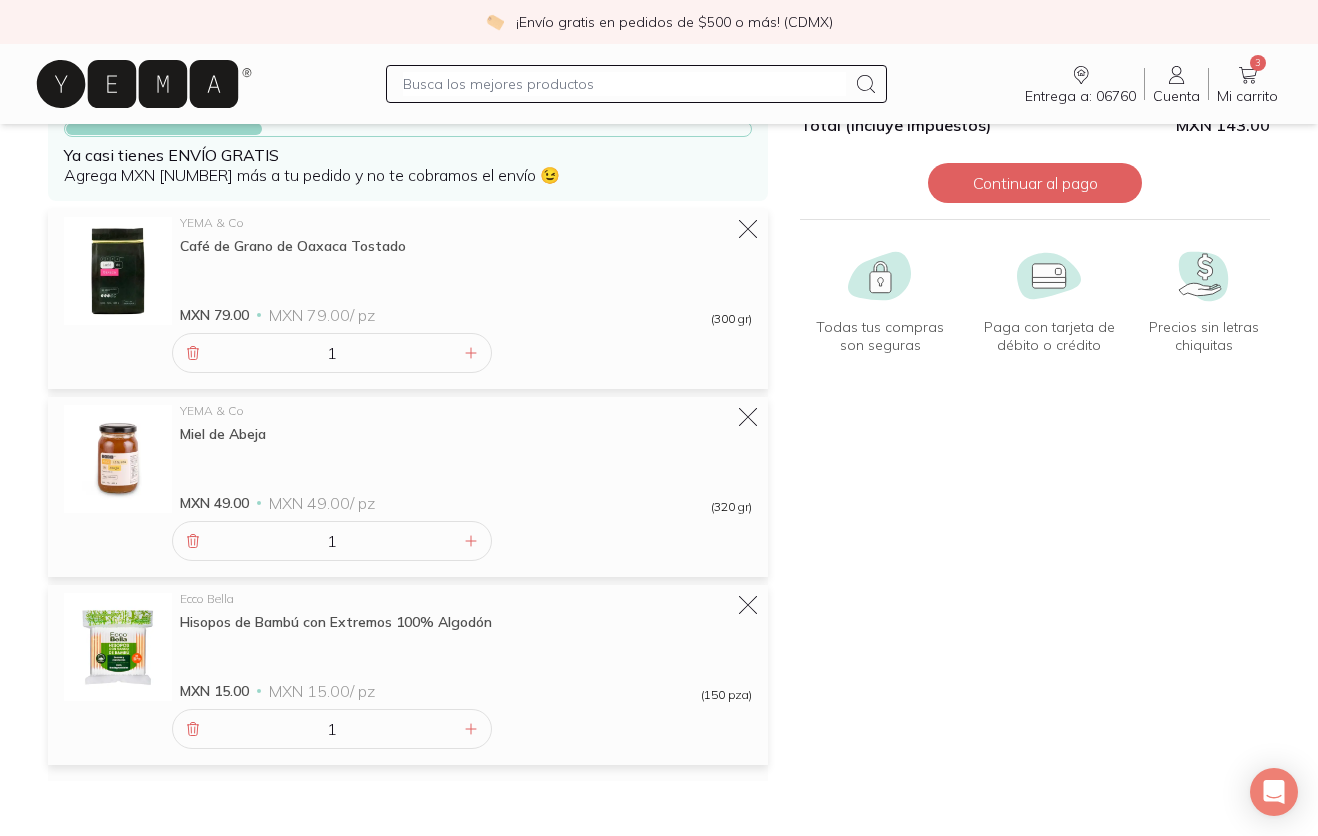 click 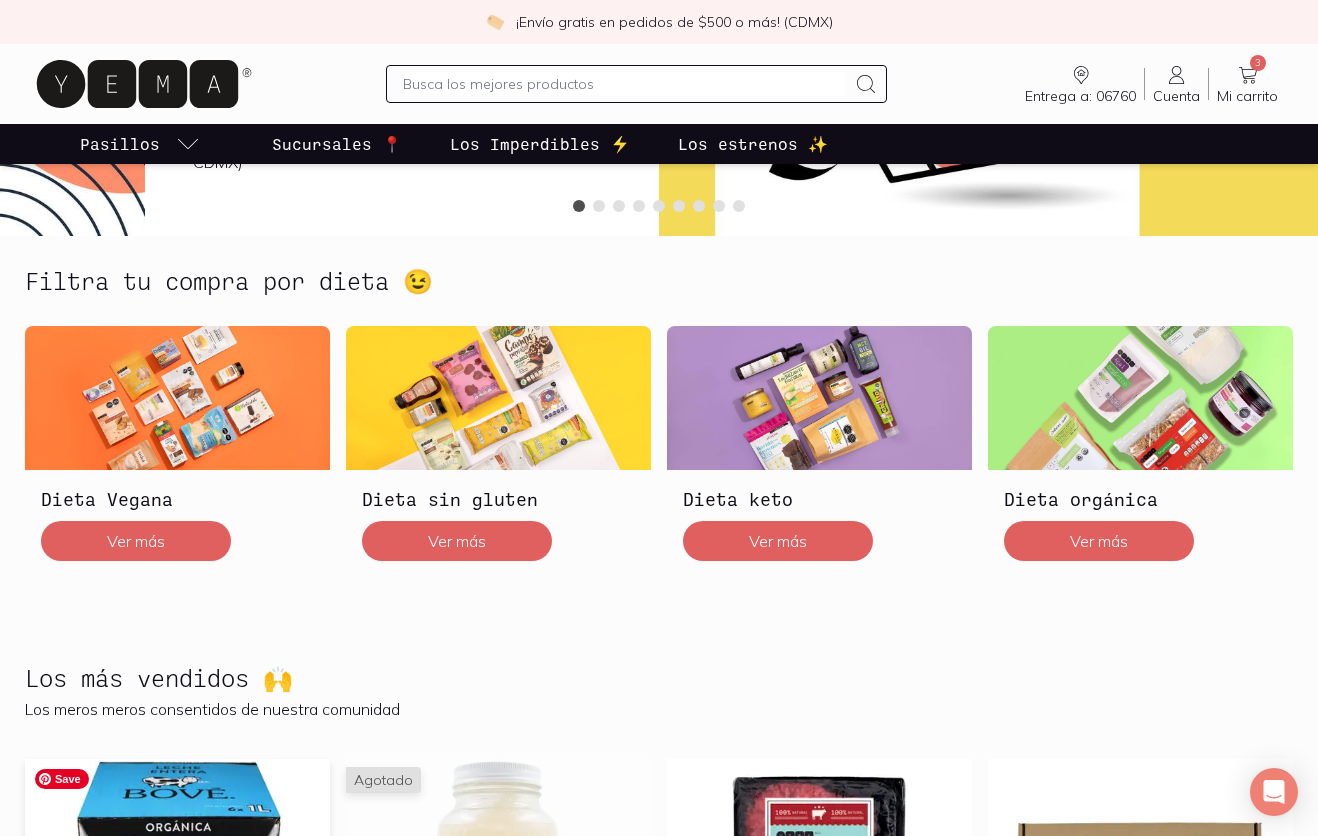 scroll, scrollTop: 353, scrollLeft: 0, axis: vertical 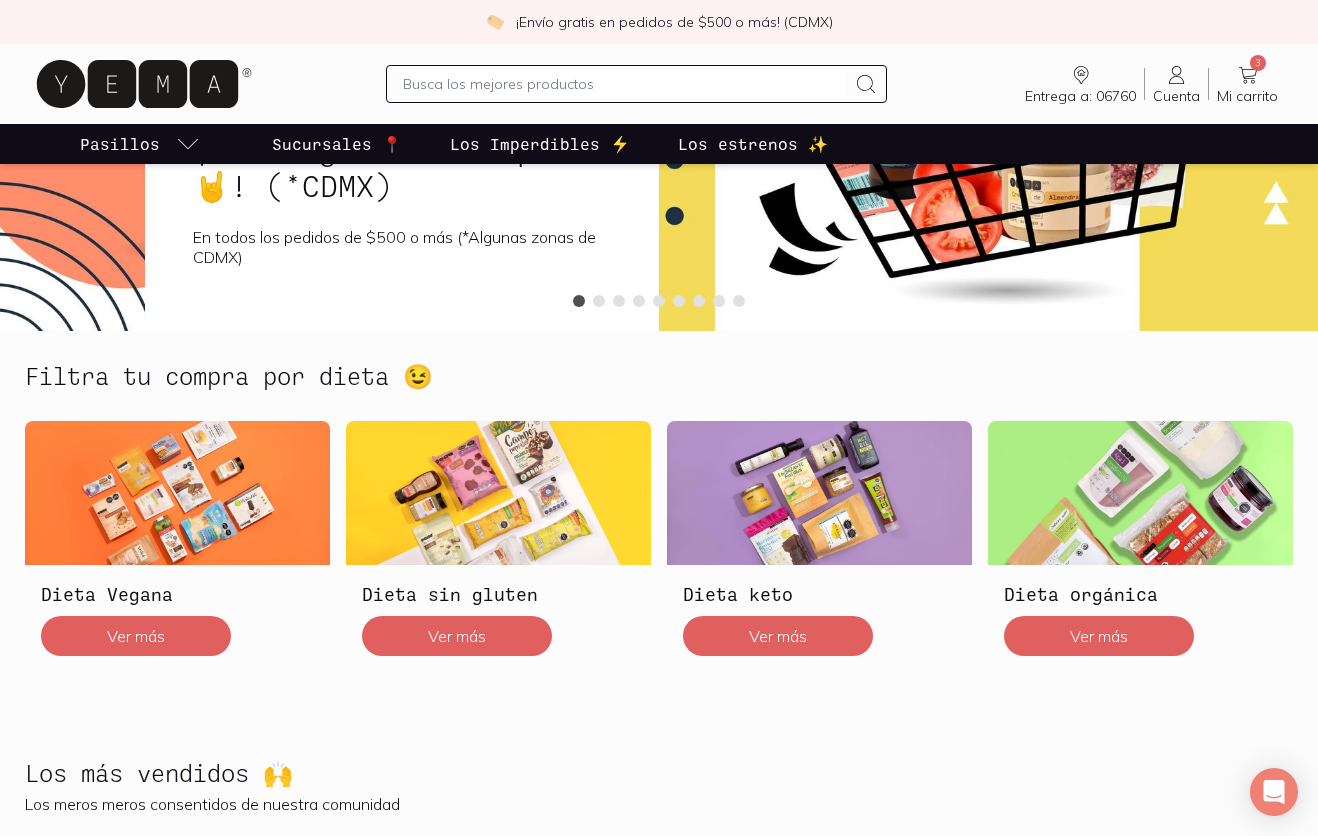click at bounding box center [625, 84] 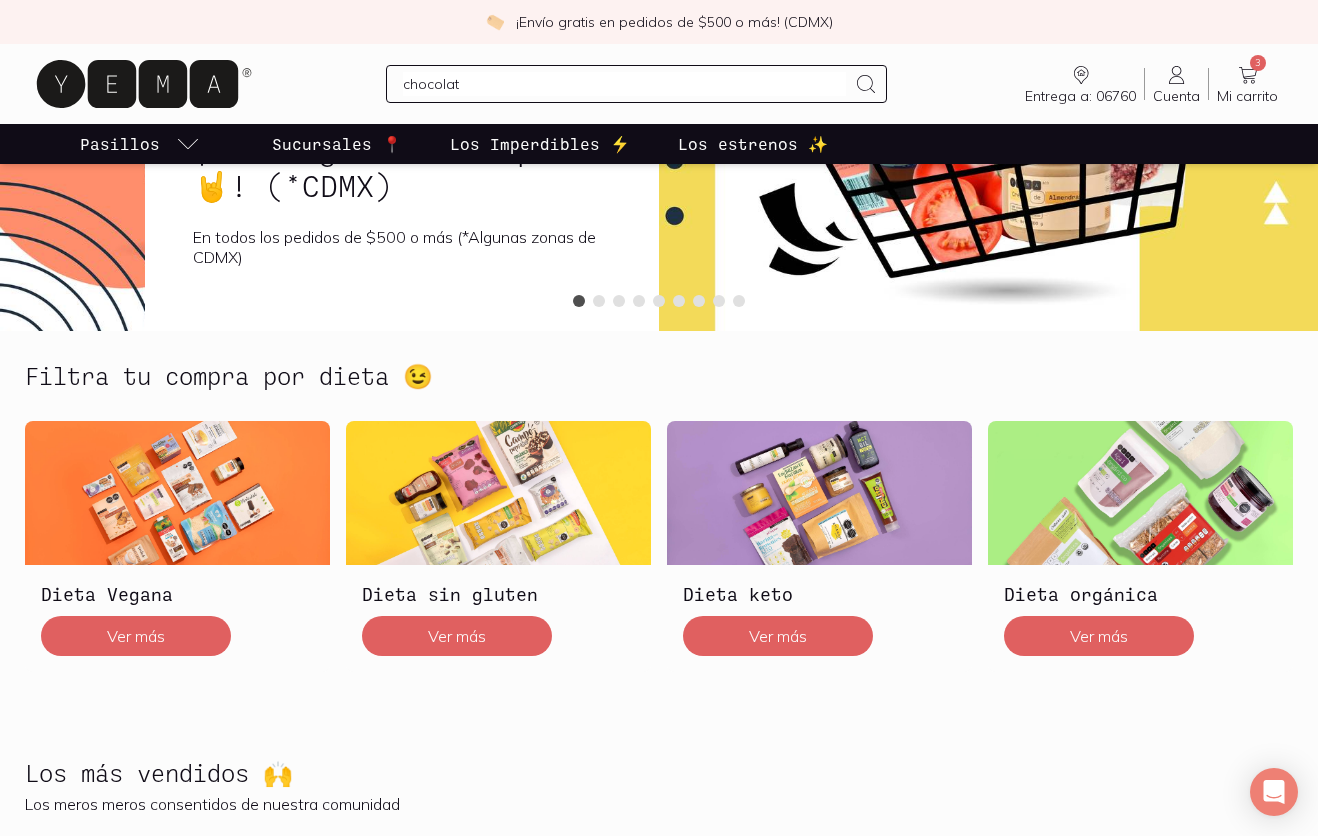 type on "chocolate" 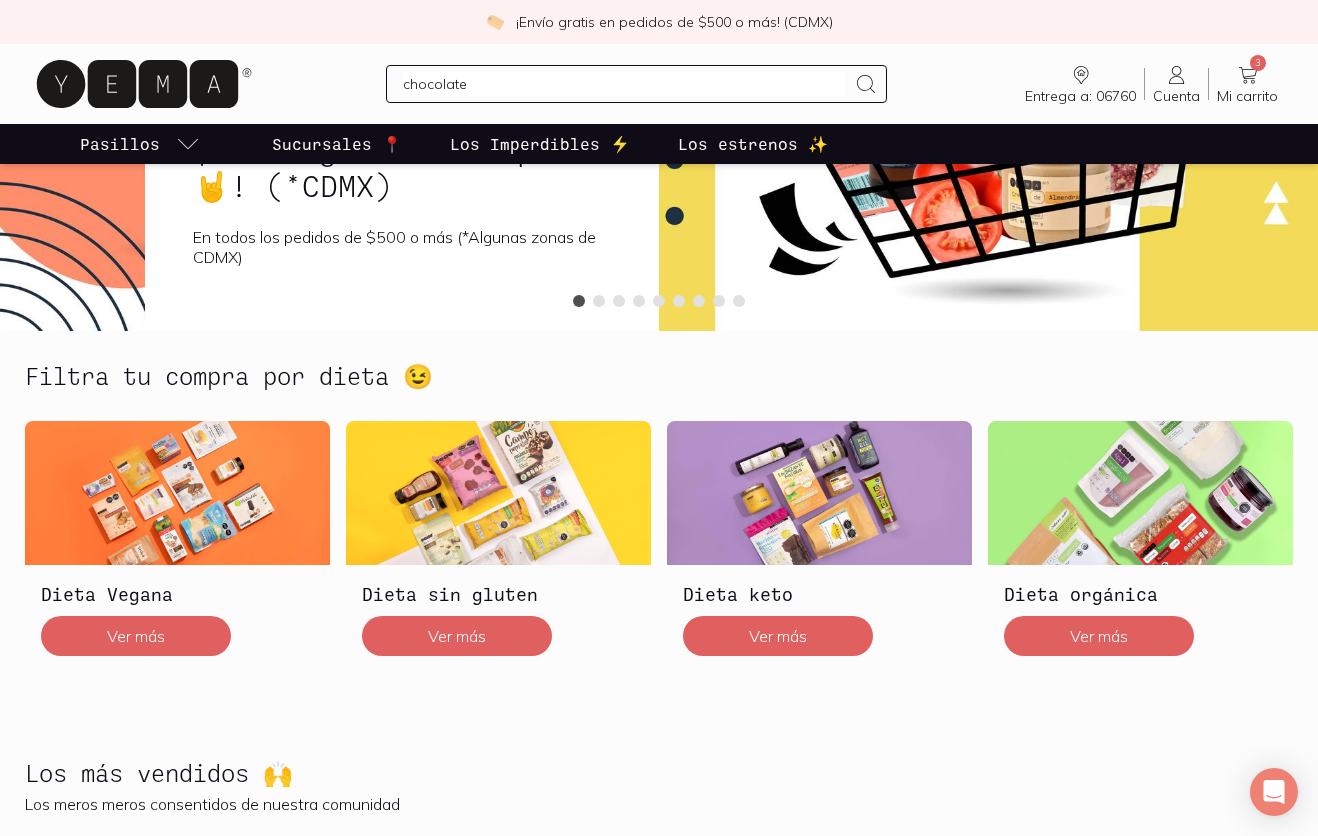 type 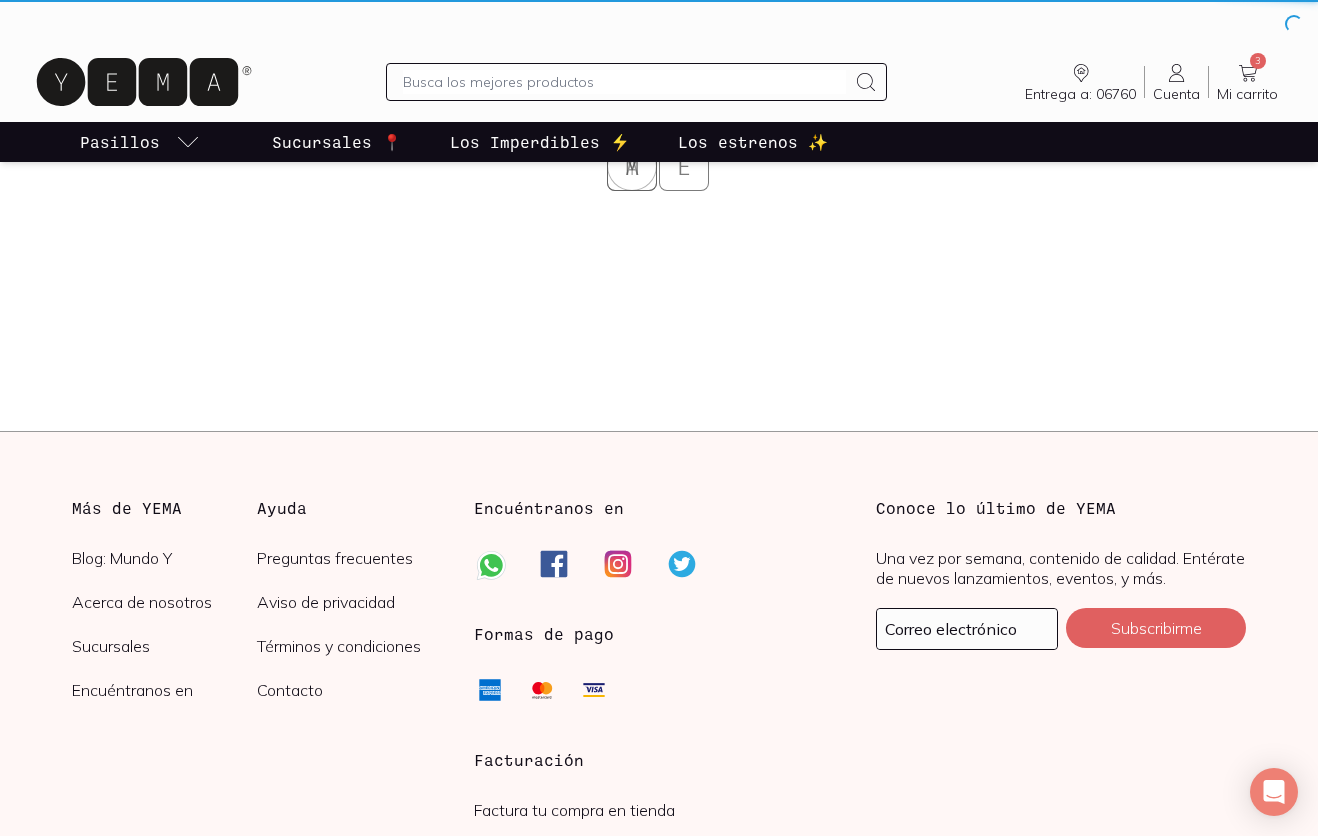 scroll, scrollTop: 0, scrollLeft: 0, axis: both 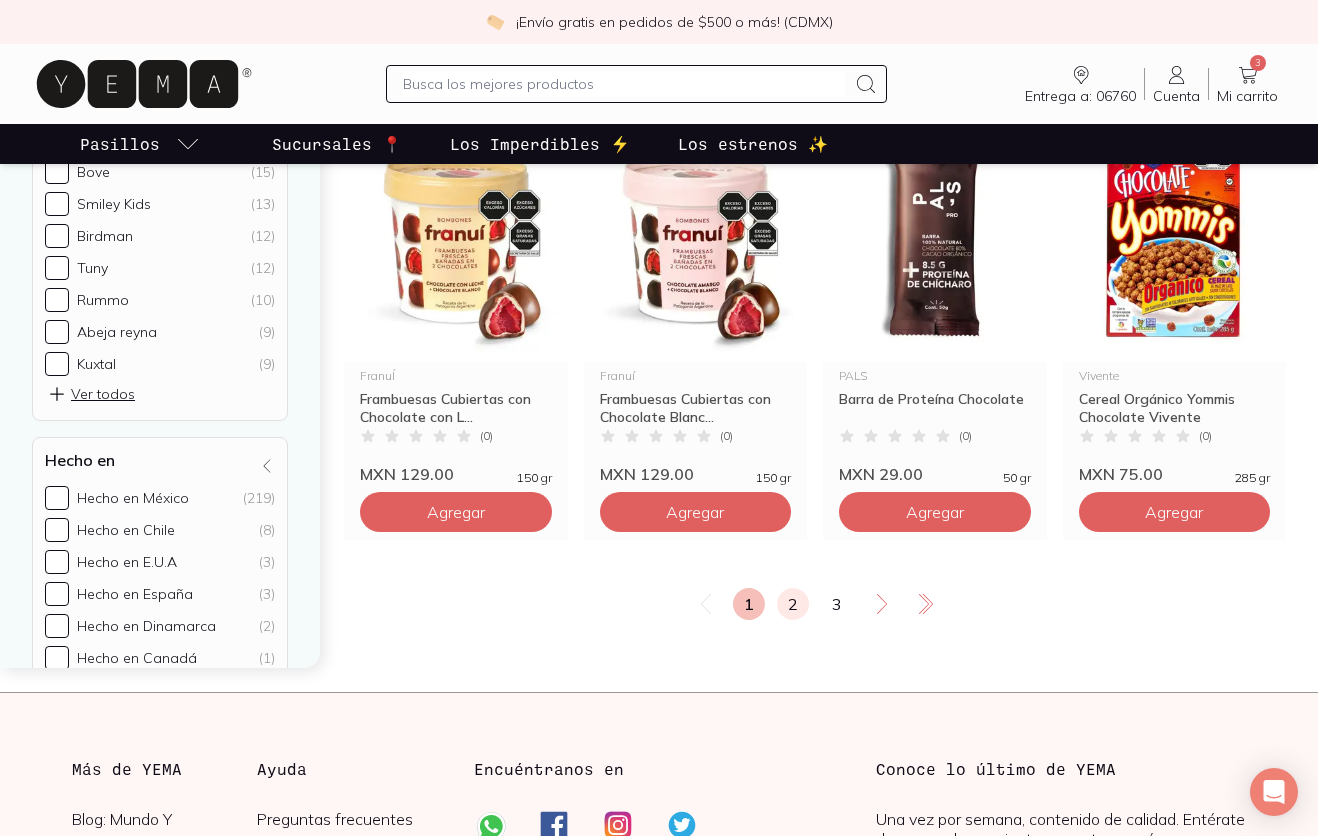 click on "2" at bounding box center (793, 604) 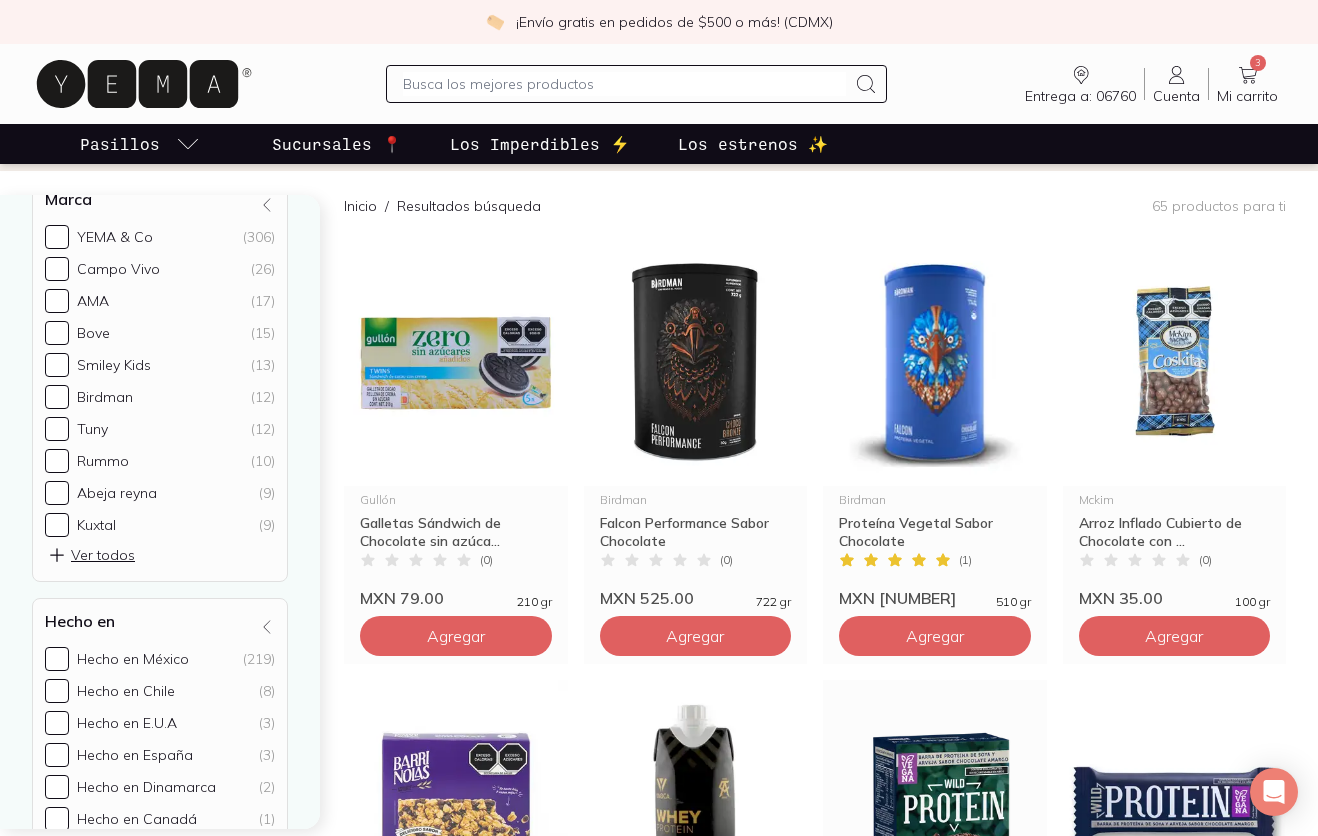 scroll, scrollTop: 145, scrollLeft: 0, axis: vertical 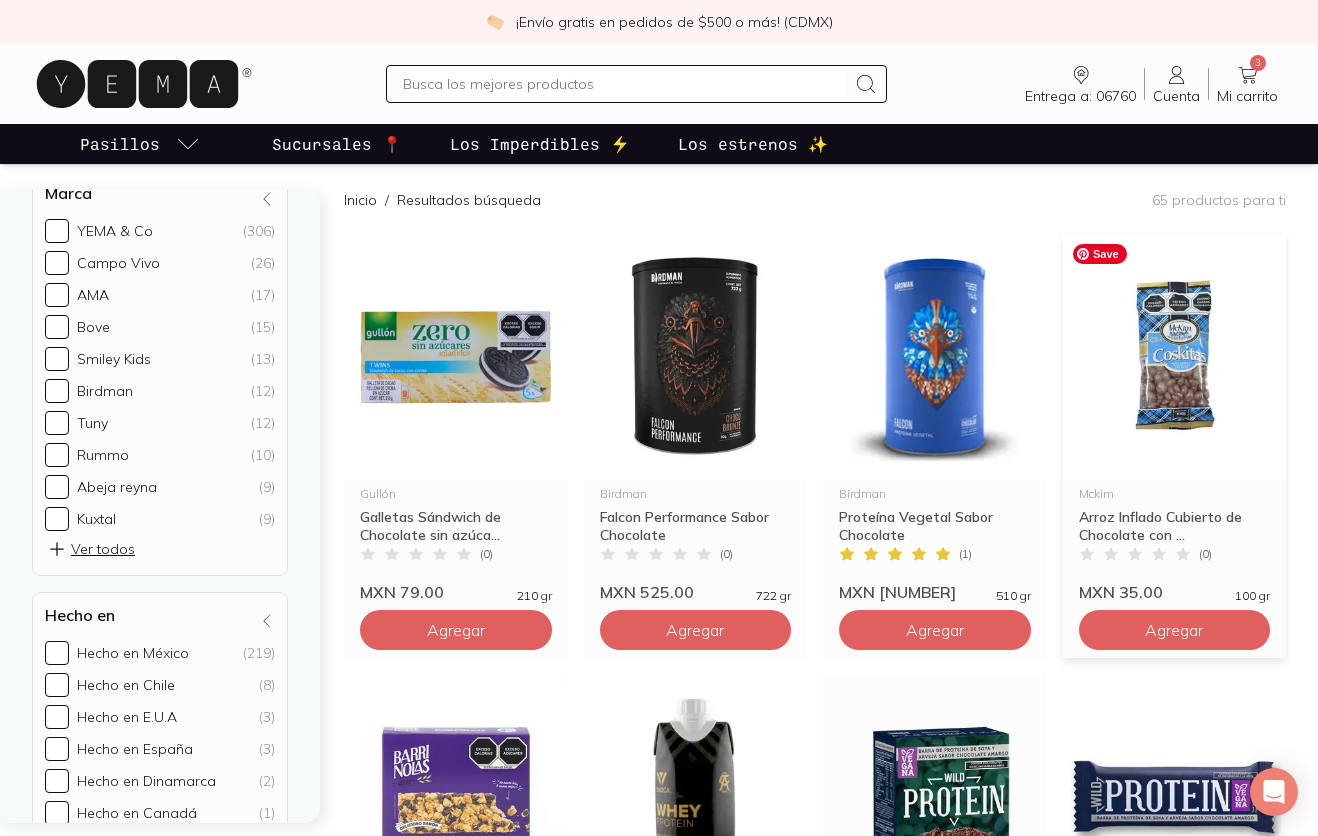 click at bounding box center [1175, 357] 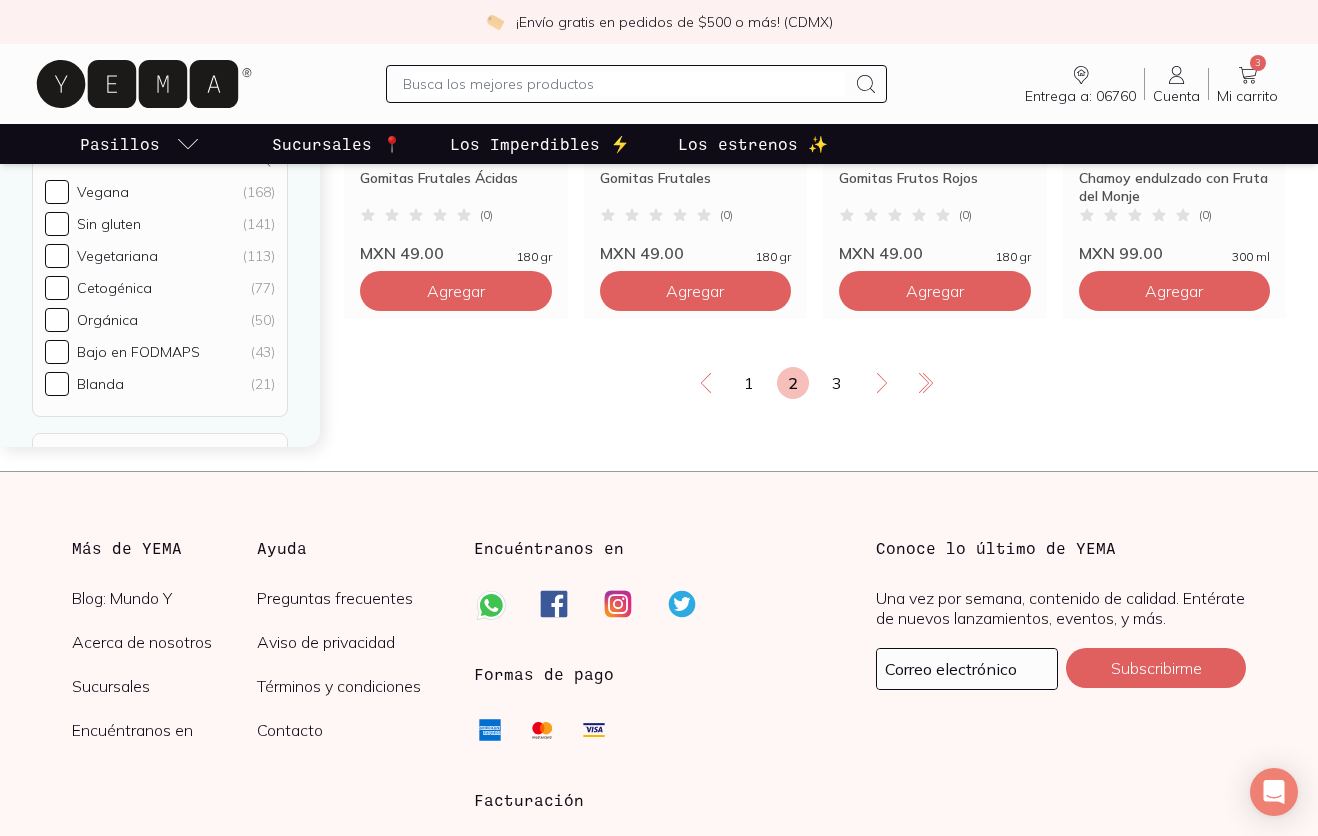 scroll, scrollTop: 2778, scrollLeft: 0, axis: vertical 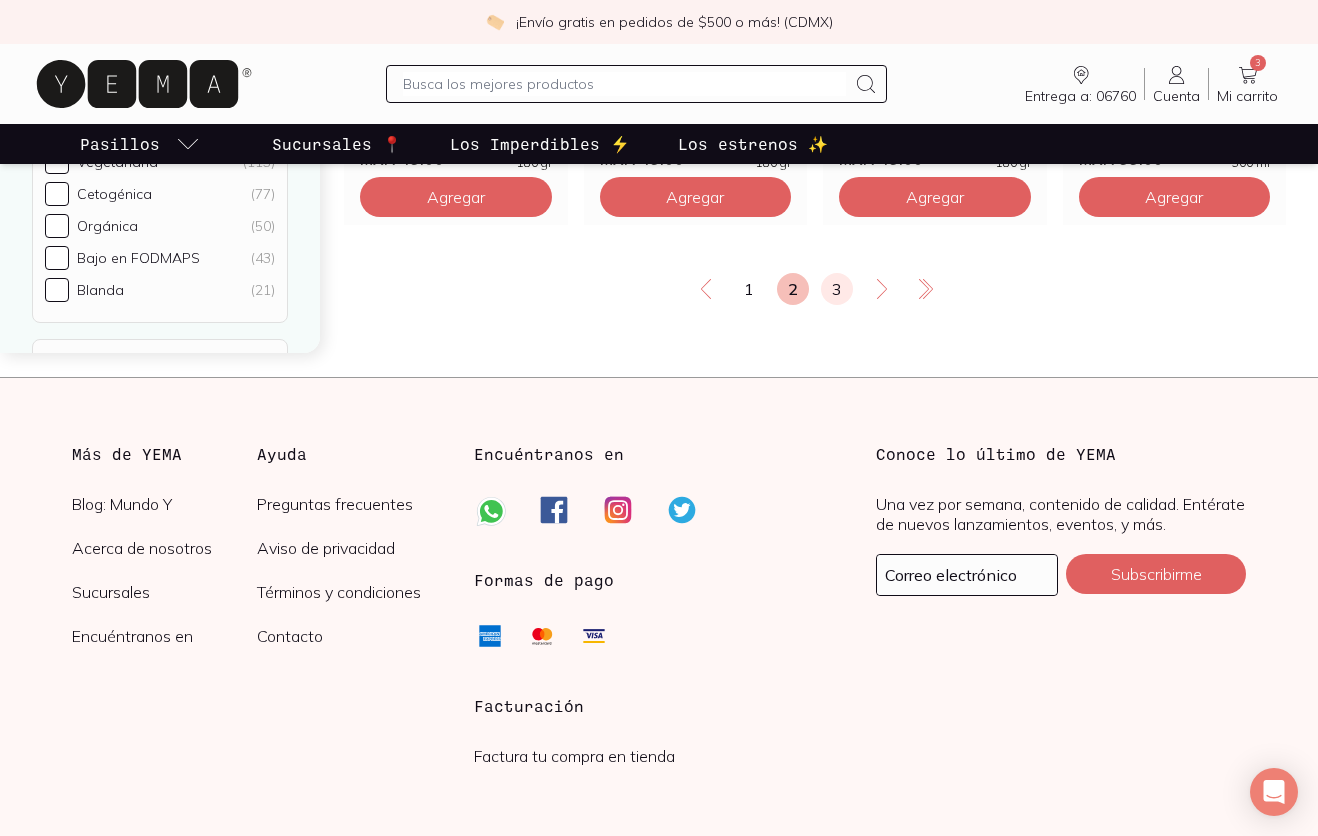 click on "3" at bounding box center (837, 289) 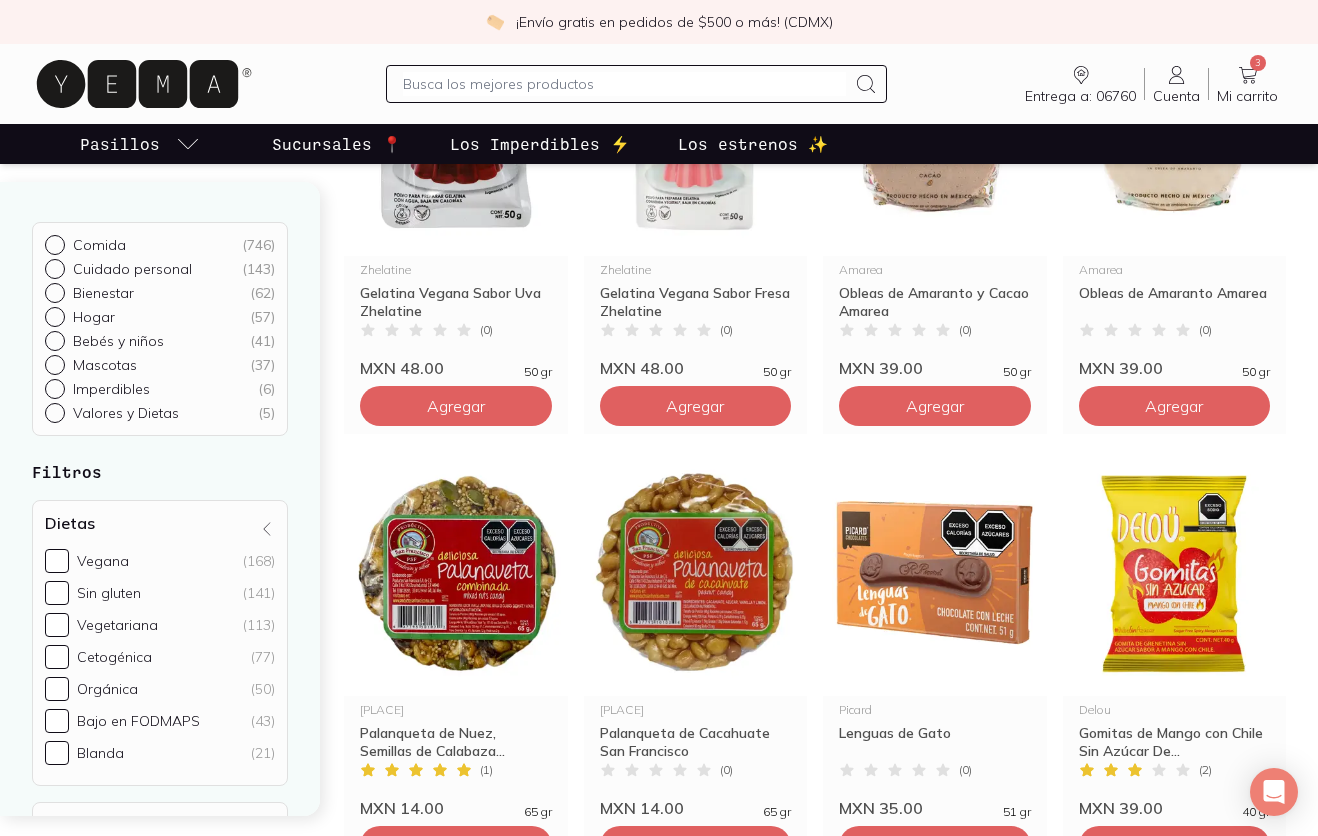 scroll, scrollTop: 0, scrollLeft: 0, axis: both 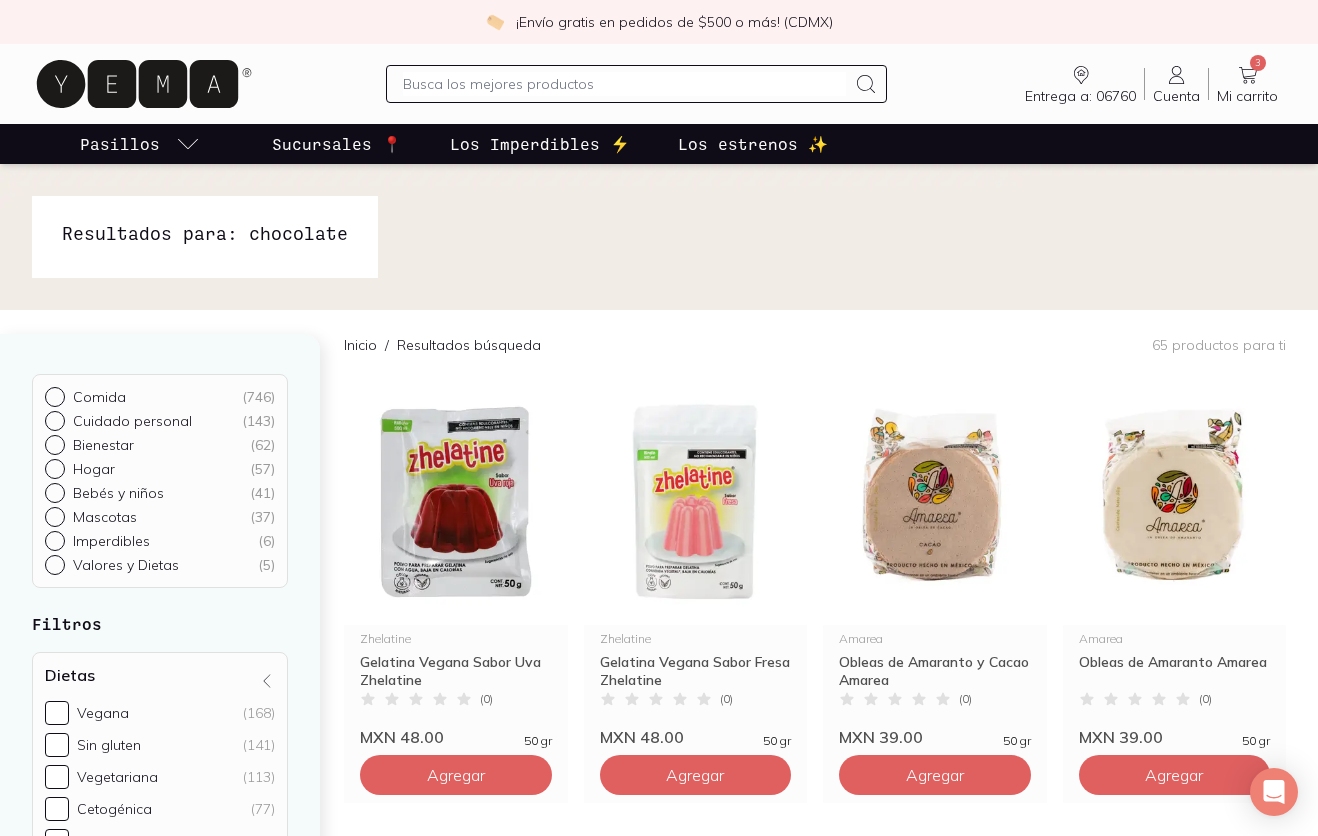 click 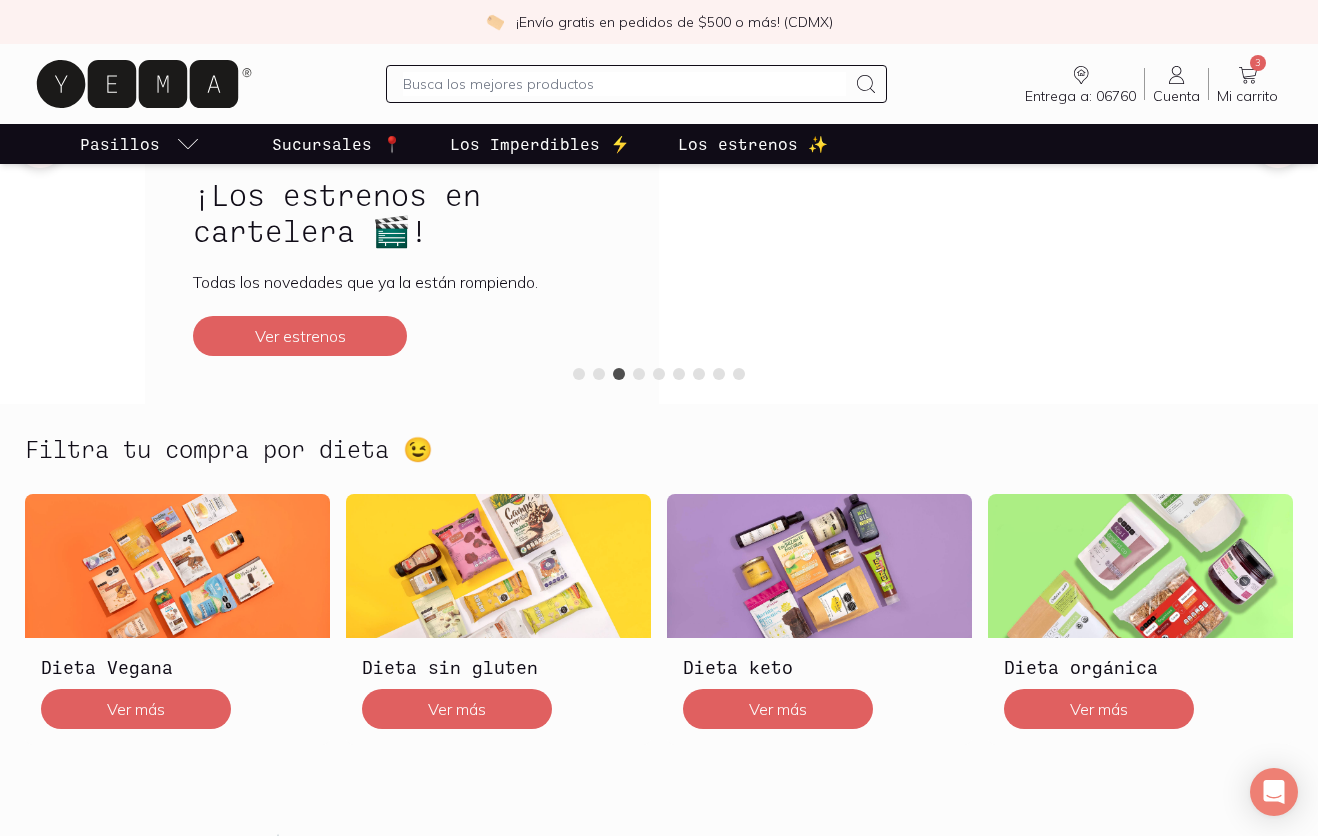 scroll, scrollTop: 0, scrollLeft: 0, axis: both 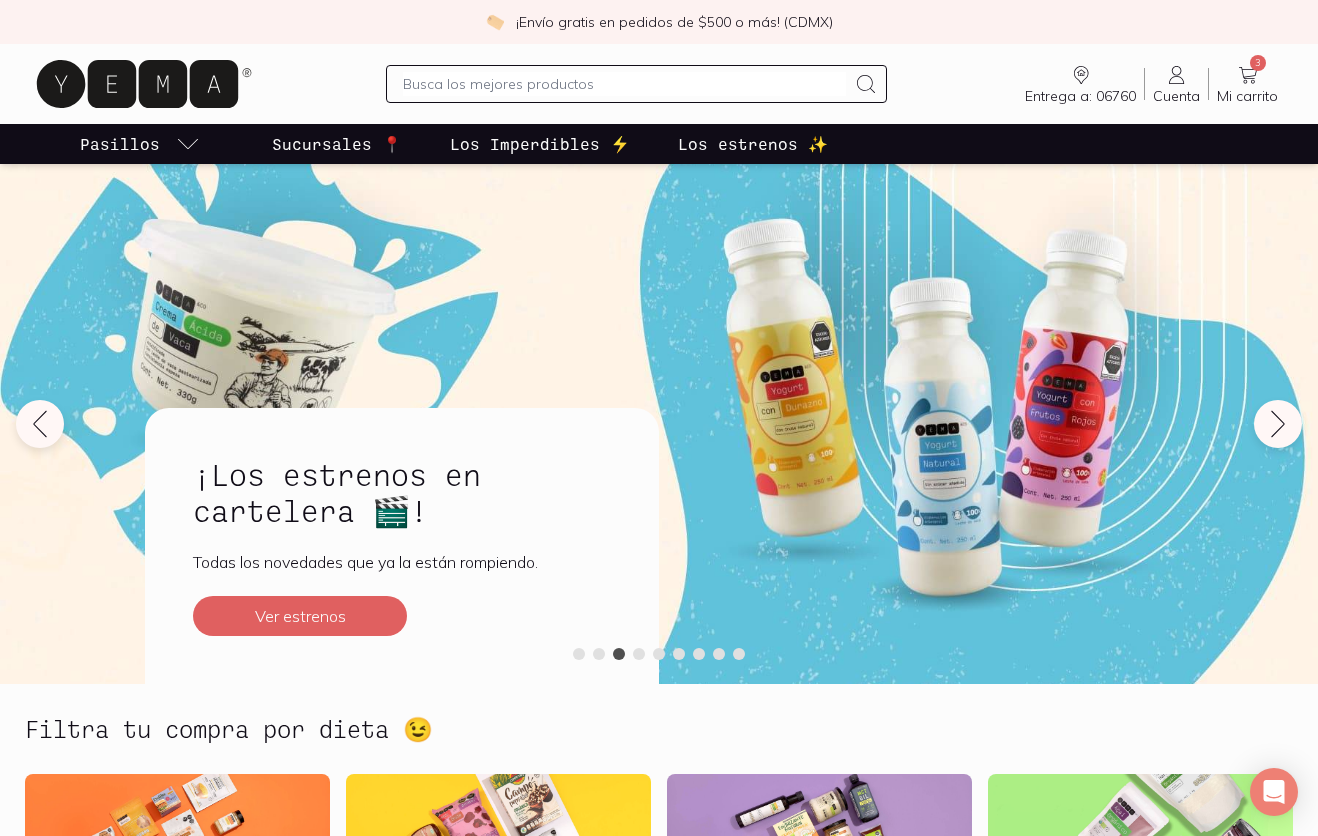 click 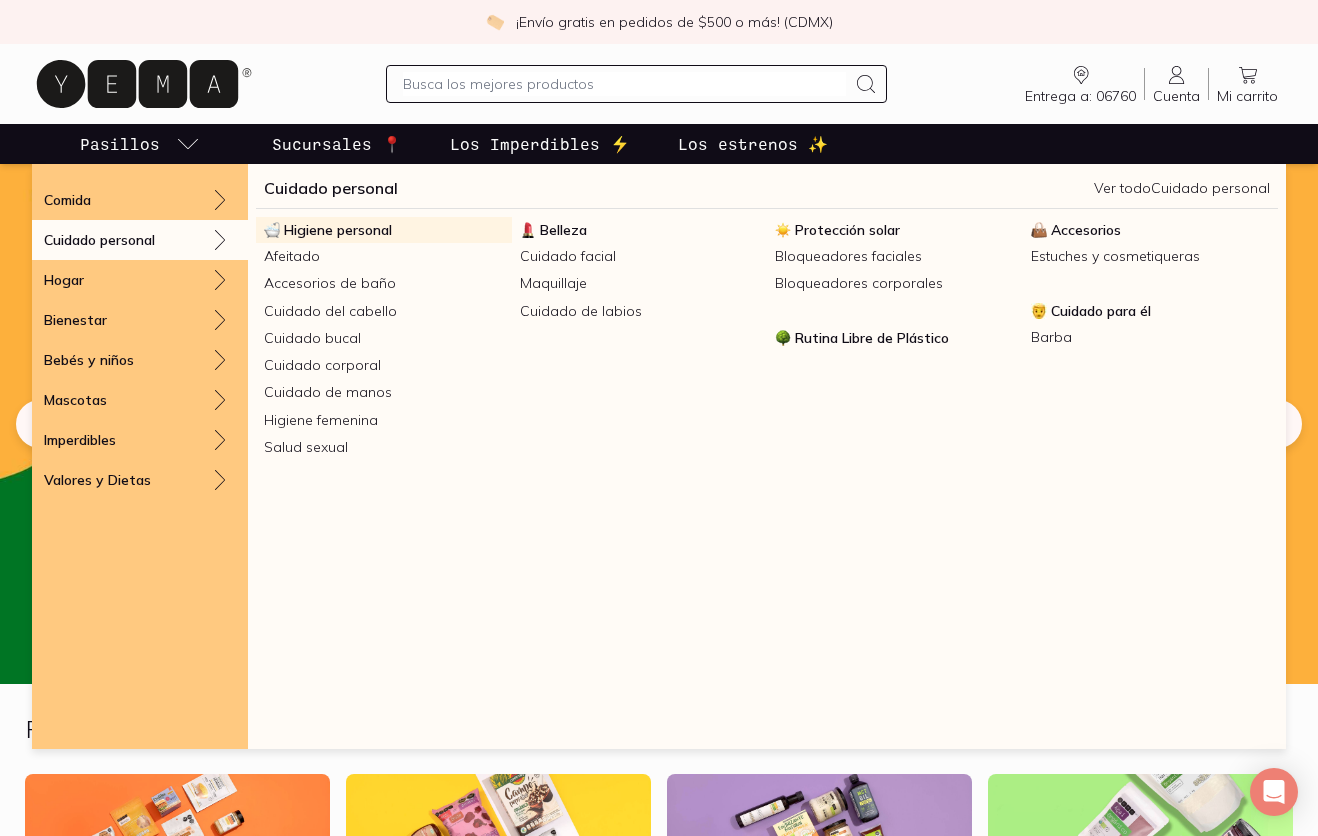click on "Higiene personal" at bounding box center (338, 230) 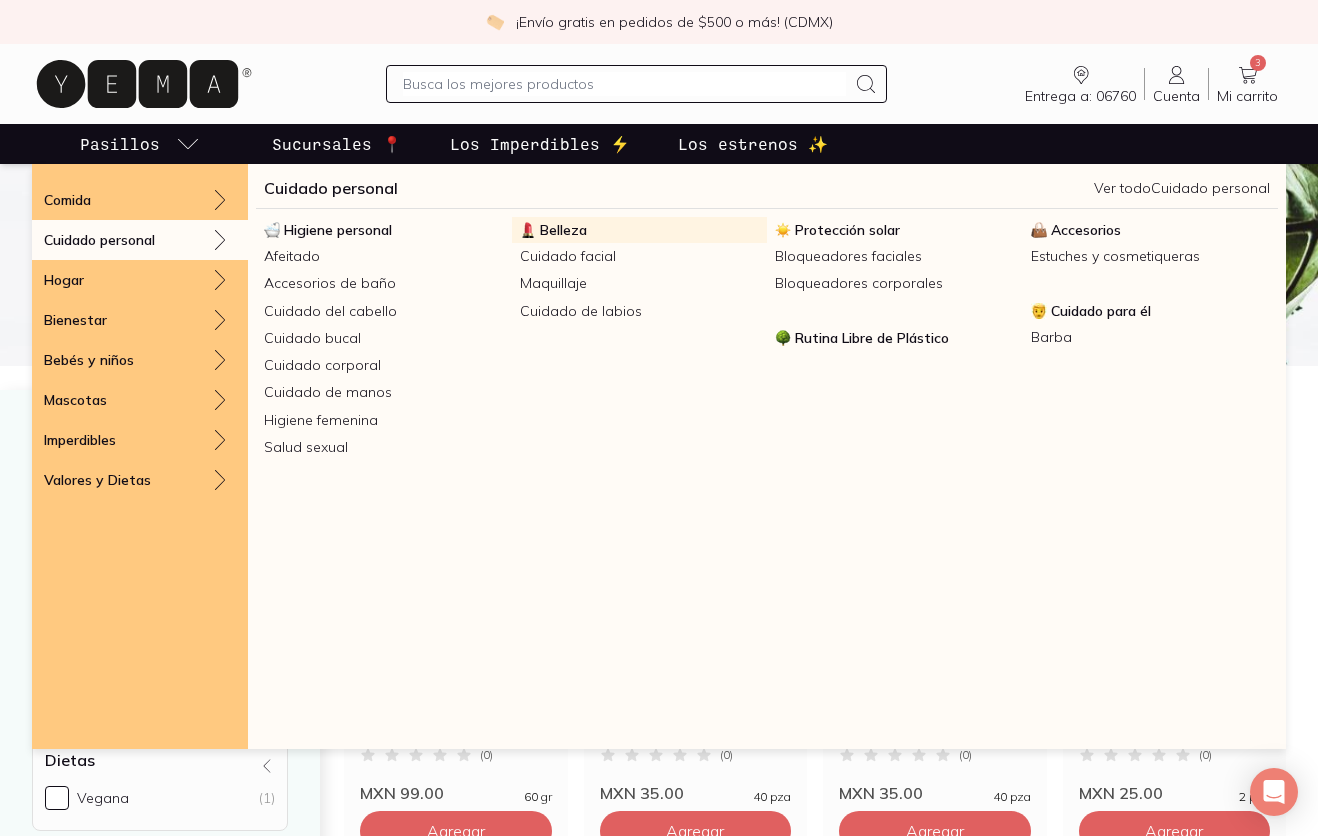 click on "Belleza" at bounding box center [563, 230] 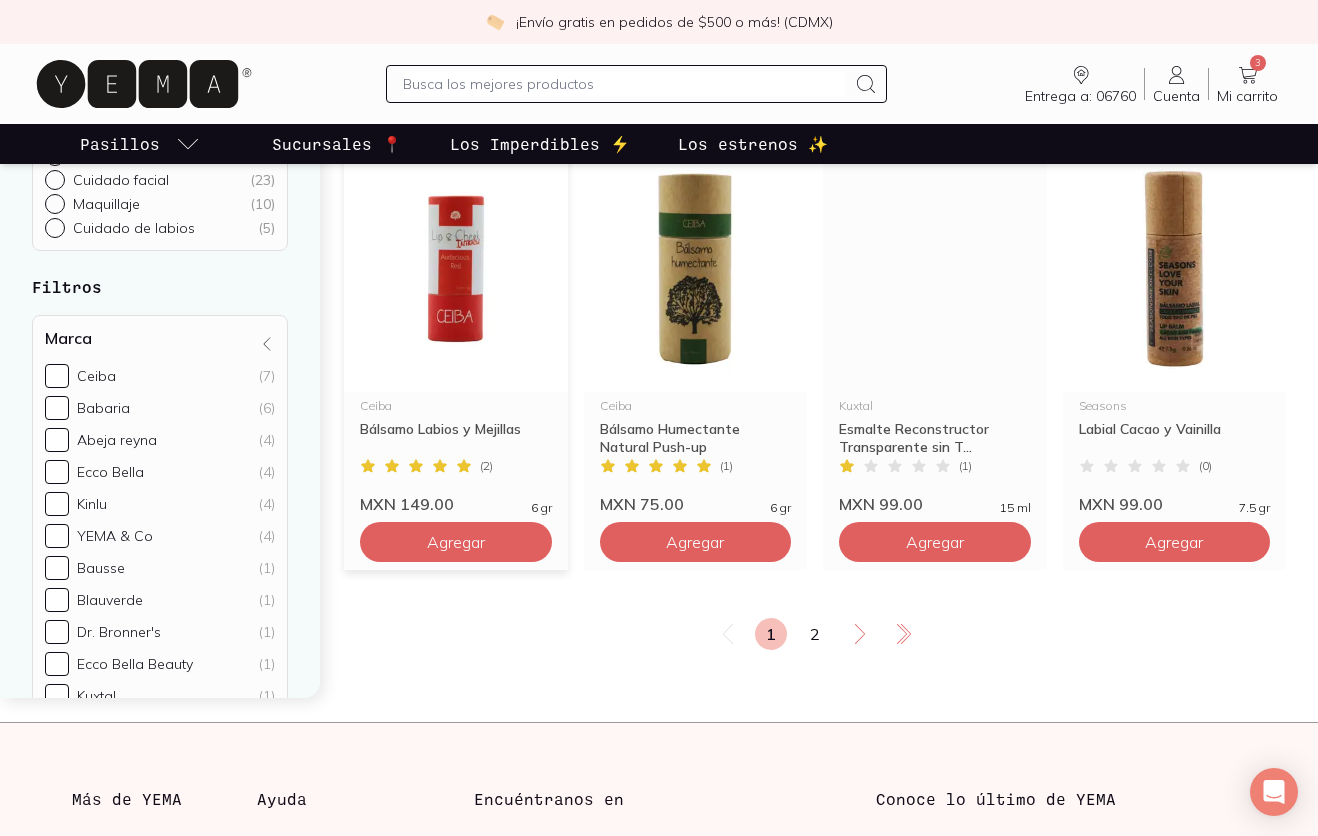 scroll, scrollTop: 2528, scrollLeft: 0, axis: vertical 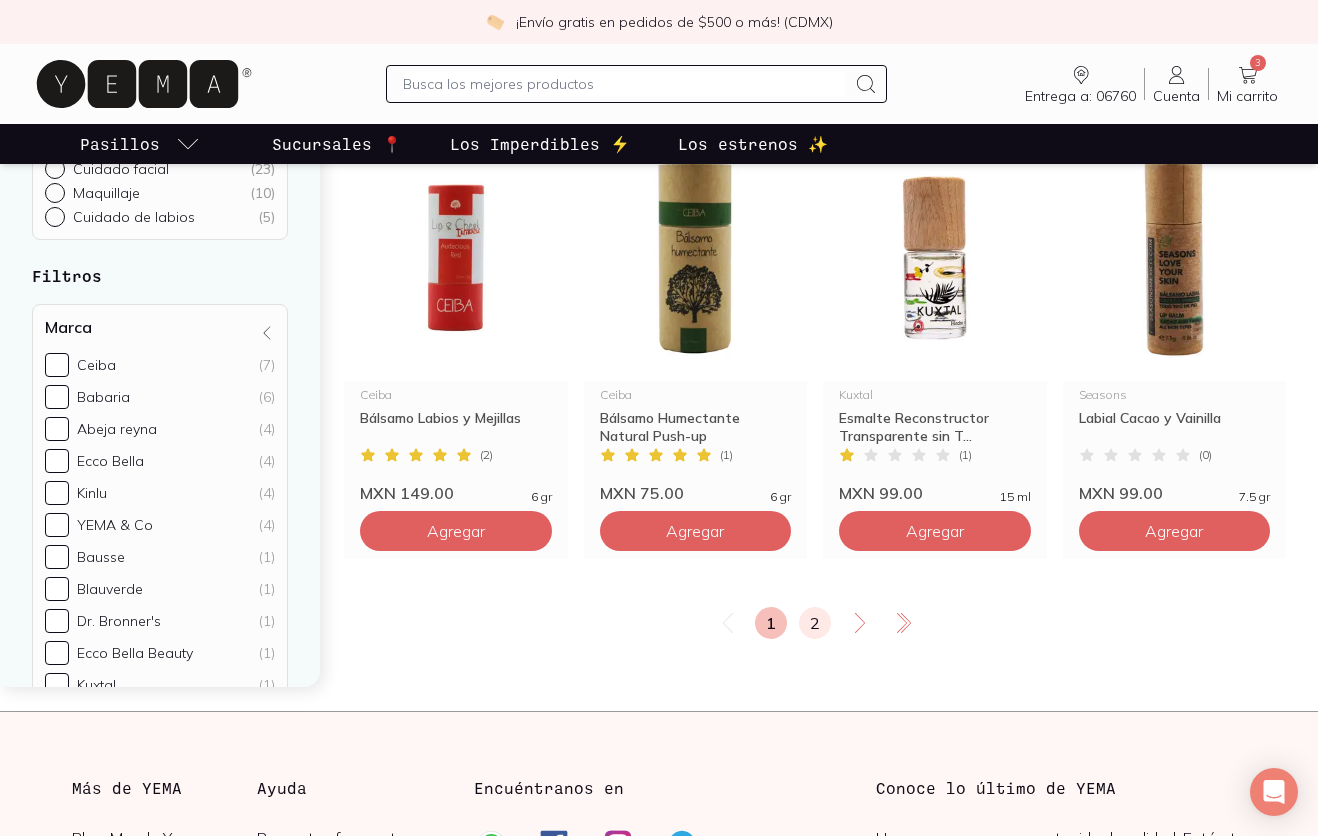 click on "2" at bounding box center (815, 623) 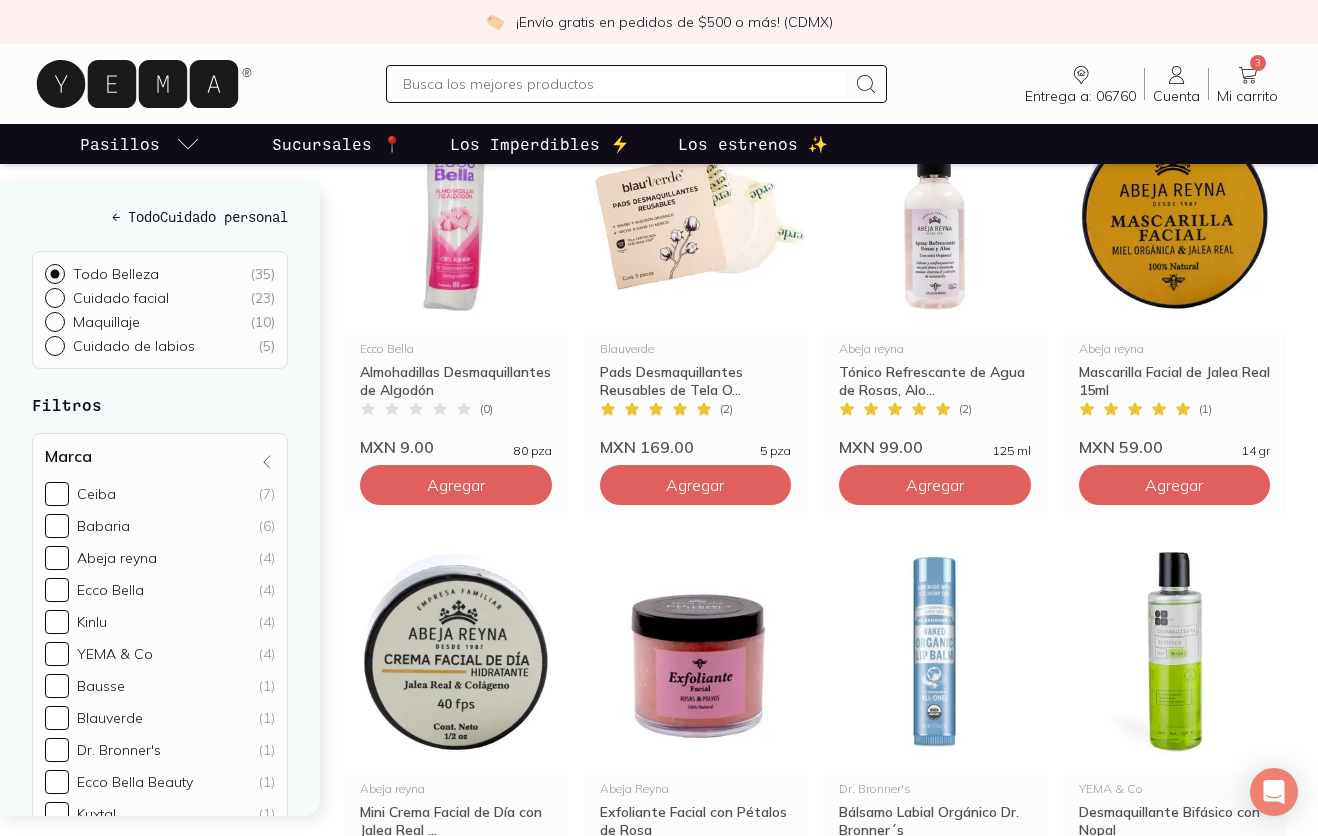 scroll, scrollTop: 382, scrollLeft: 0, axis: vertical 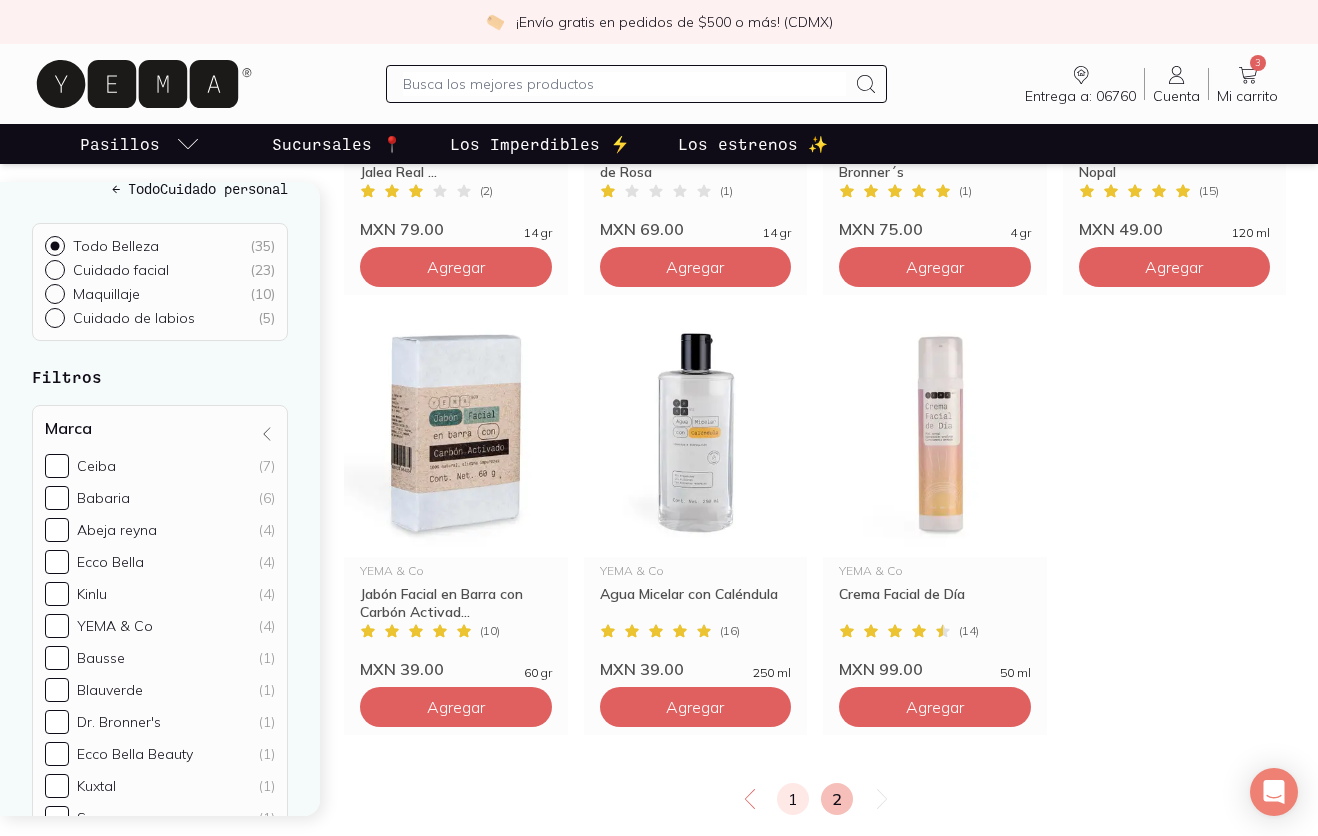 click on "1" at bounding box center (793, 799) 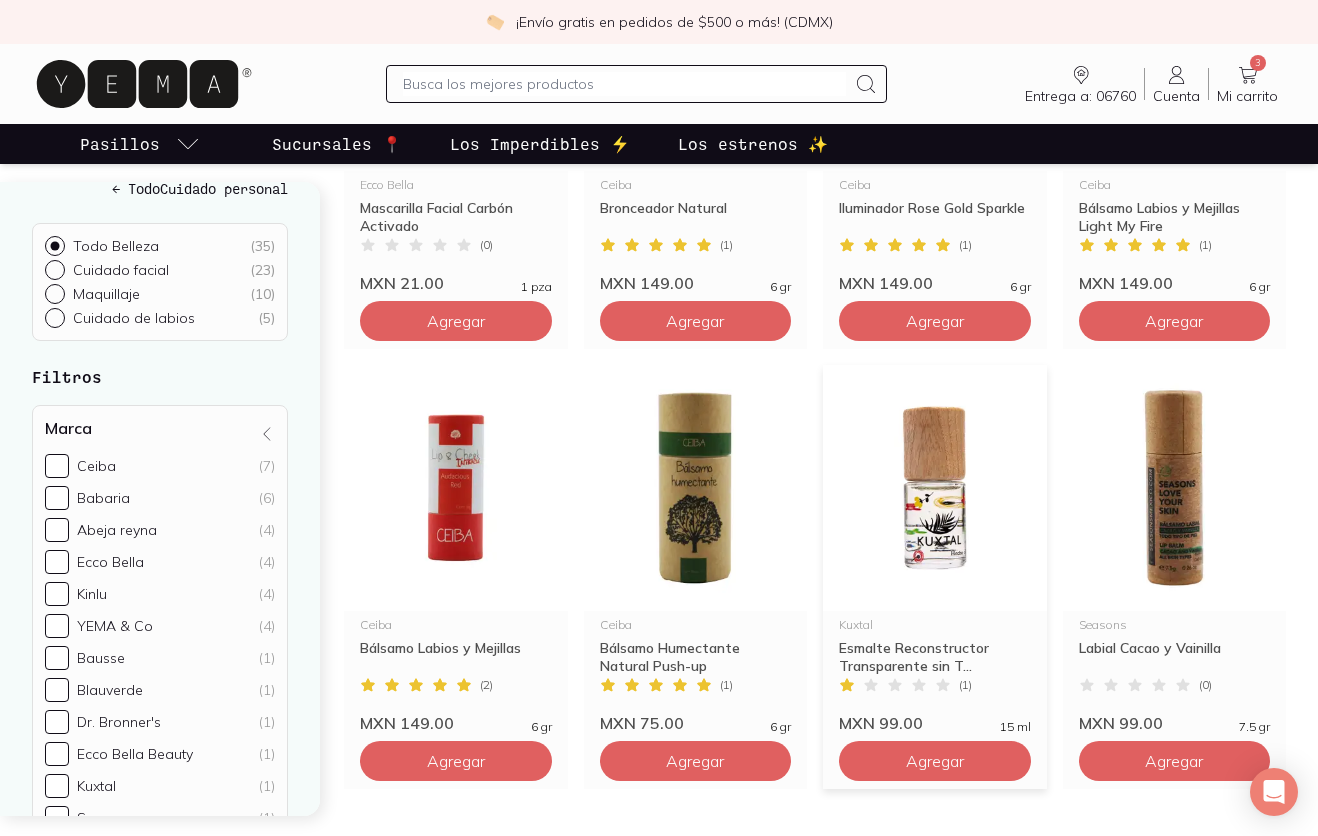 scroll, scrollTop: 2351, scrollLeft: 0, axis: vertical 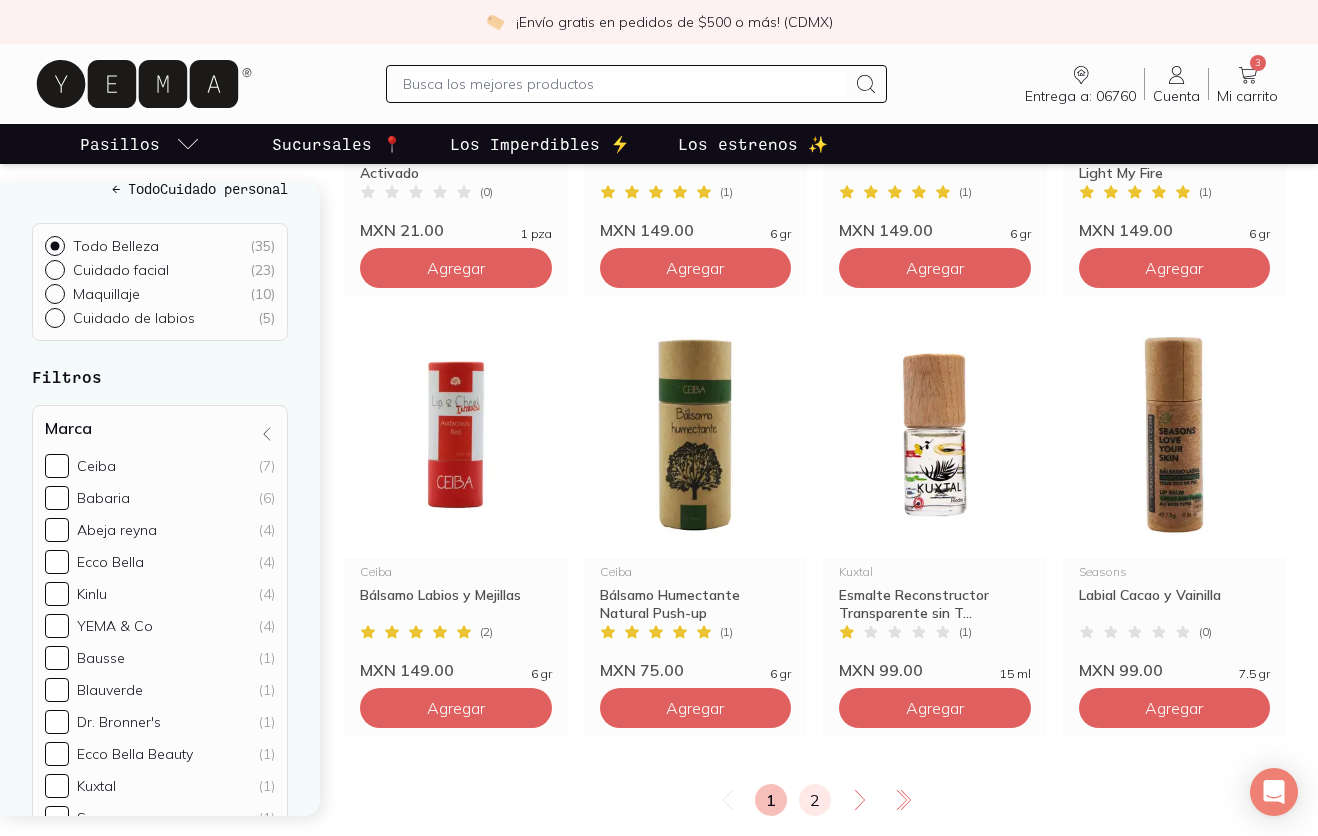 click on "2" at bounding box center (815, 800) 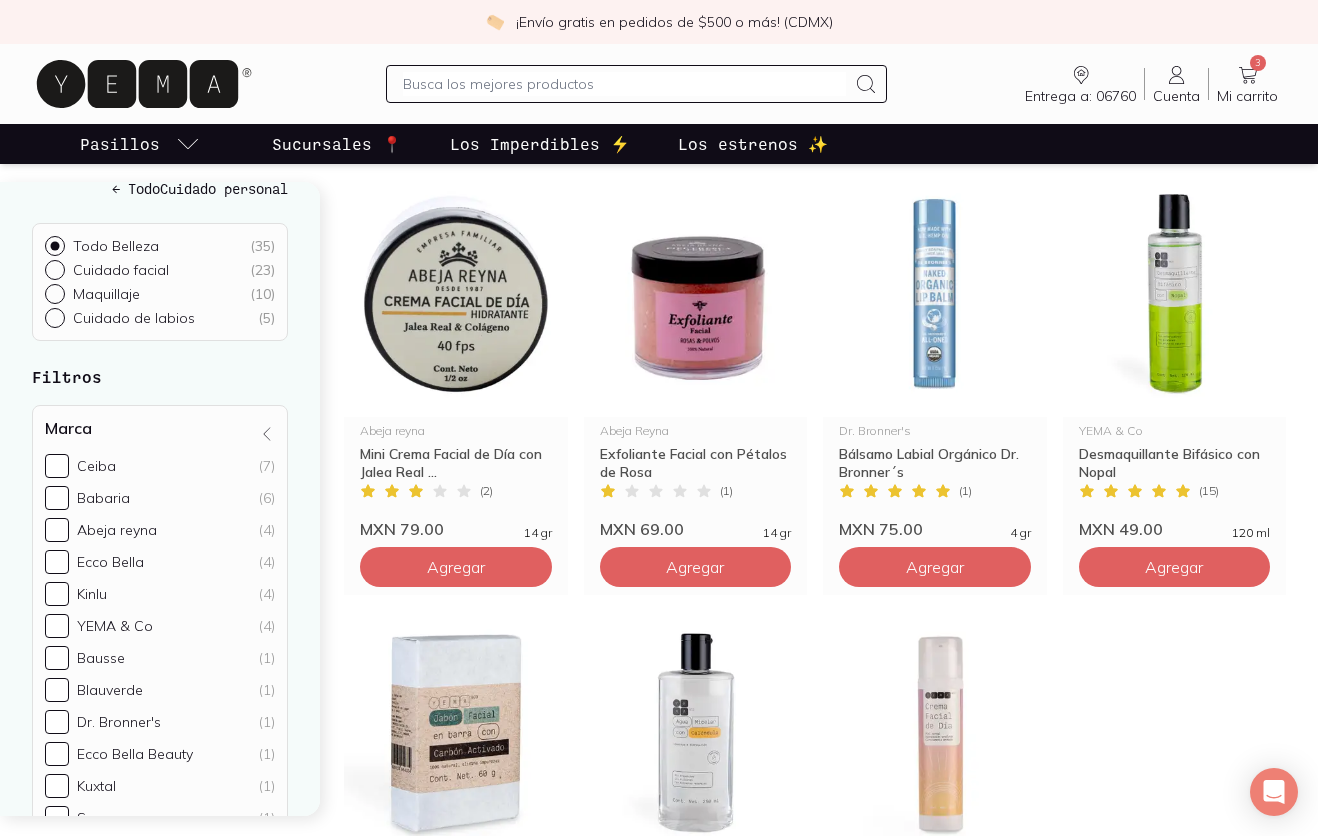 scroll, scrollTop: 735, scrollLeft: 0, axis: vertical 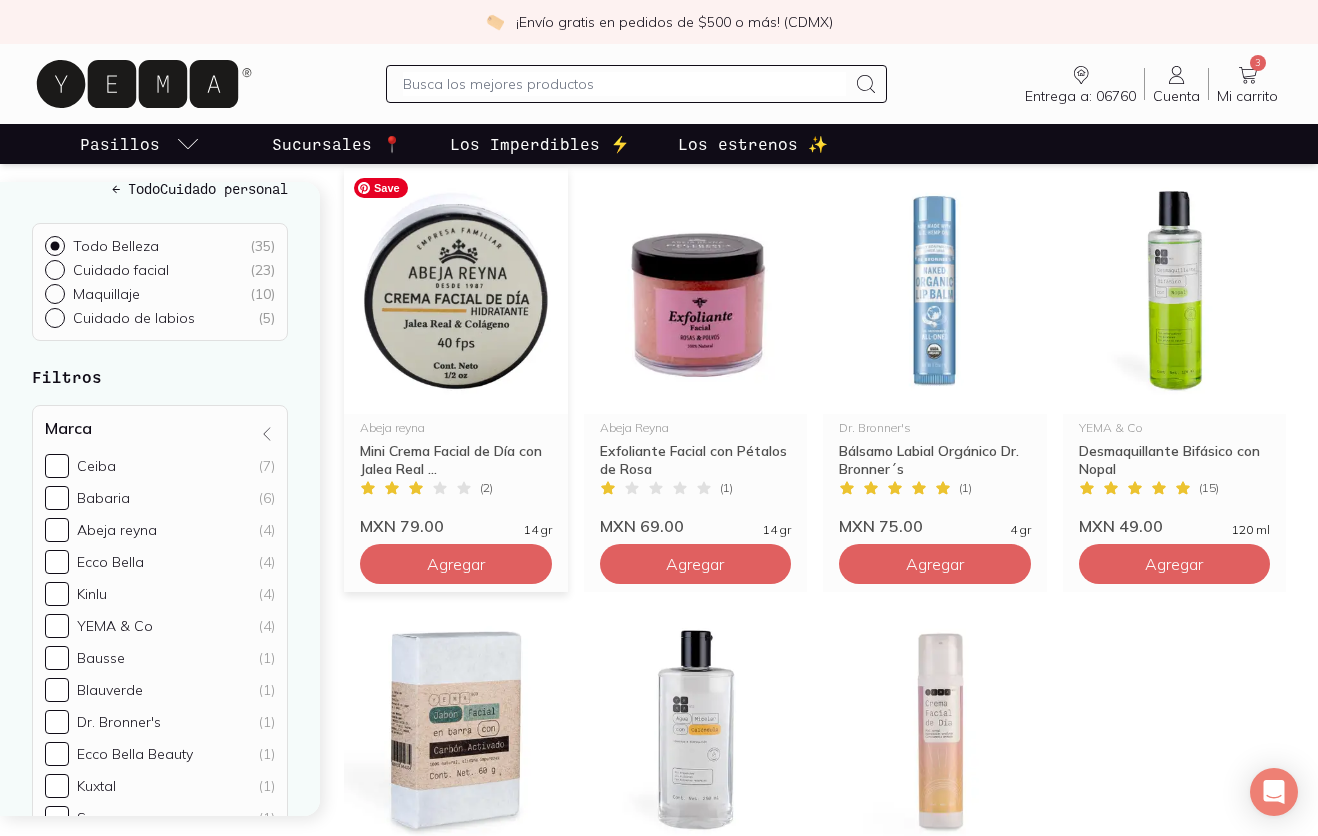 click at bounding box center (456, 291) 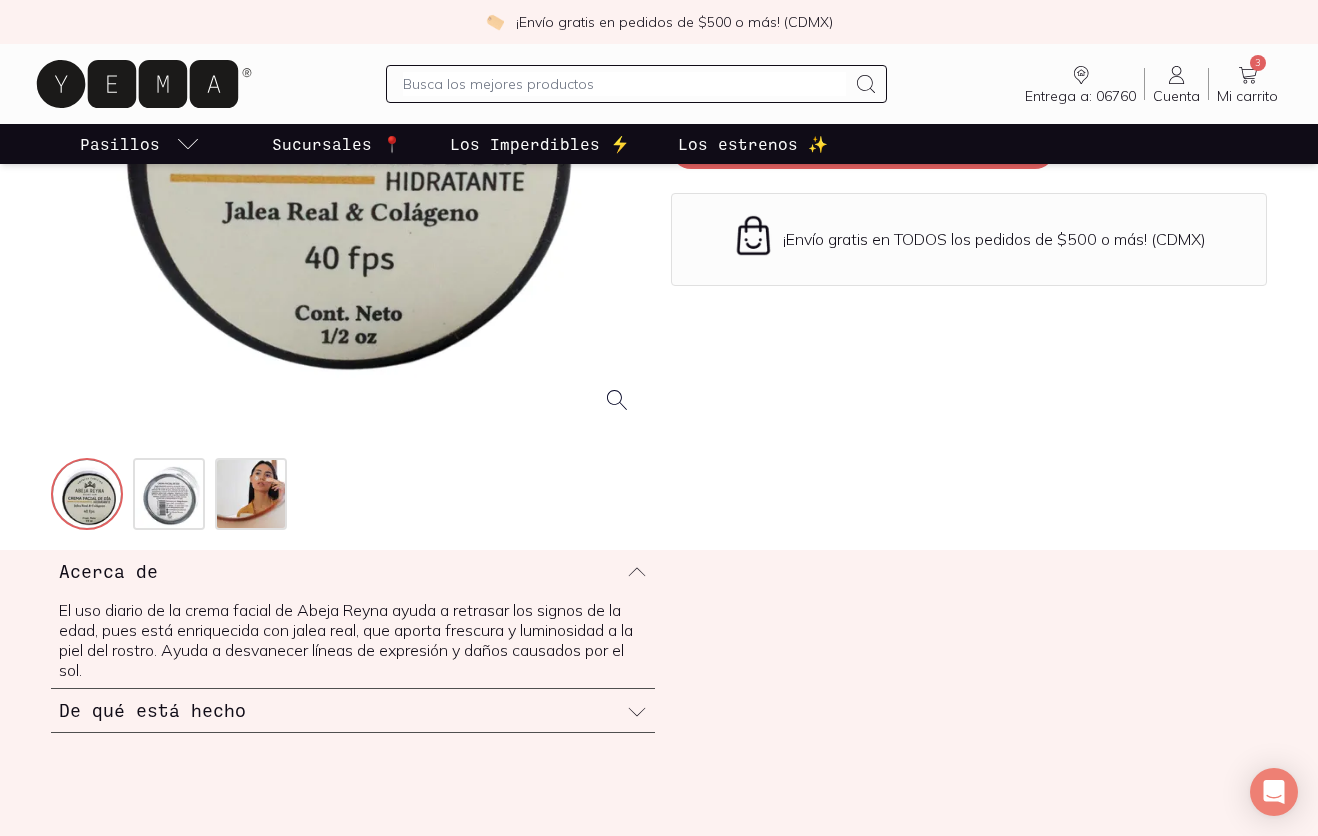 scroll, scrollTop: 383, scrollLeft: 0, axis: vertical 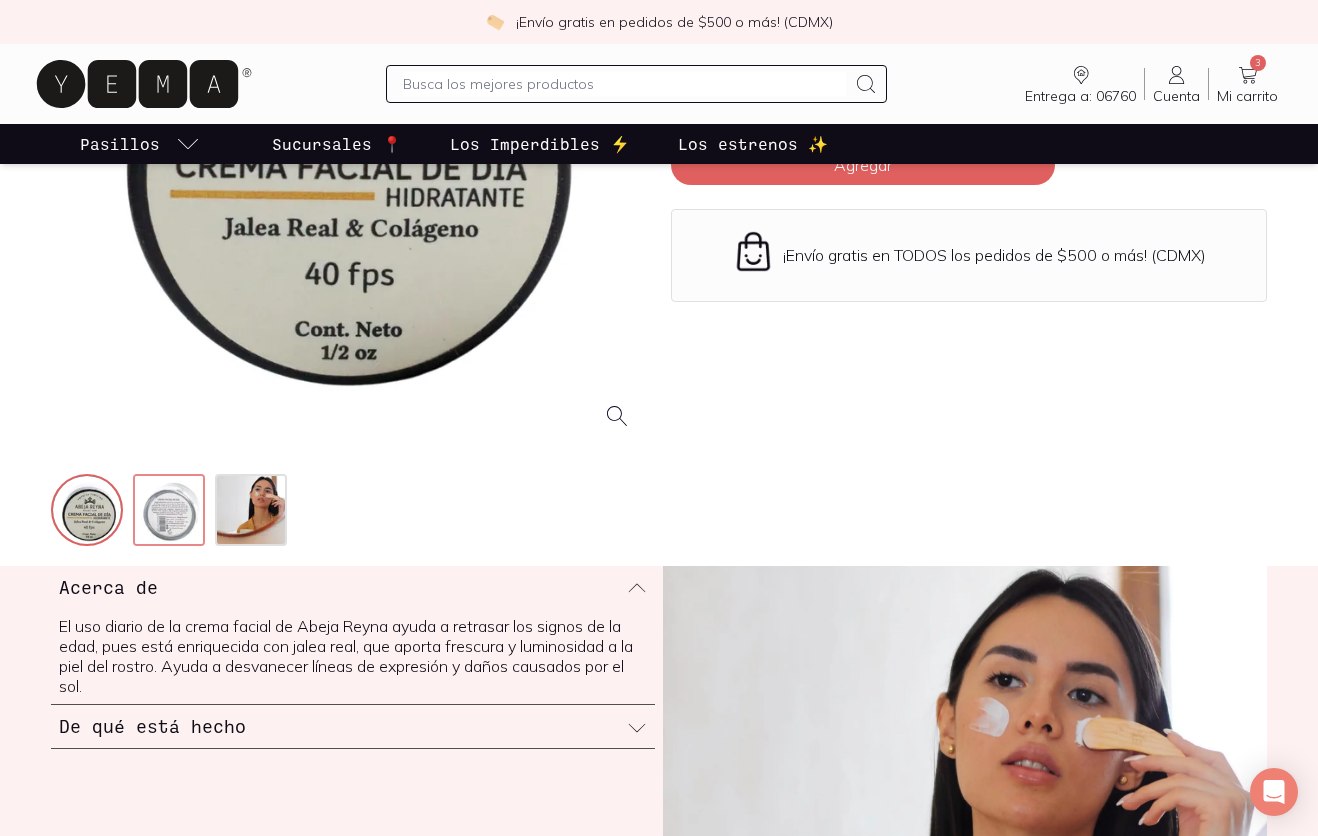click at bounding box center (171, 512) 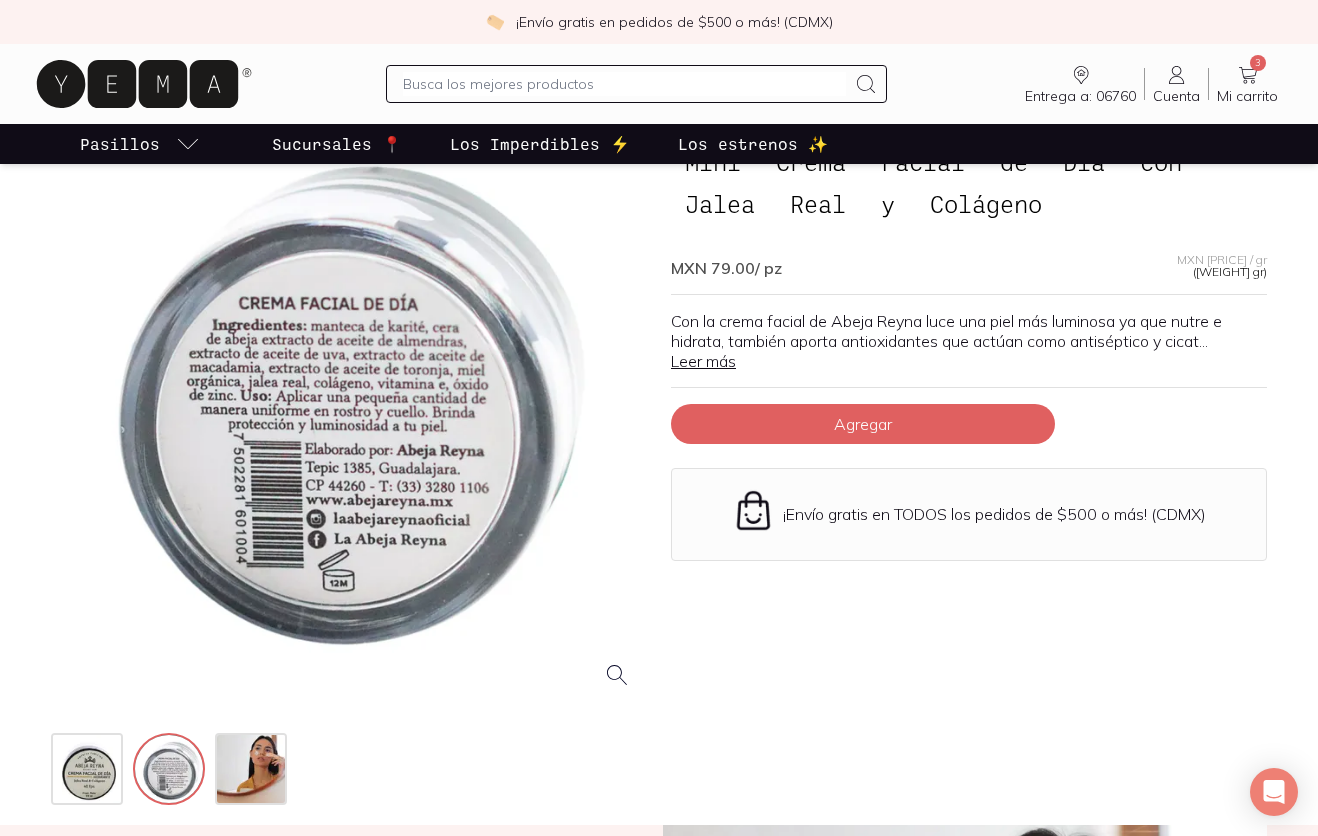 scroll, scrollTop: 123, scrollLeft: 0, axis: vertical 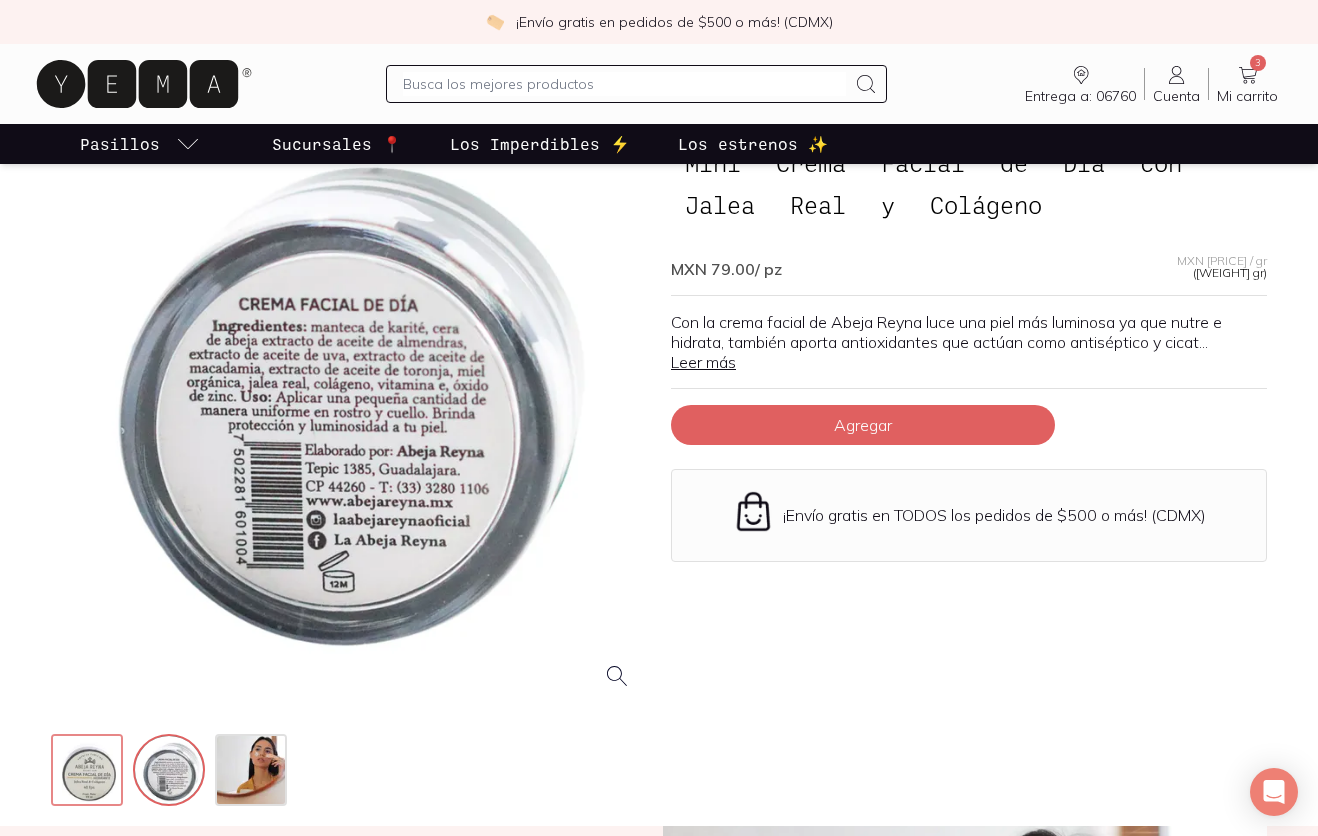 click at bounding box center [89, 772] 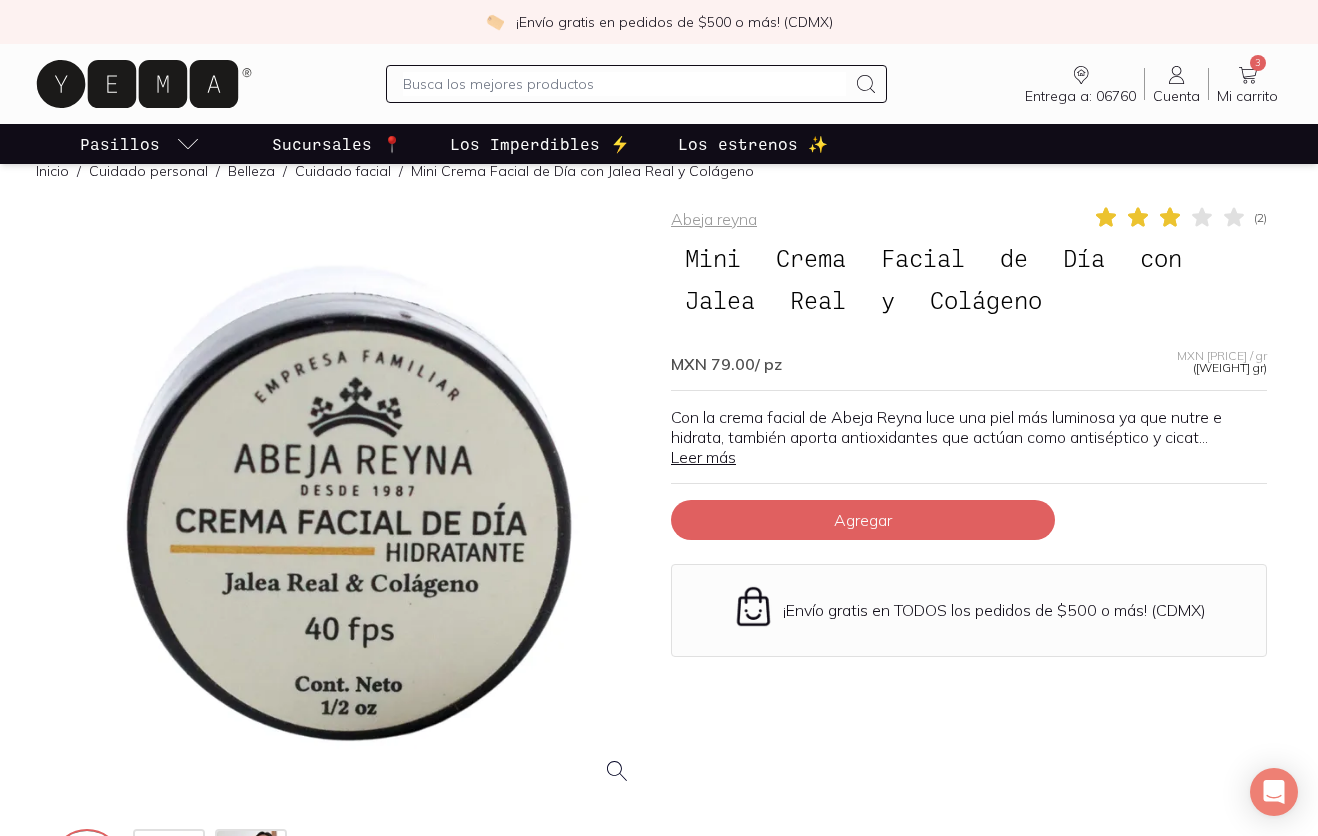 scroll, scrollTop: 31, scrollLeft: 0, axis: vertical 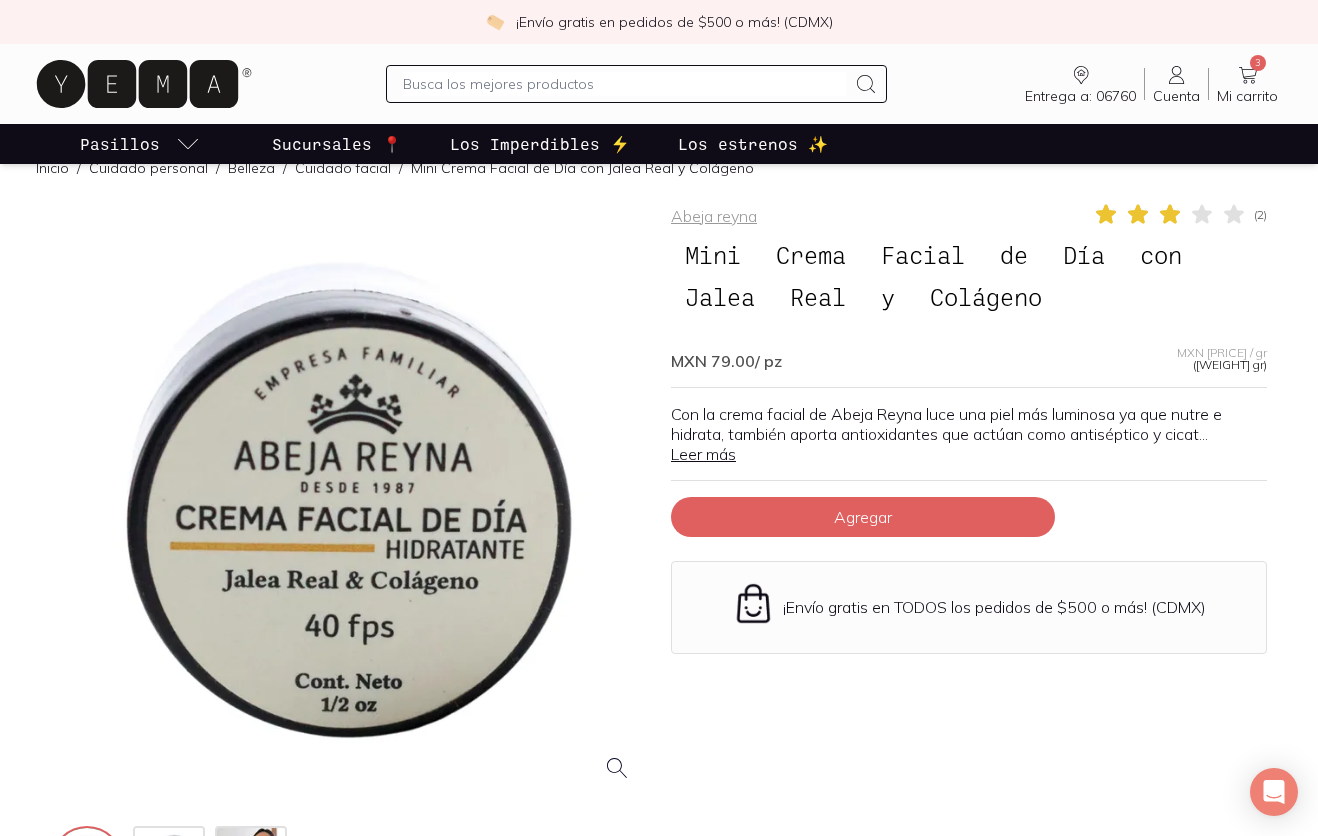 click 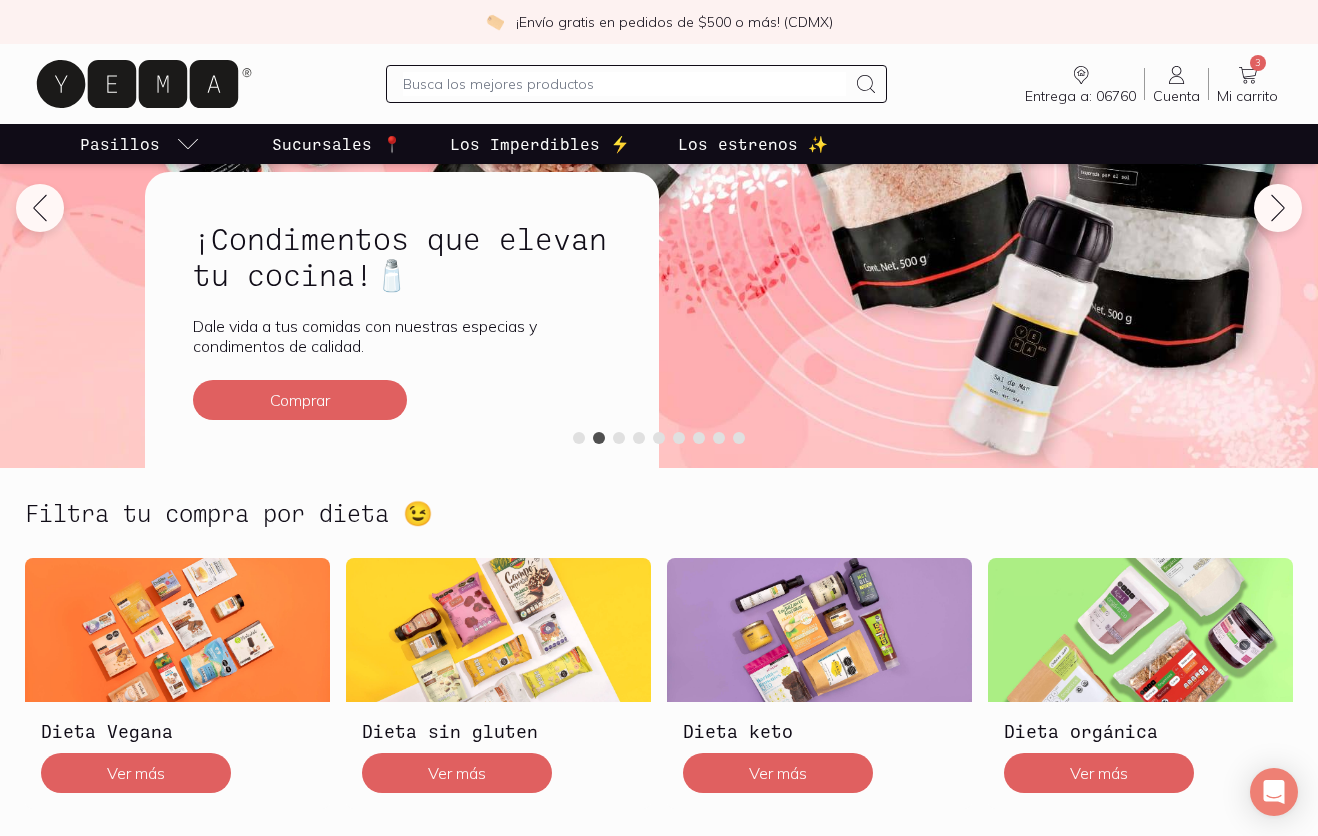 scroll, scrollTop: 223, scrollLeft: 0, axis: vertical 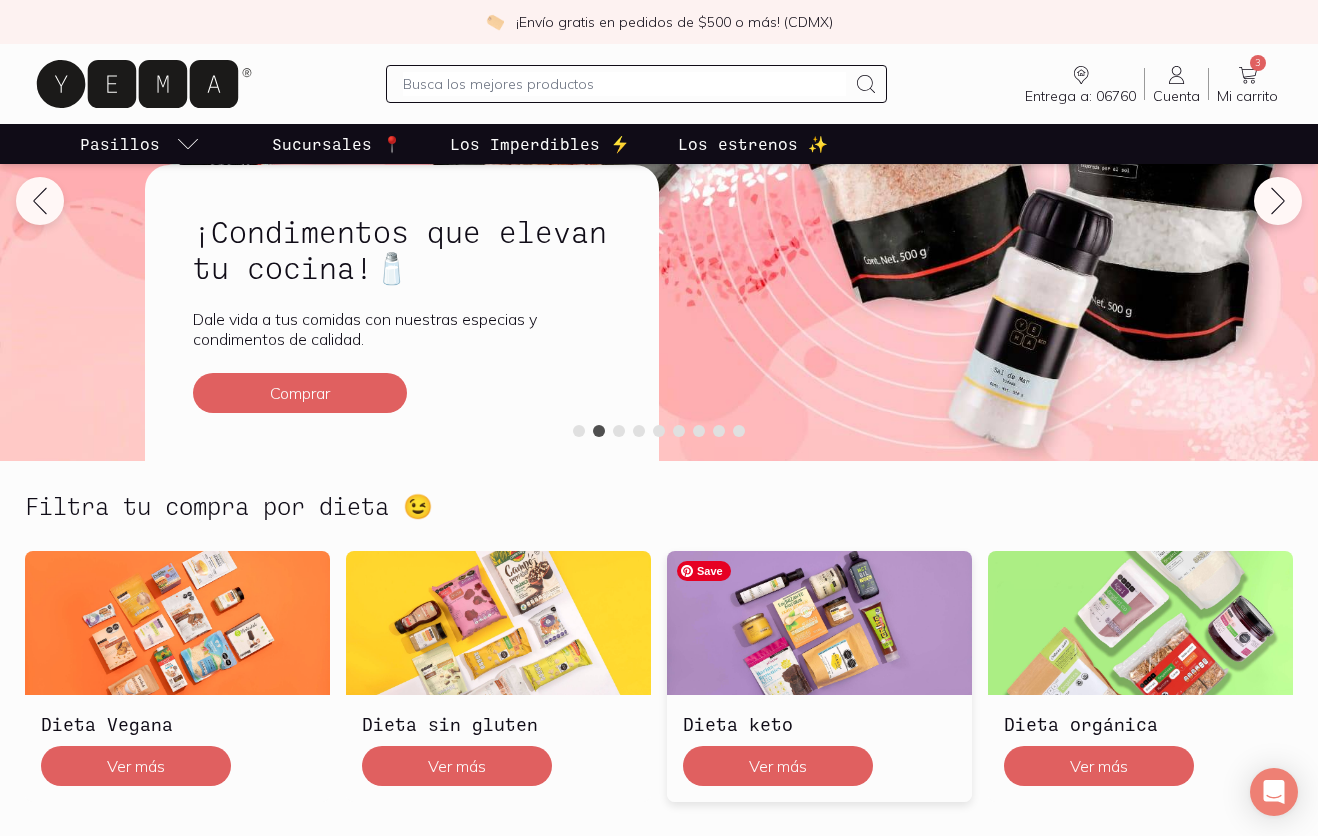 click at bounding box center [819, 623] 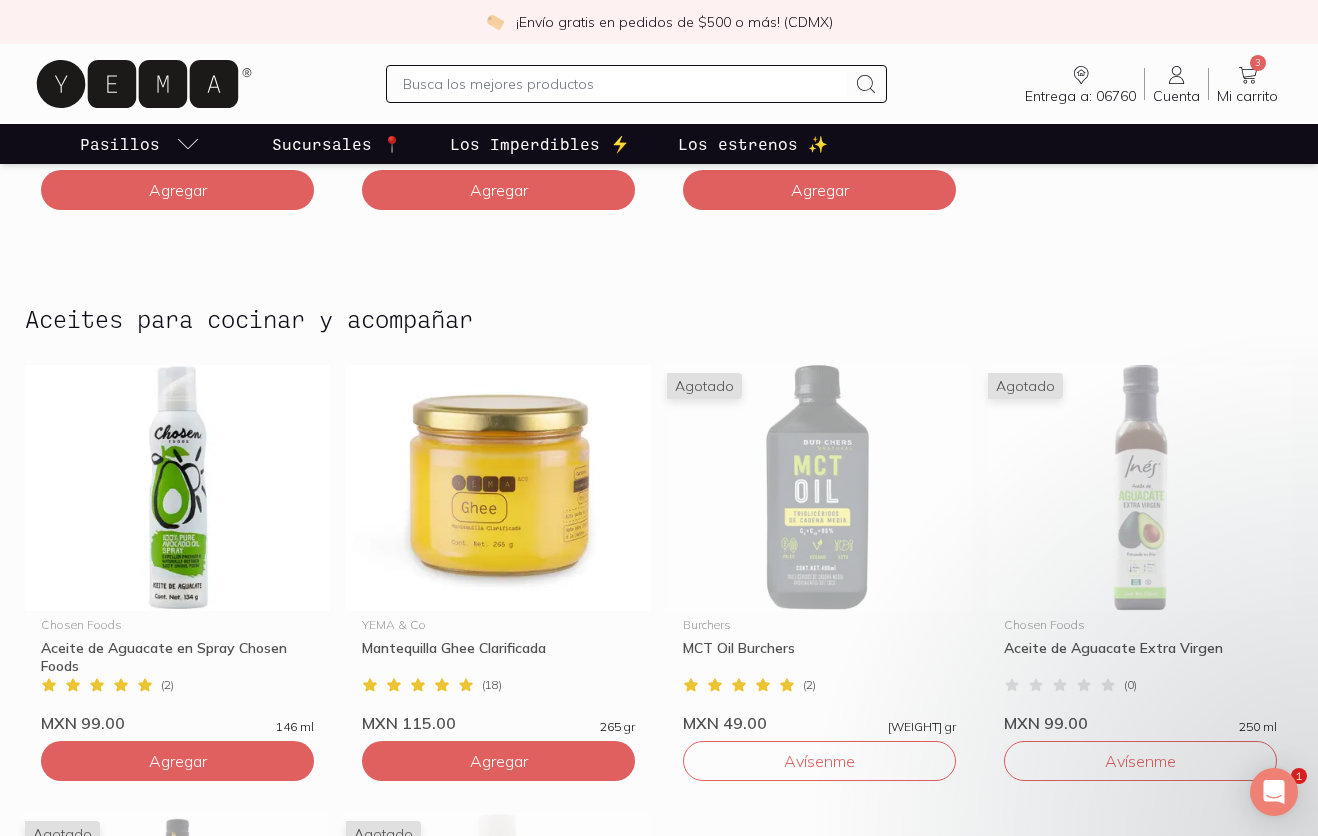 scroll, scrollTop: 1729, scrollLeft: 0, axis: vertical 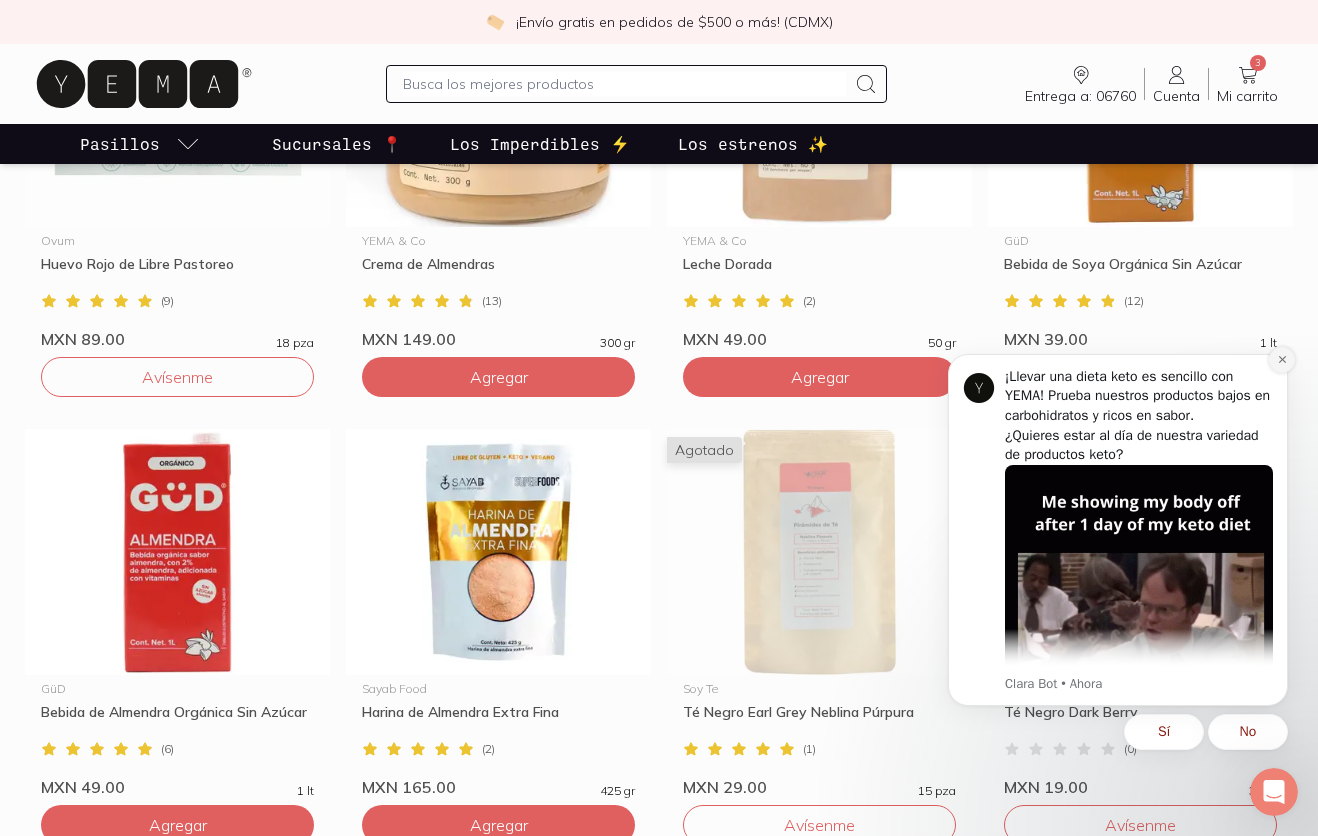 click 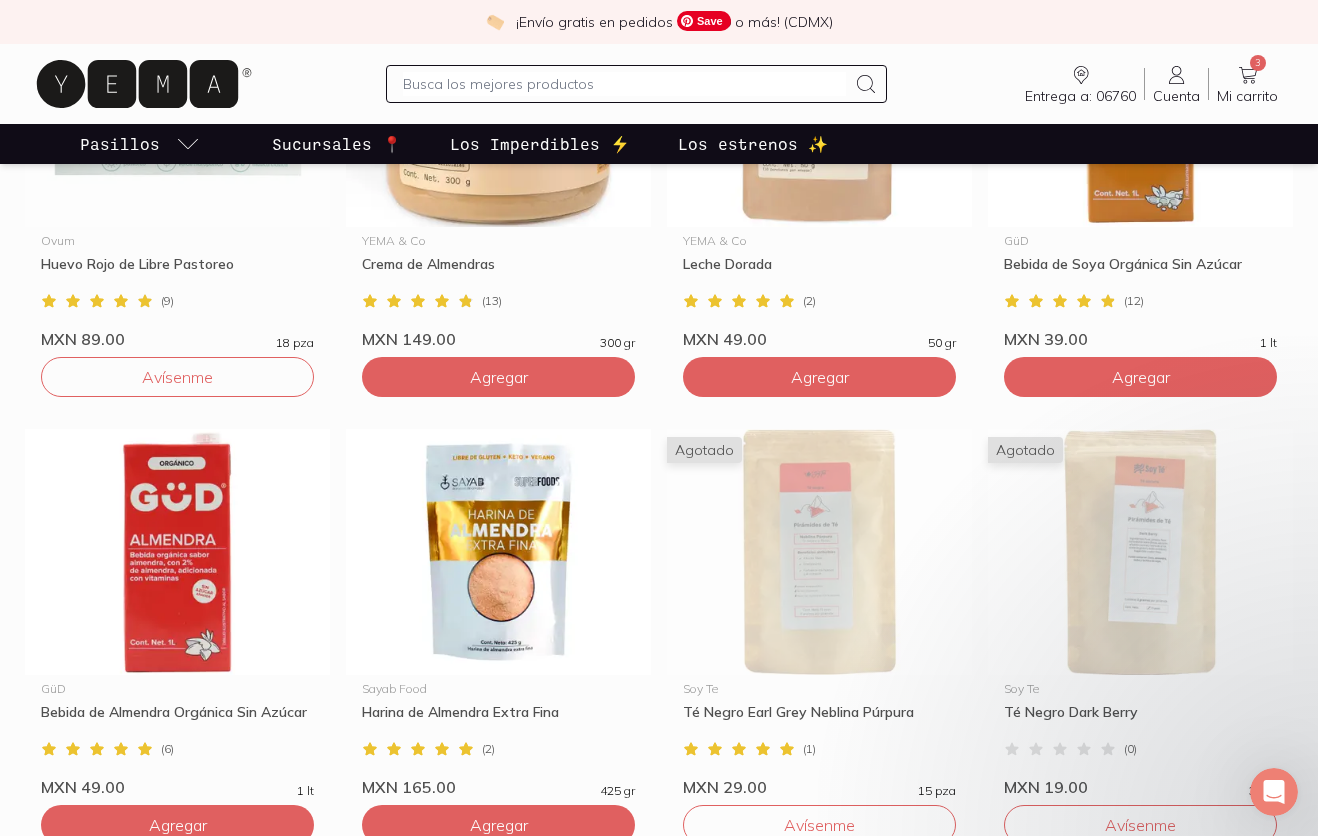 click at bounding box center (625, 84) 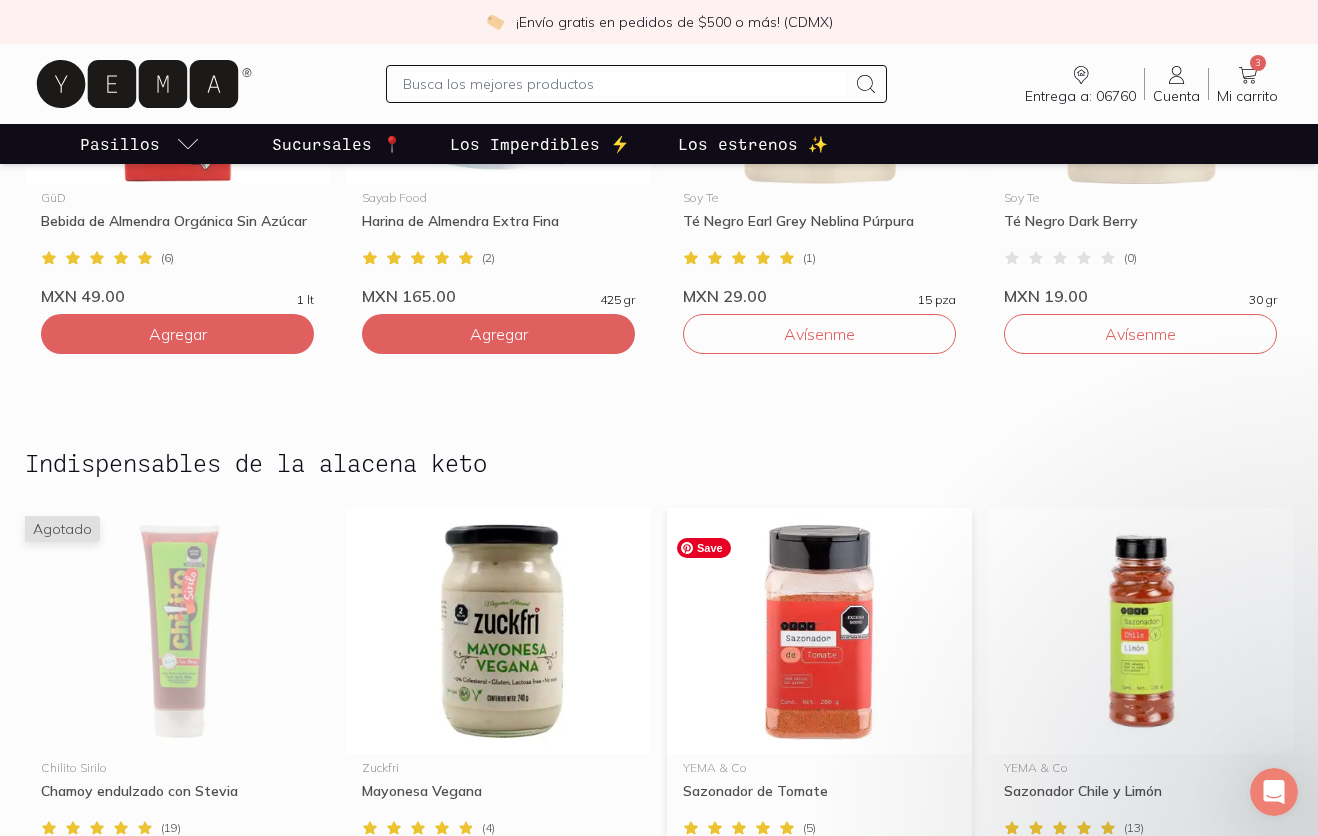 scroll, scrollTop: 3501, scrollLeft: 0, axis: vertical 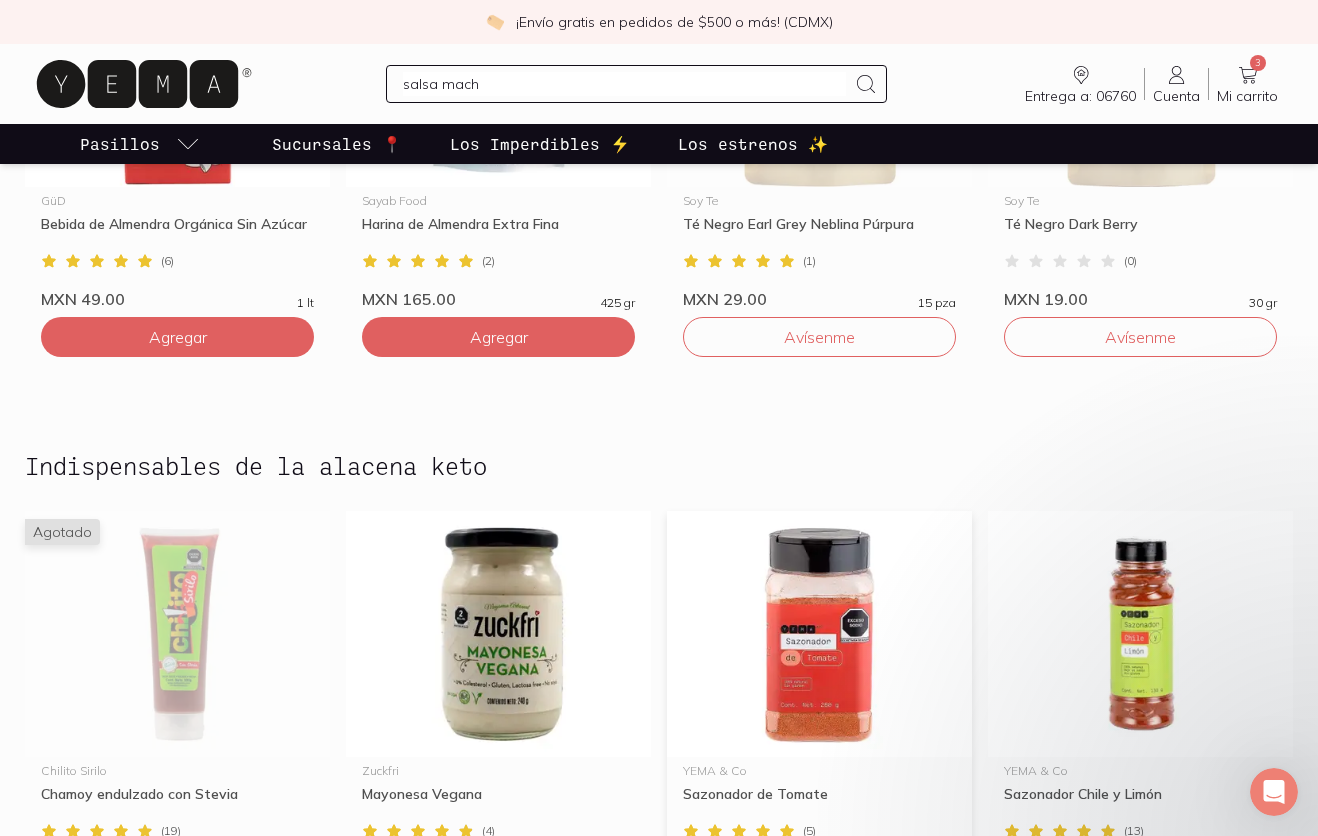 type on "salsa macha" 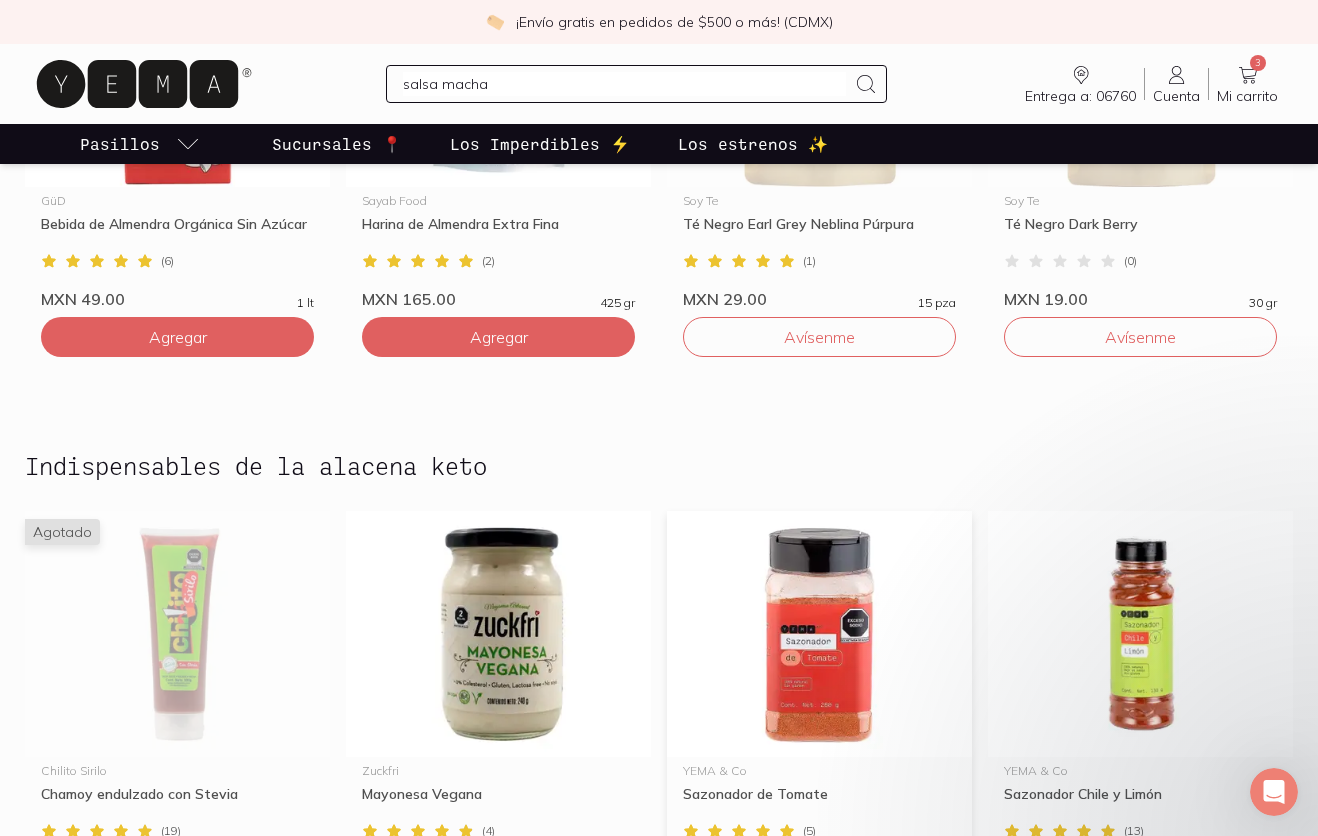 type 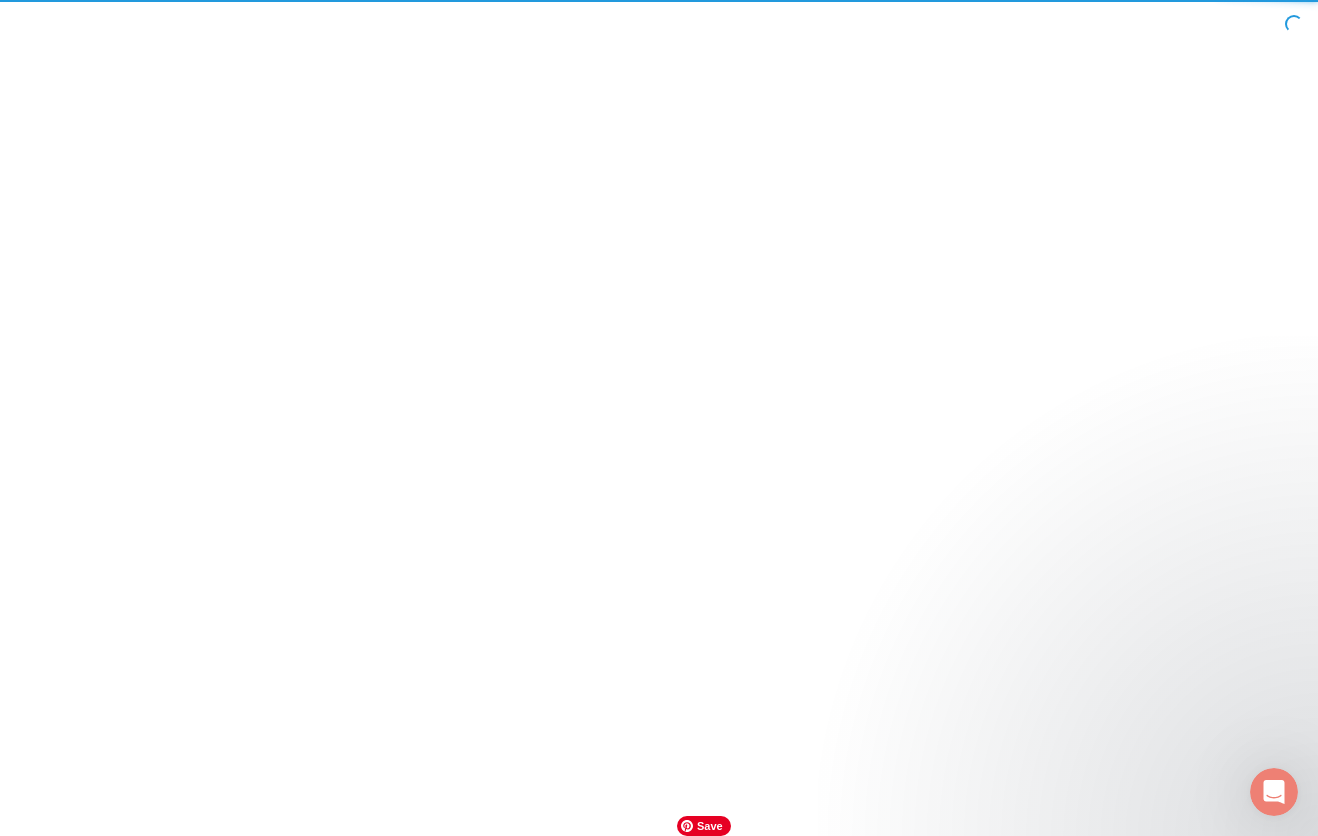 scroll, scrollTop: 0, scrollLeft: 0, axis: both 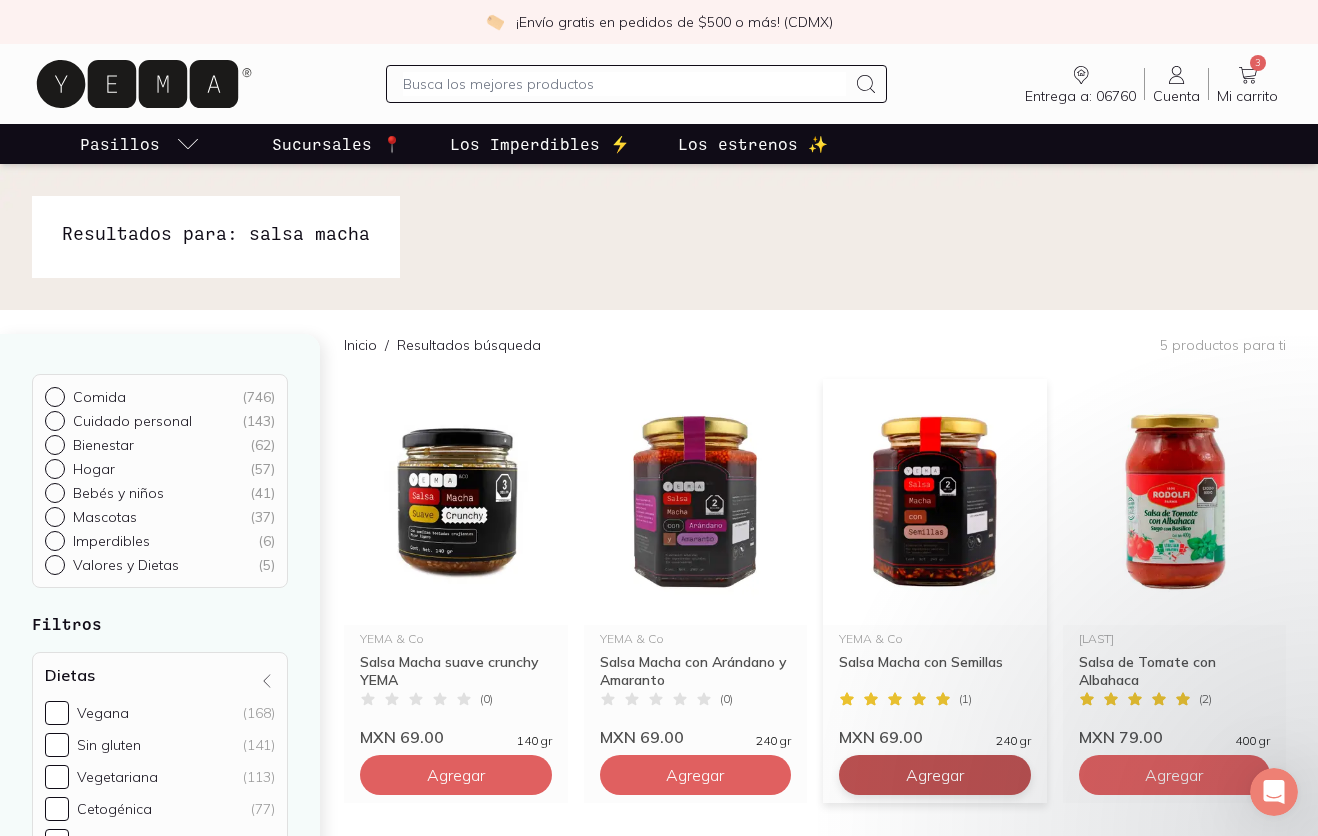 click on "Agregar" at bounding box center [456, 775] 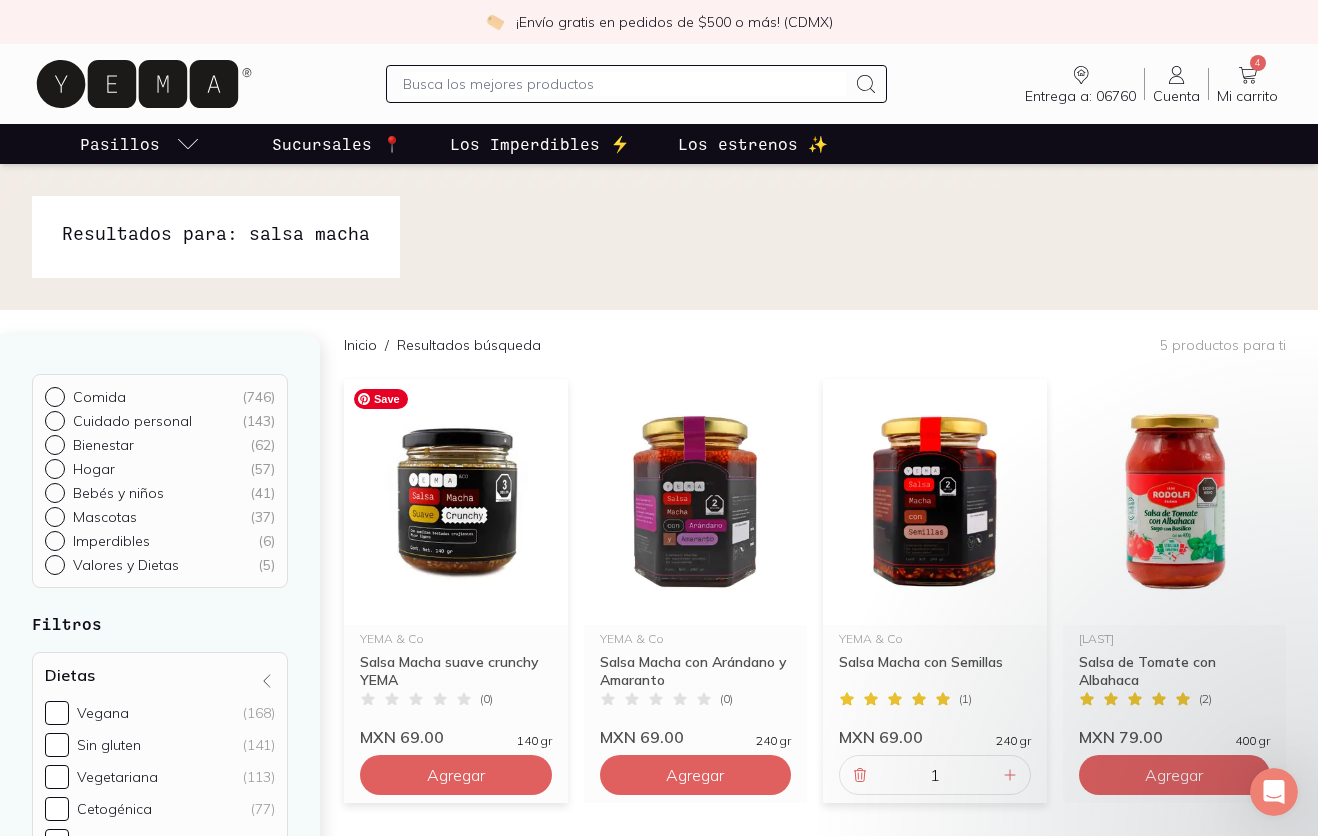 click at bounding box center (456, 502) 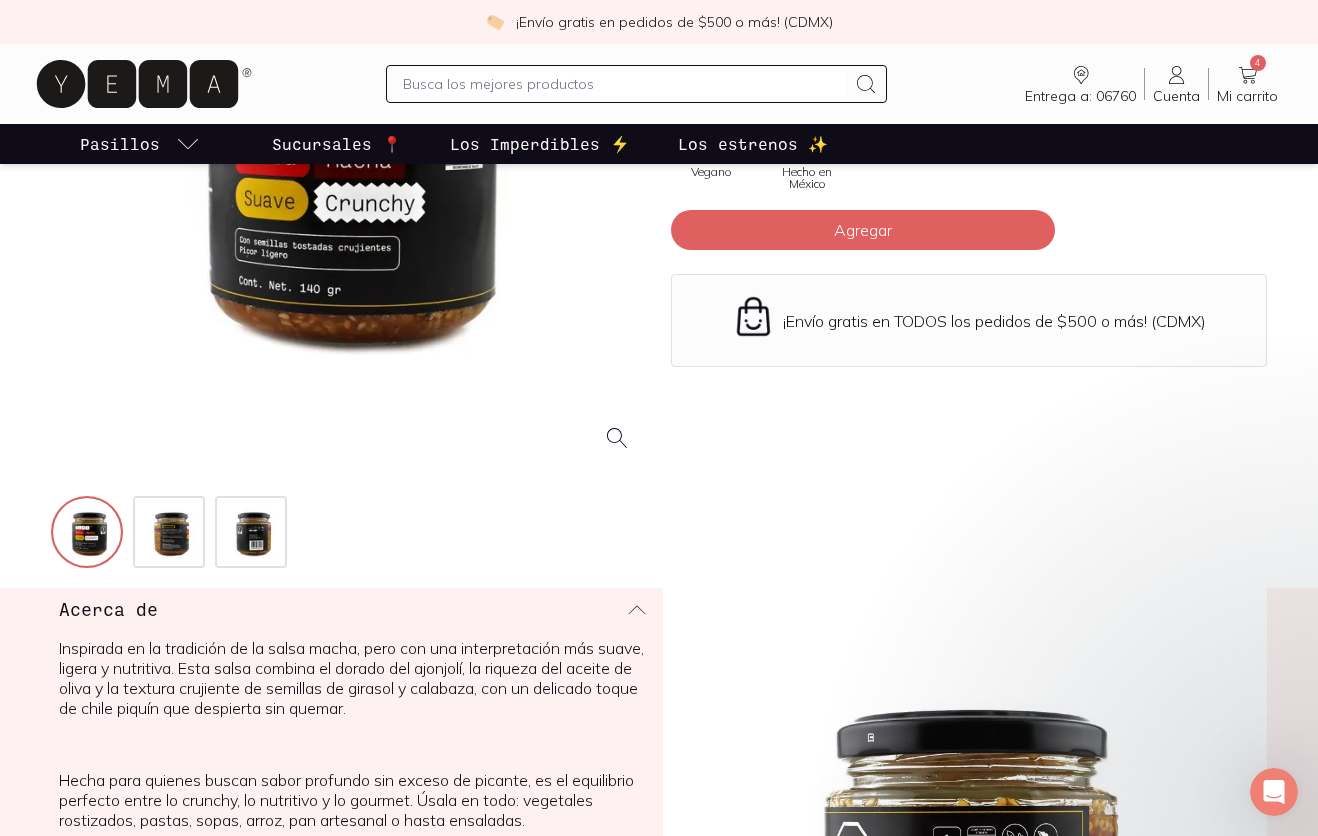 scroll, scrollTop: 360, scrollLeft: 0, axis: vertical 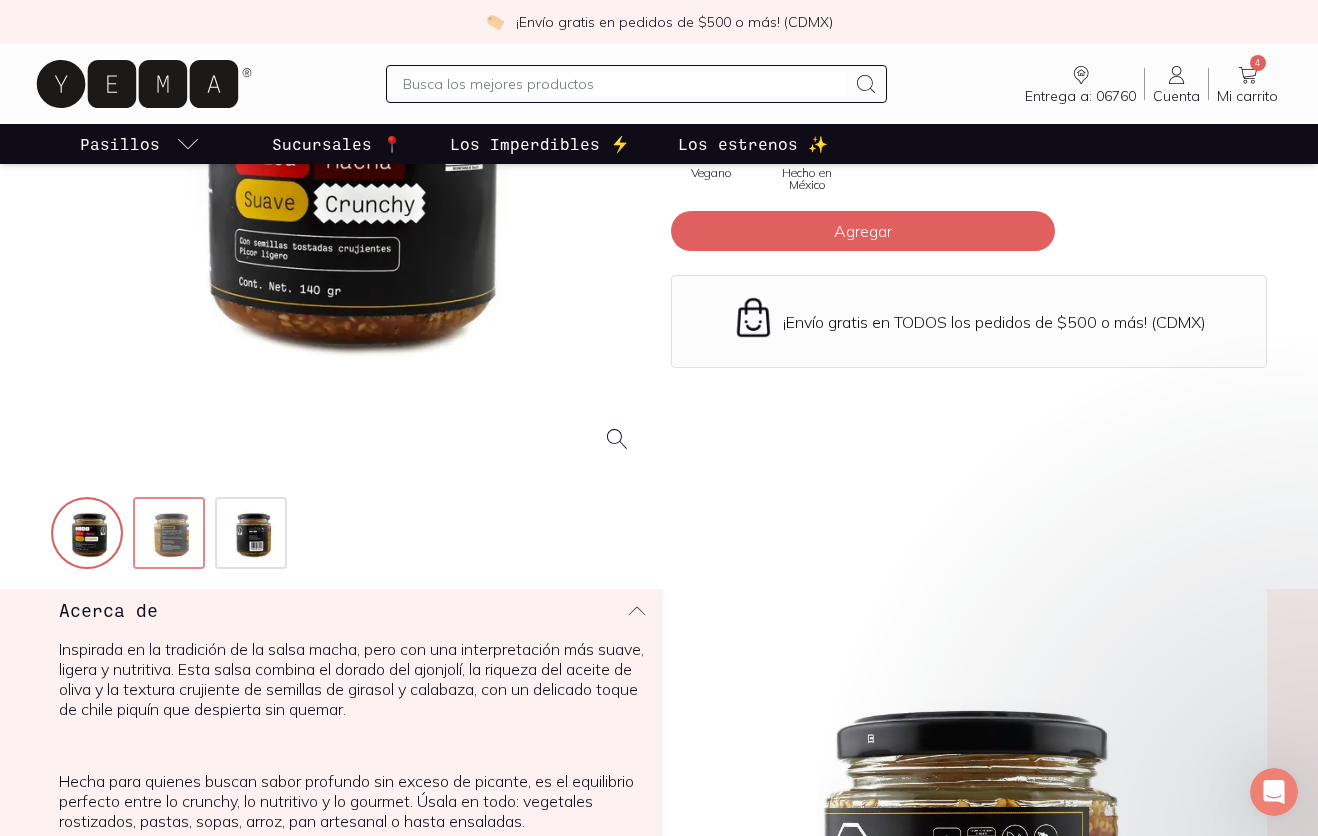 click at bounding box center (171, 535) 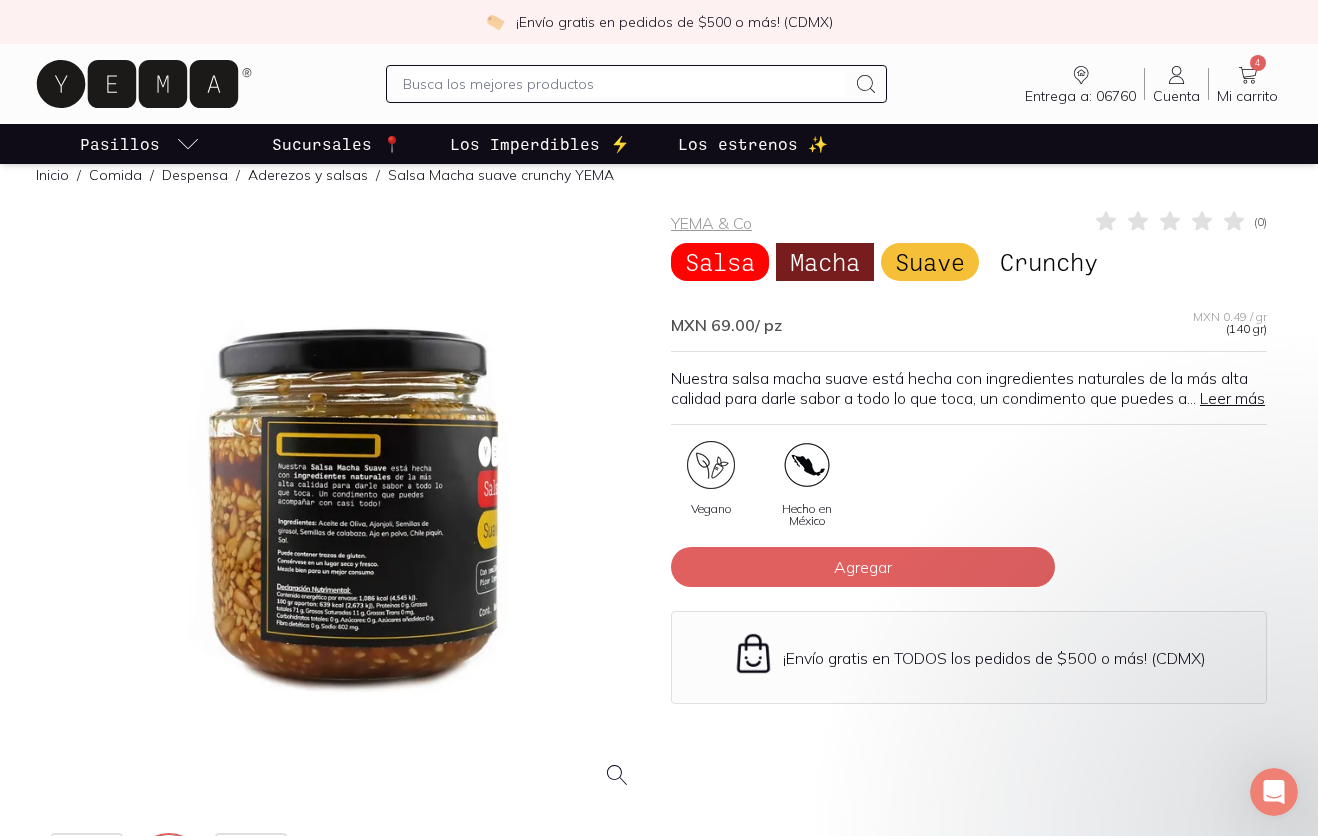 scroll, scrollTop: 0, scrollLeft: 0, axis: both 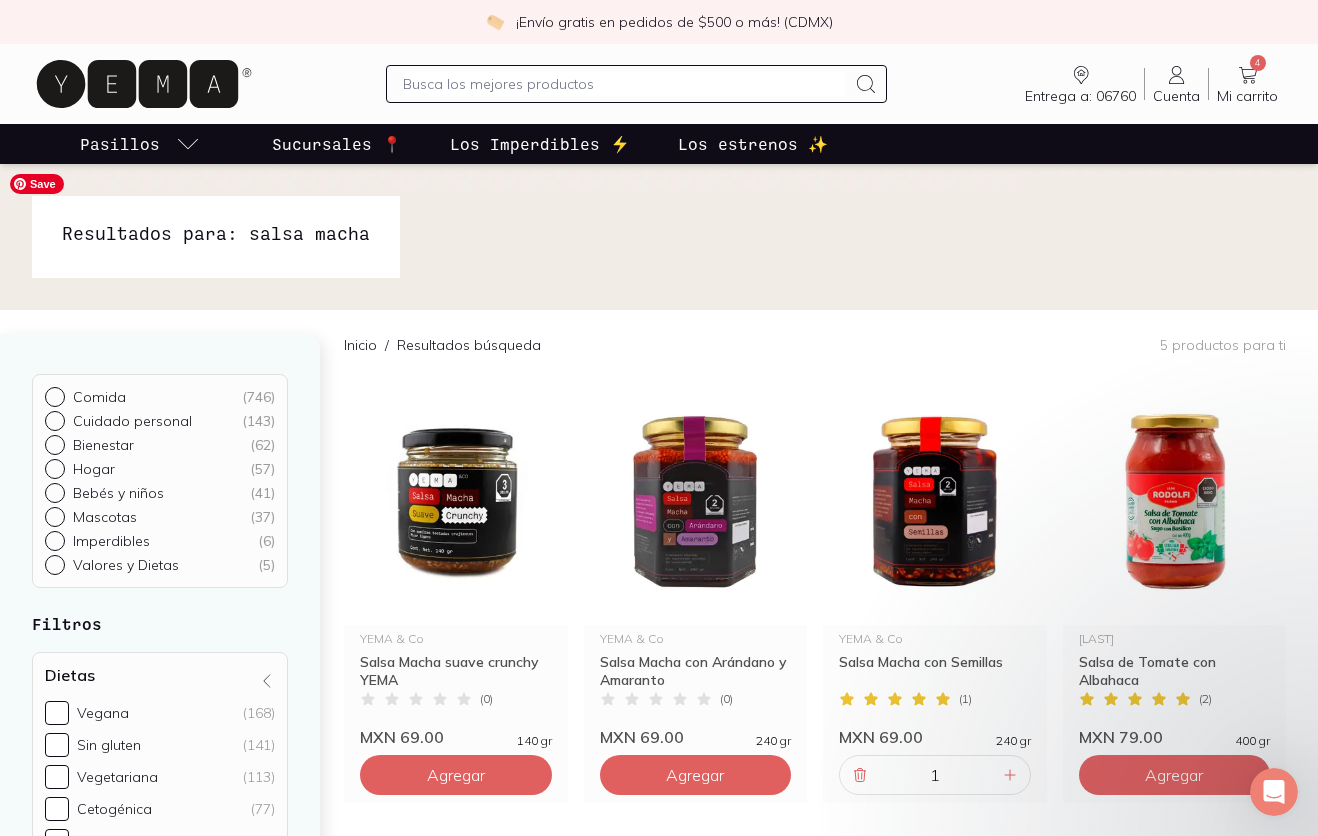 click at bounding box center (625, 84) 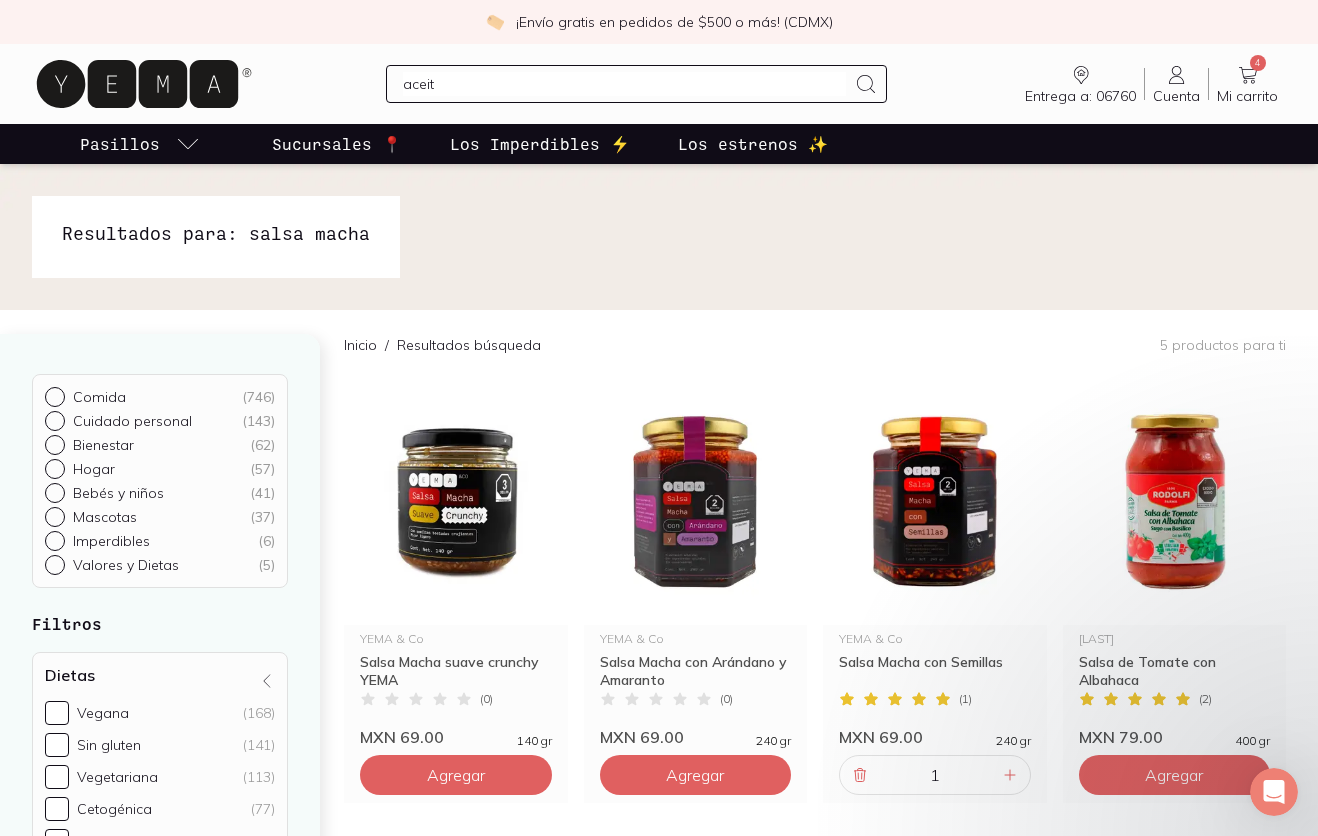 type on "aceite" 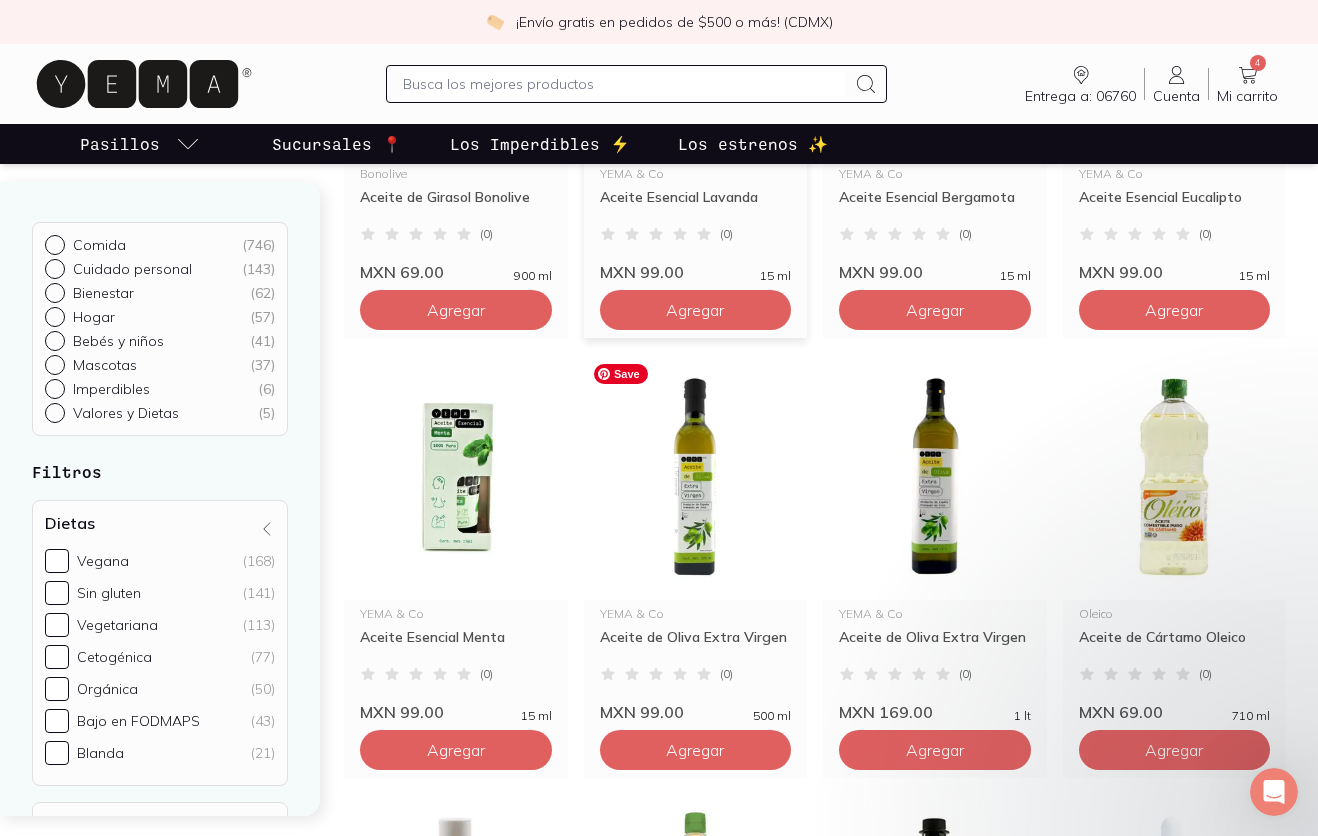 scroll, scrollTop: 491, scrollLeft: 0, axis: vertical 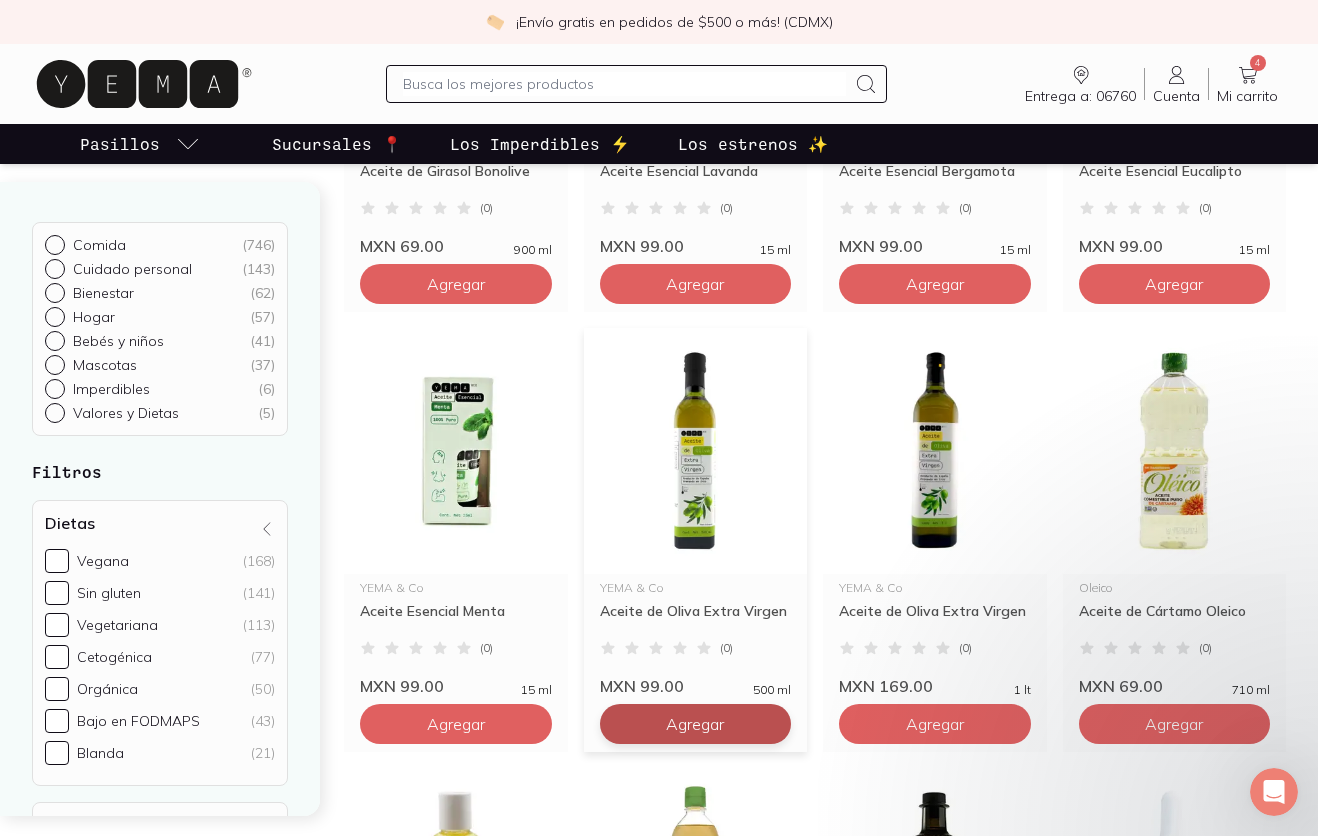 click on "Agregar" at bounding box center (456, 284) 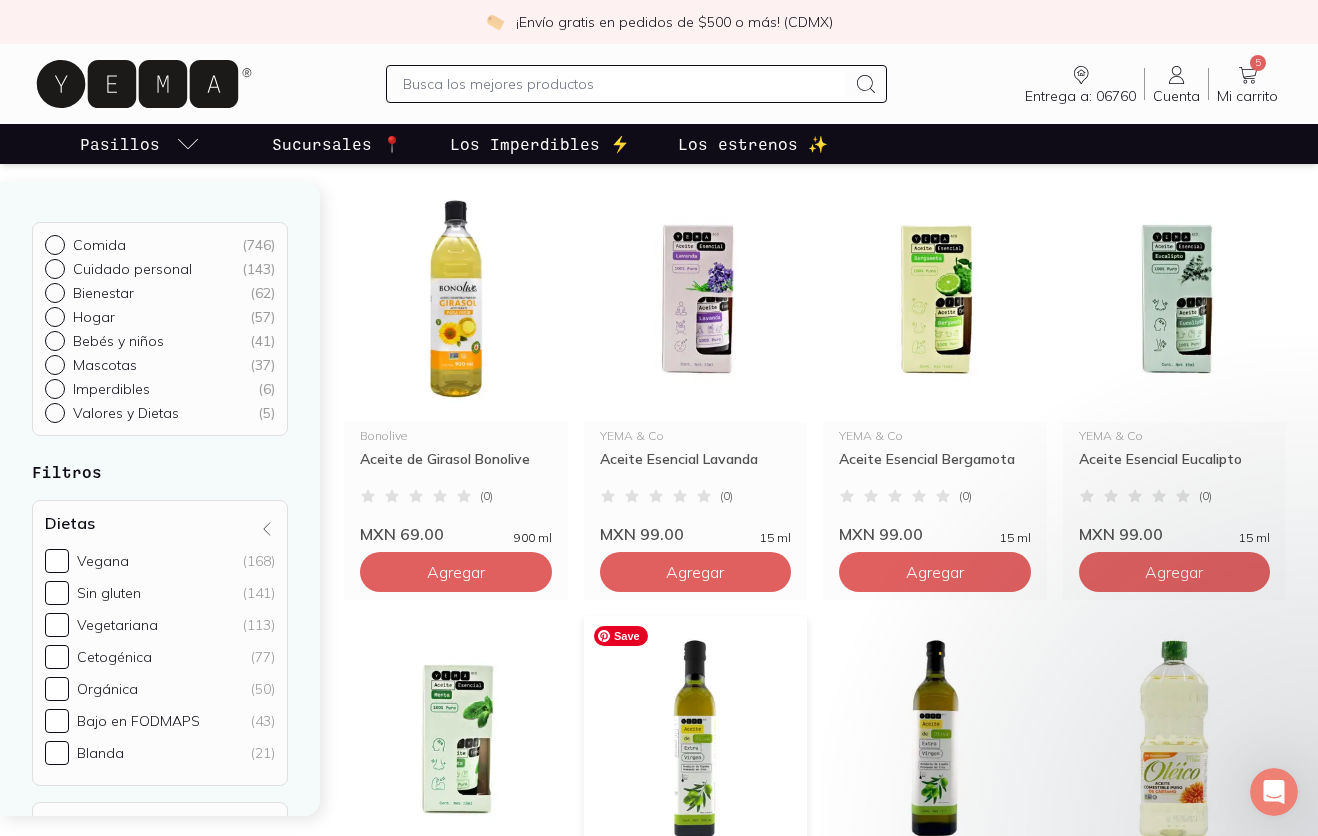 scroll, scrollTop: 0, scrollLeft: 0, axis: both 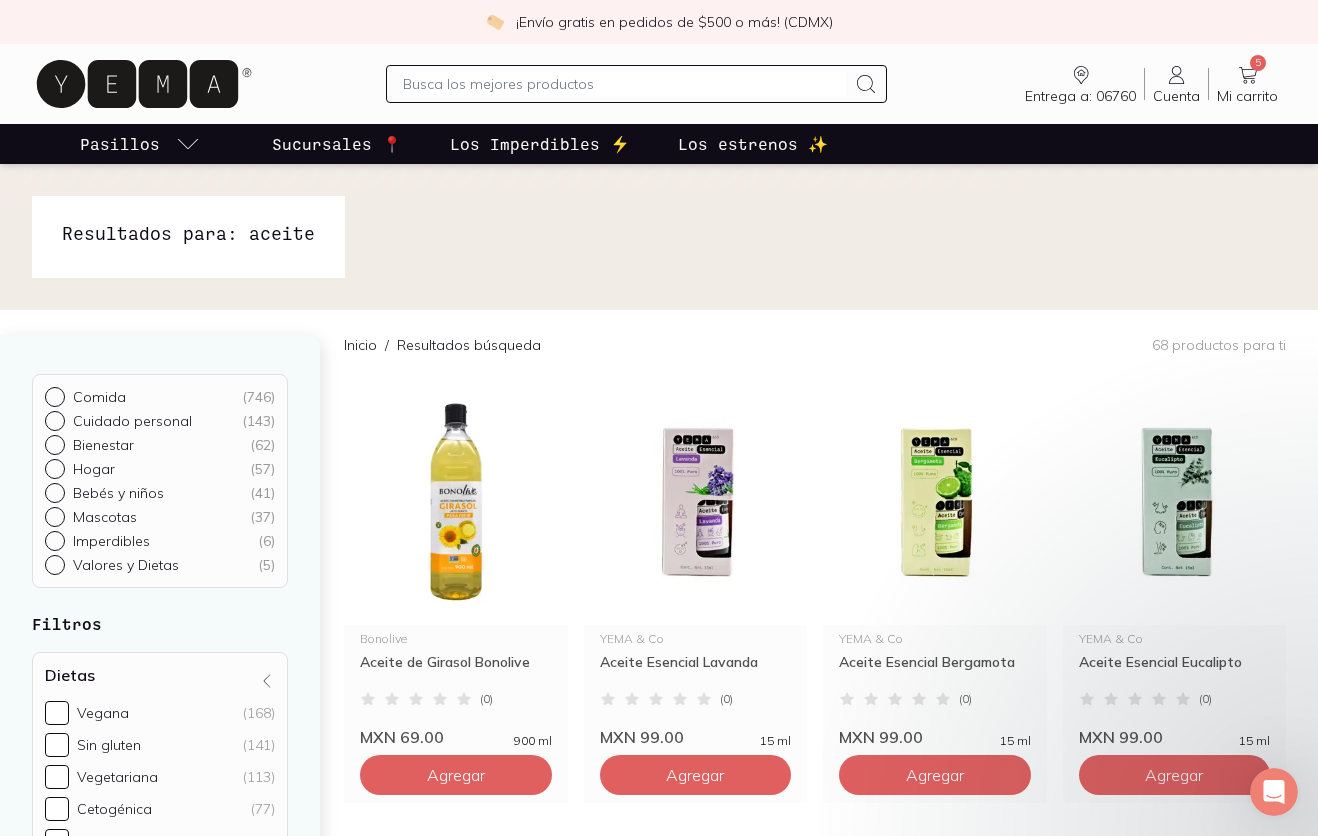 click at bounding box center (625, 84) 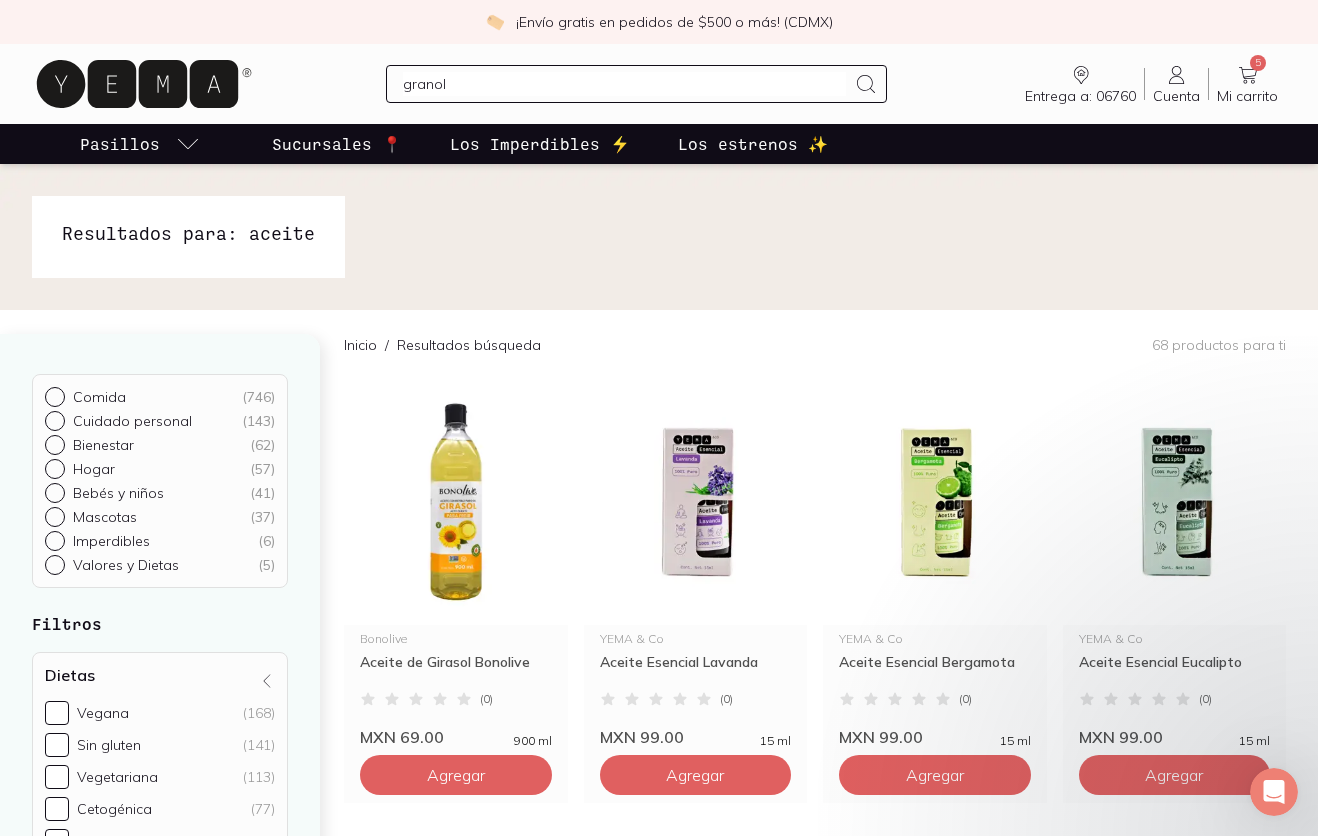 type on "granola" 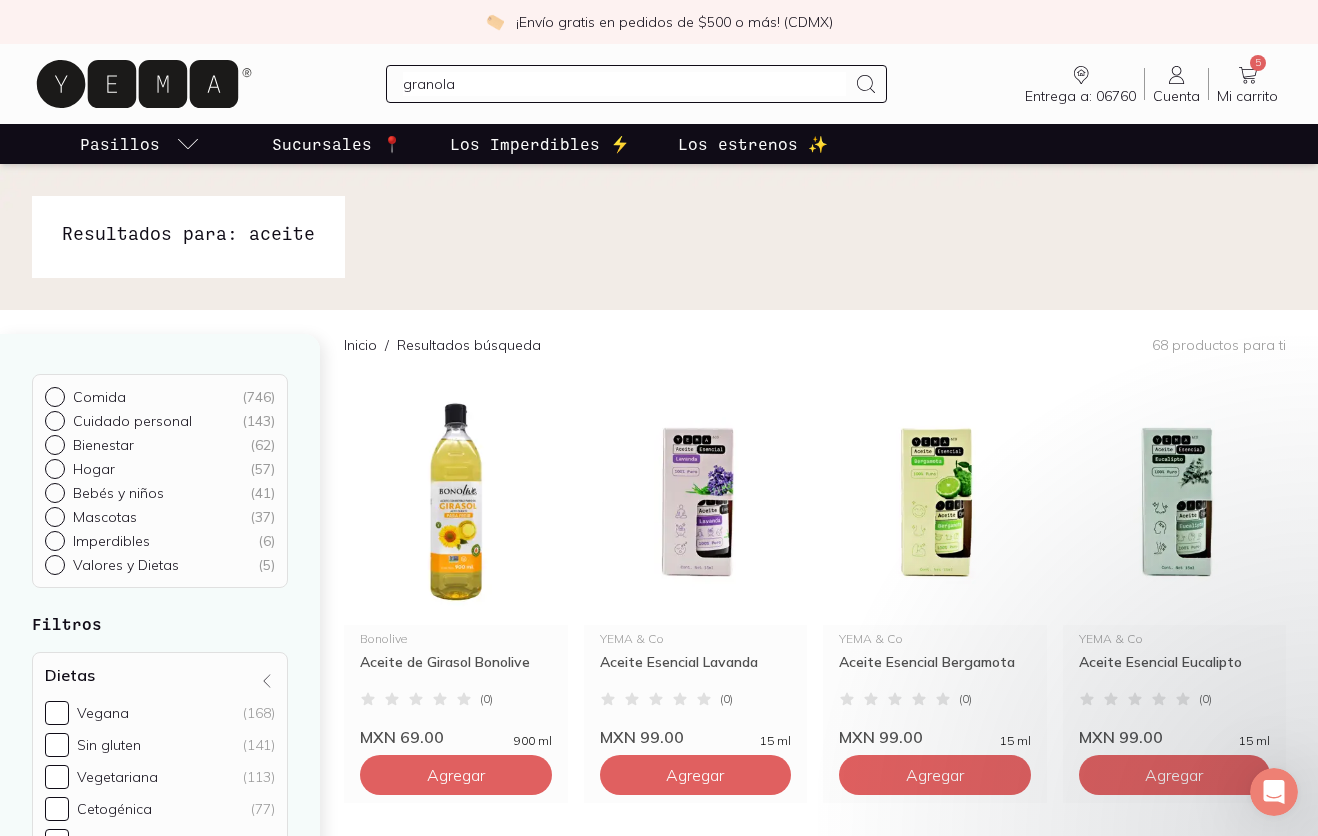 type 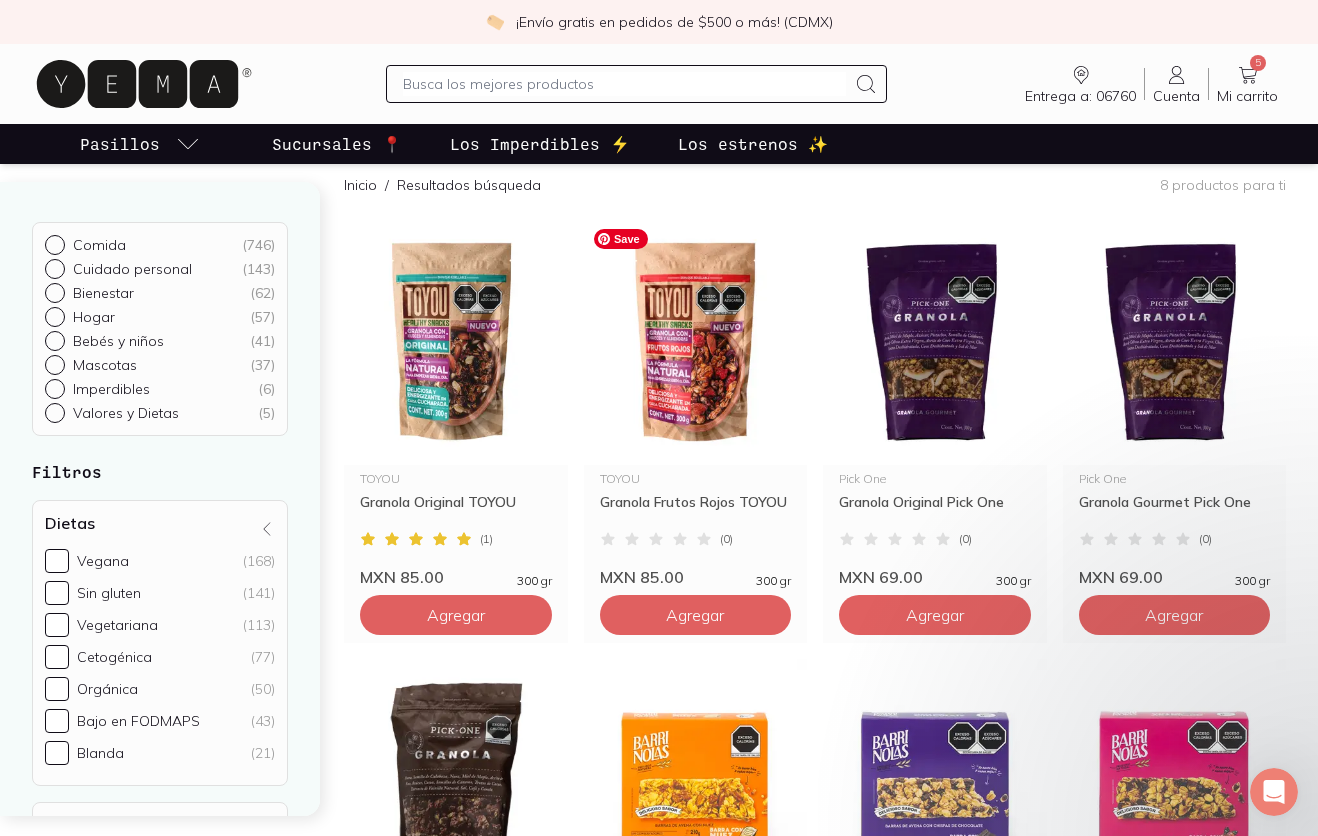 scroll, scrollTop: 157, scrollLeft: 0, axis: vertical 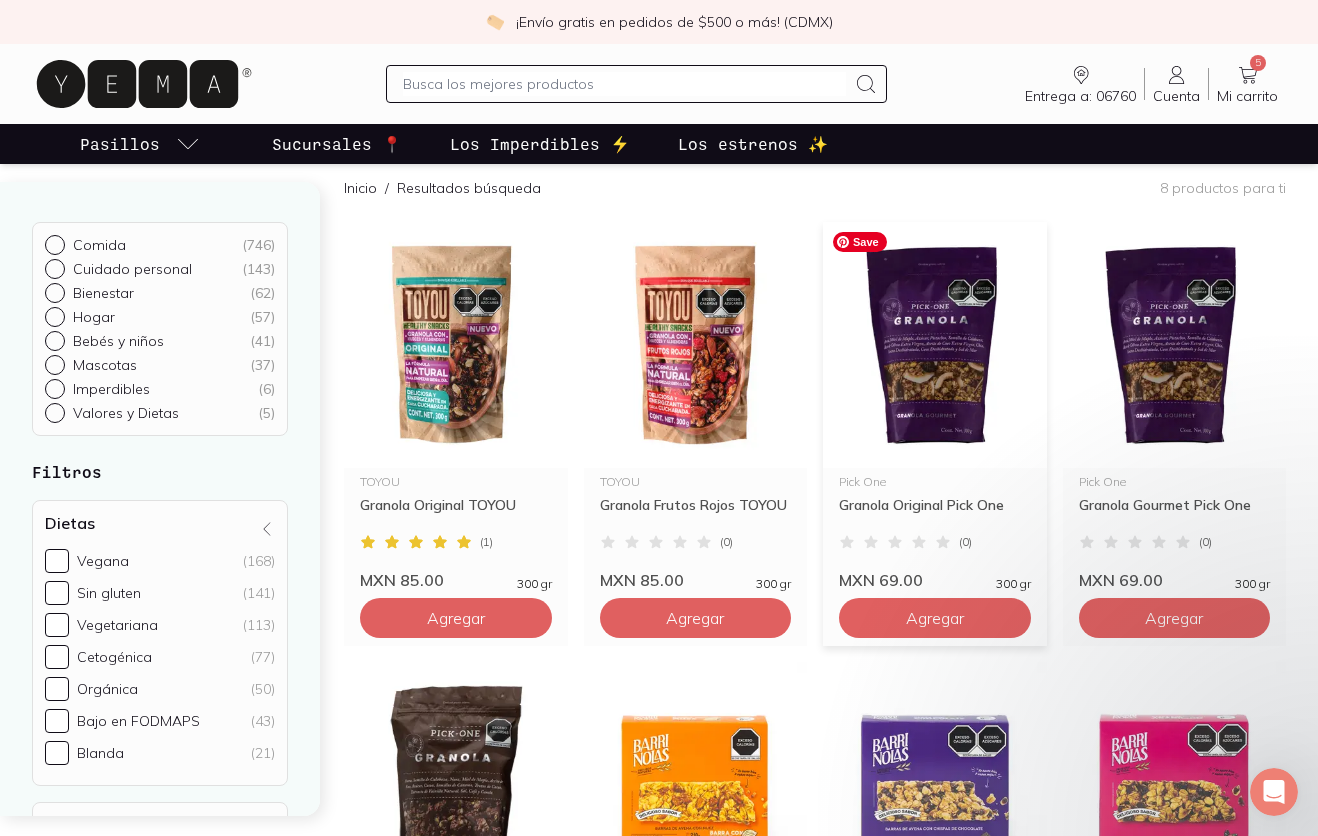 click at bounding box center [935, 345] 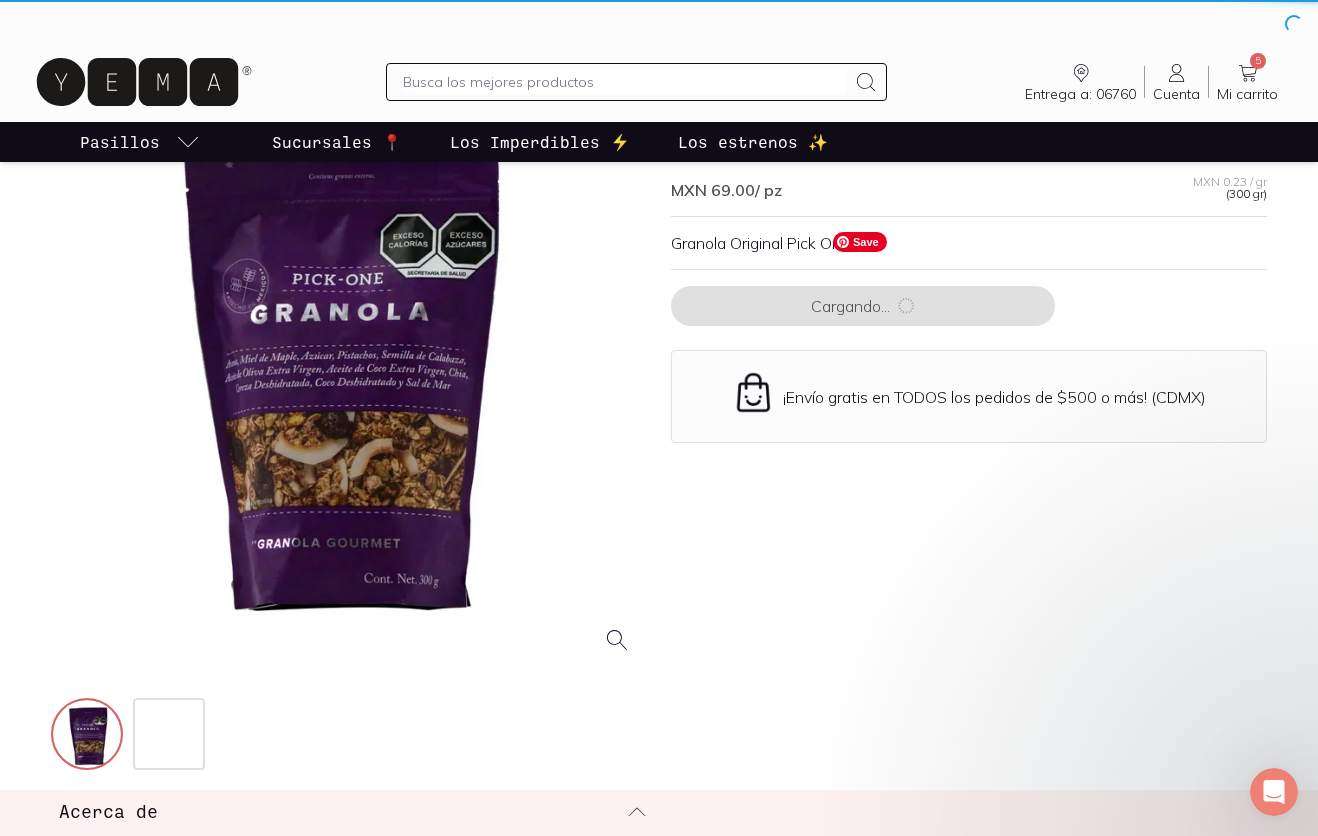 scroll, scrollTop: 0, scrollLeft: 0, axis: both 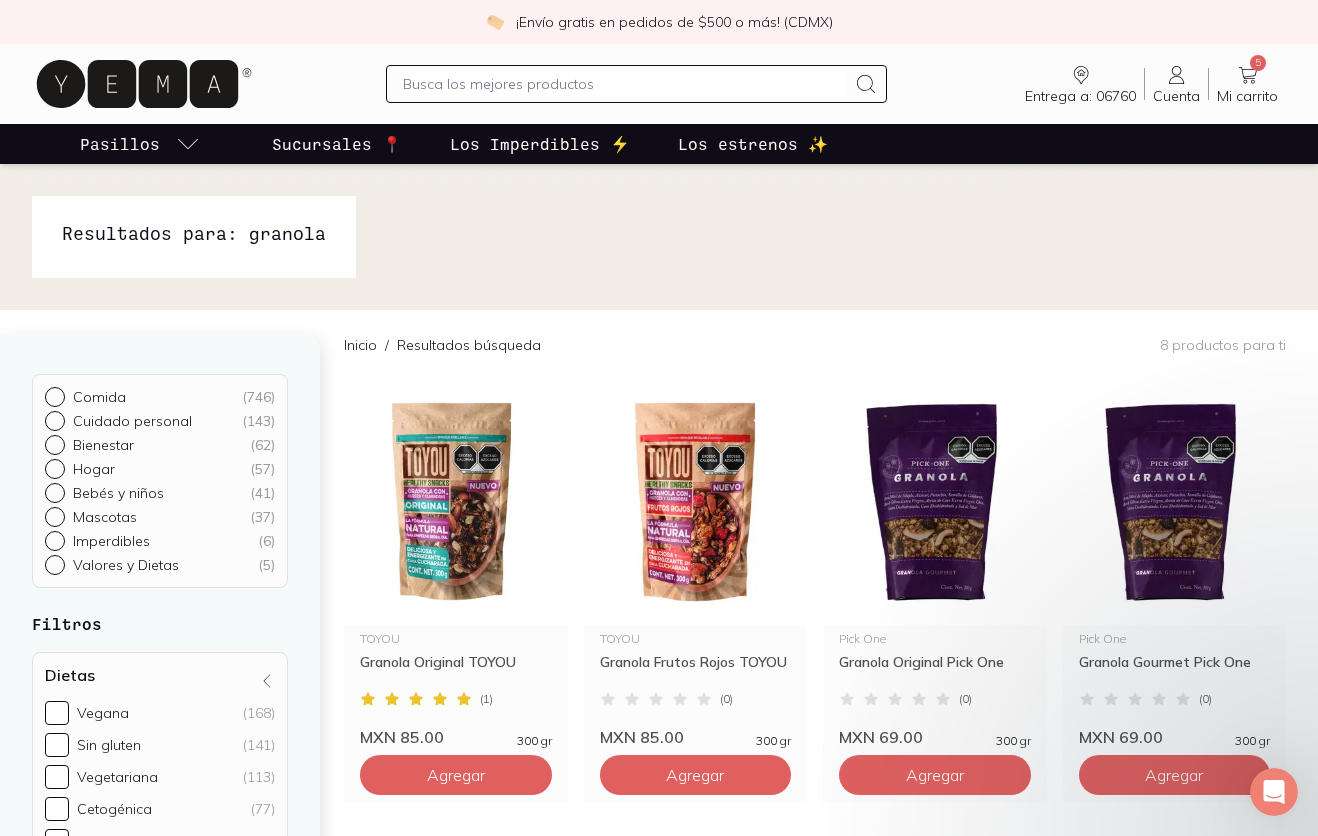click on "Mi carrito" at bounding box center [1247, 96] 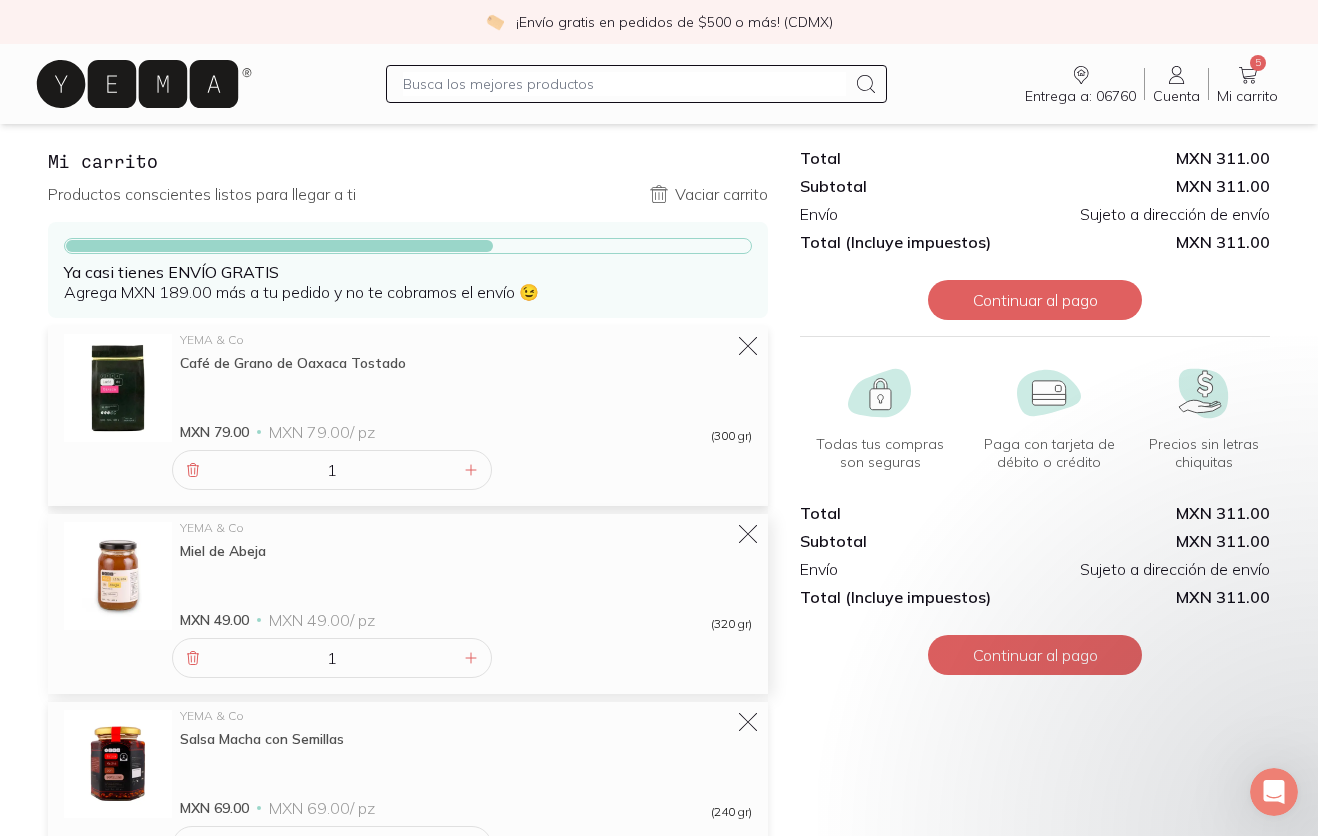 scroll, scrollTop: 0, scrollLeft: 0, axis: both 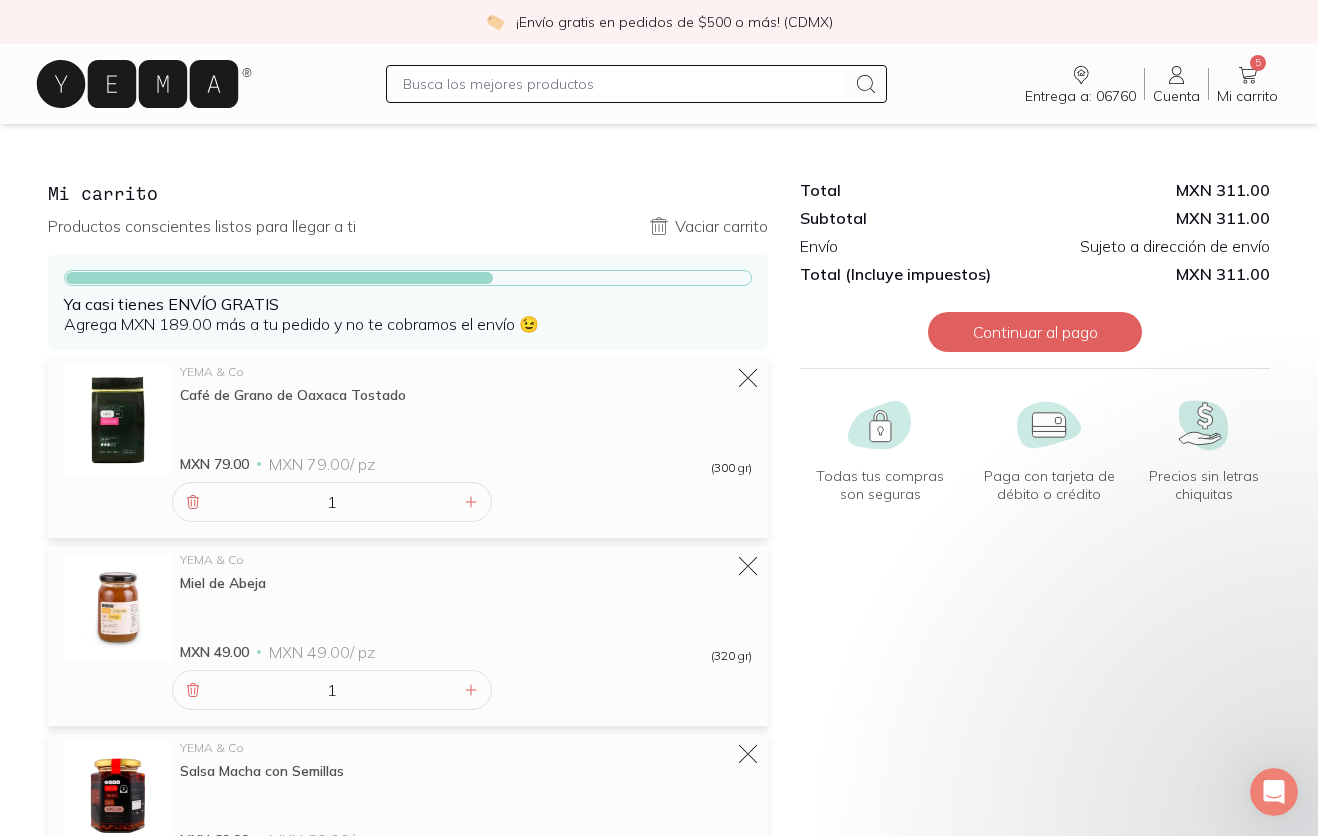 click at bounding box center (625, 84) 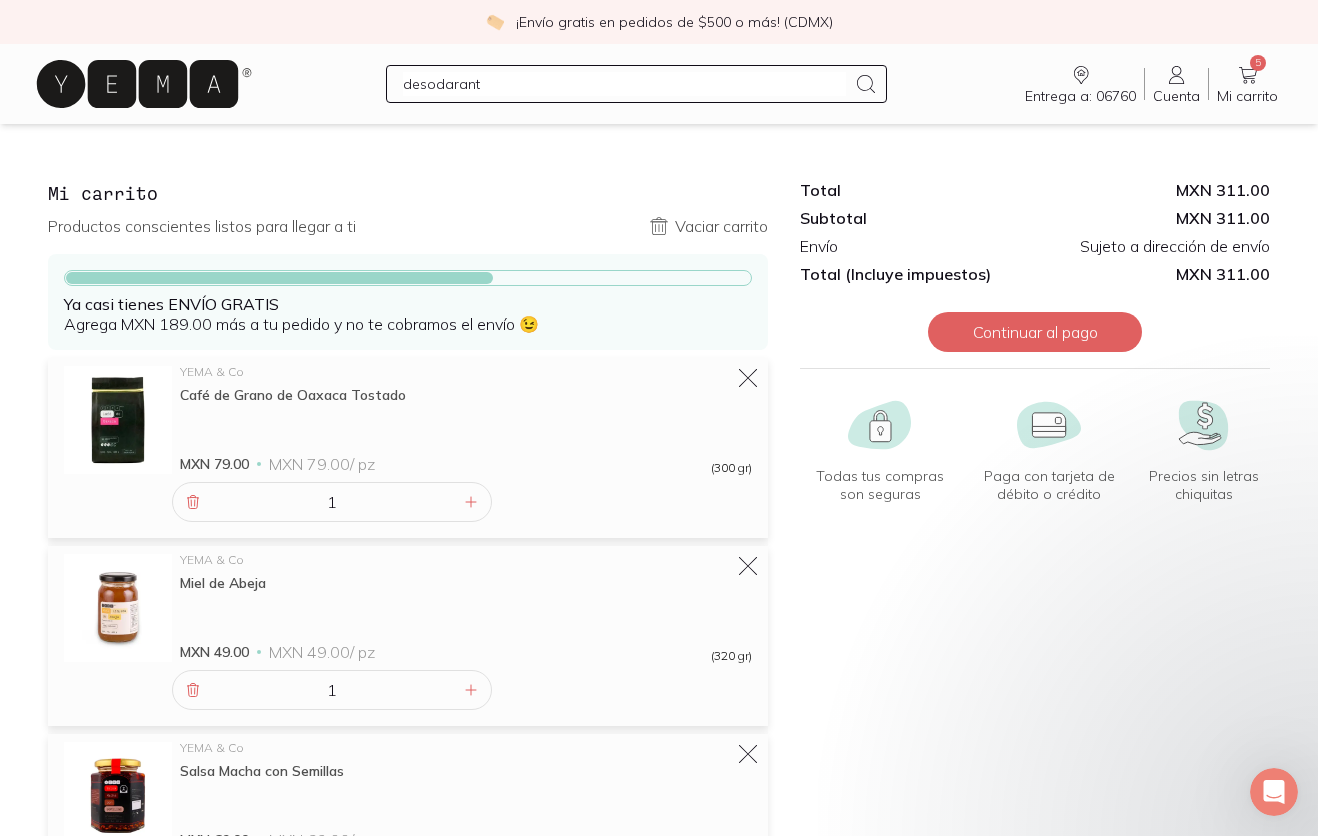 type on "desodarante" 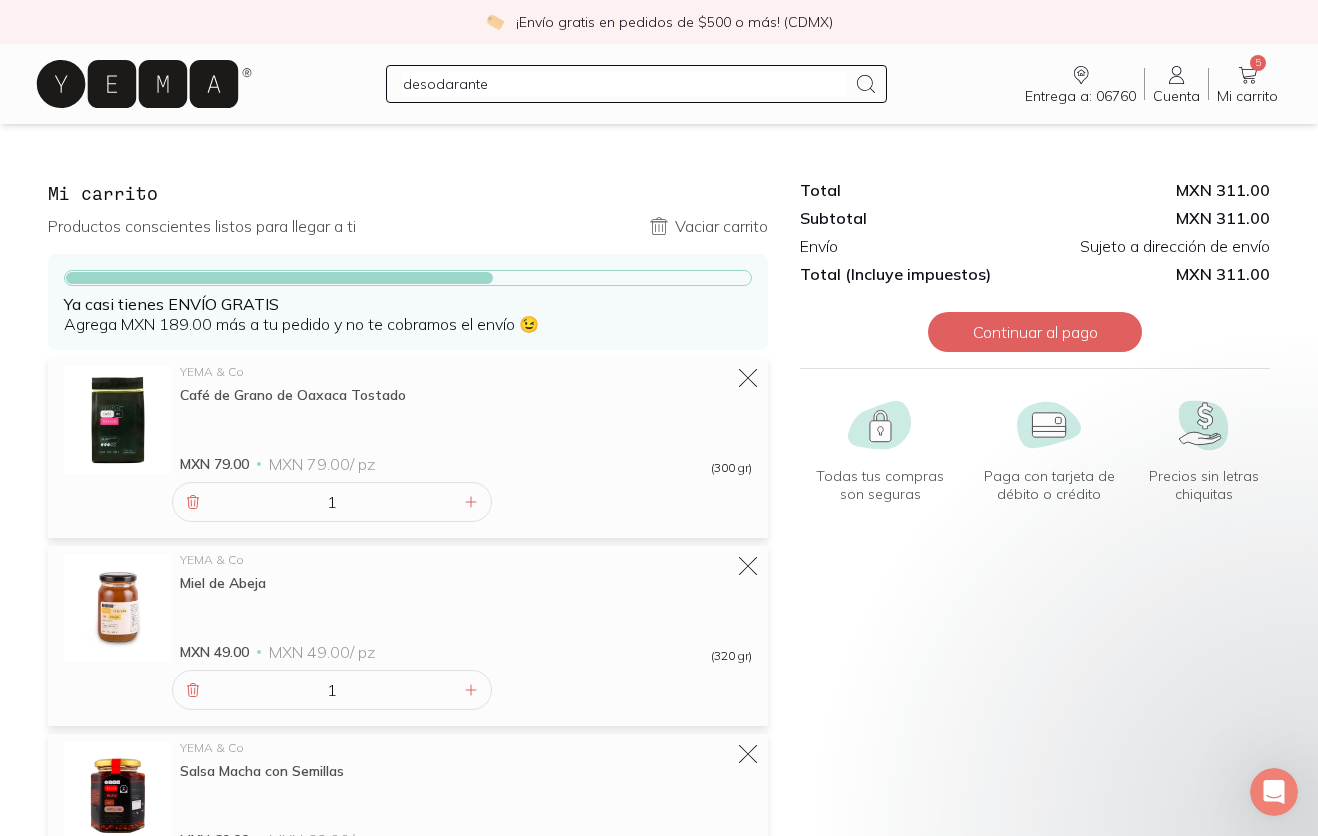 type 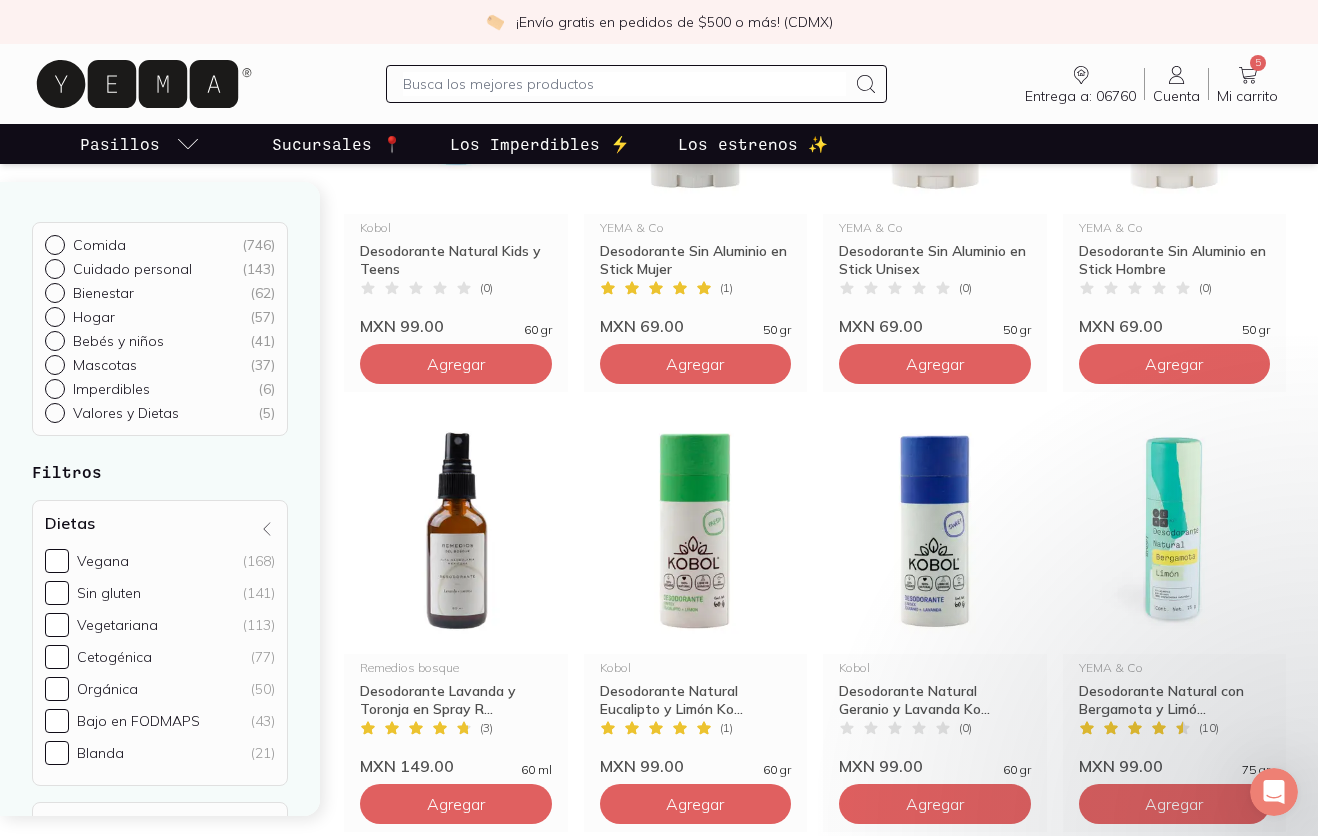 scroll, scrollTop: 467, scrollLeft: 0, axis: vertical 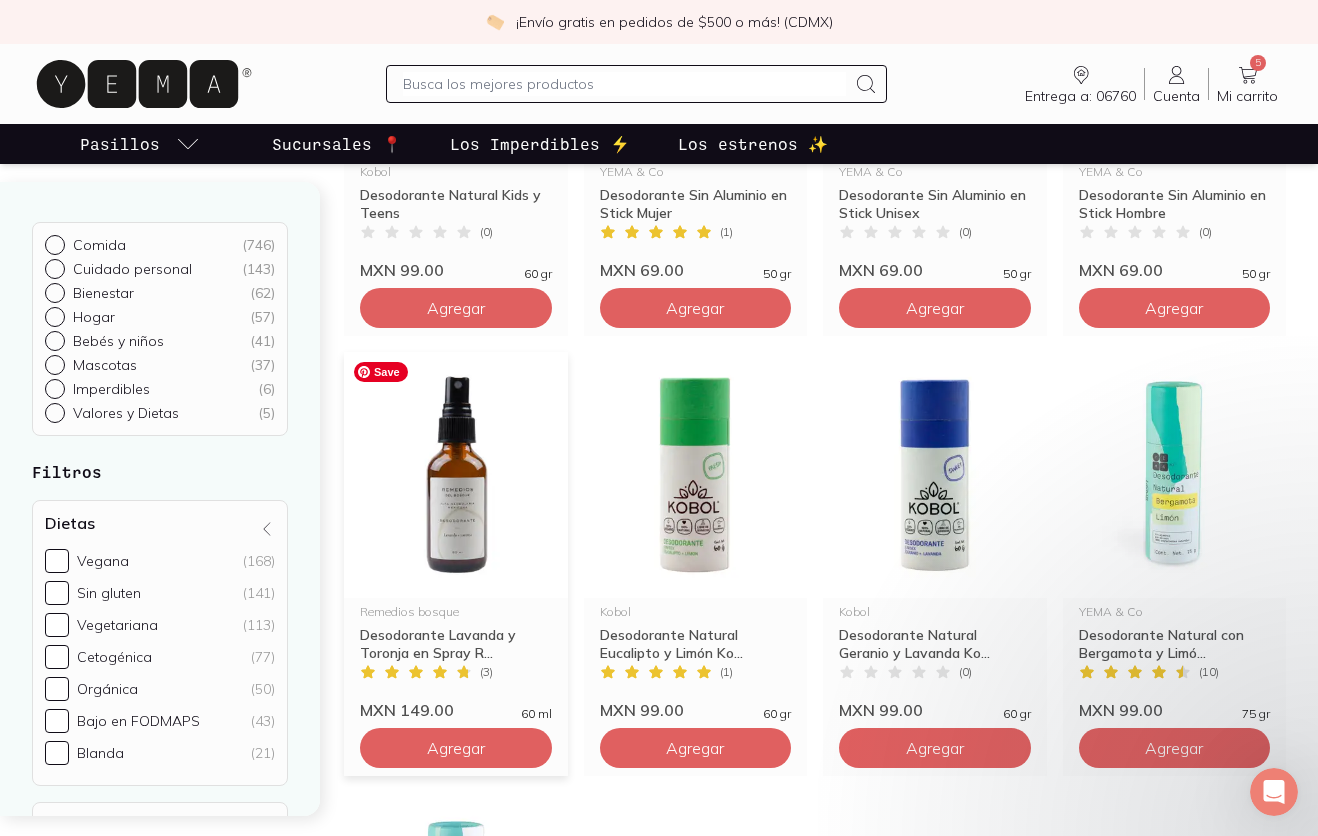 click at bounding box center (456, 475) 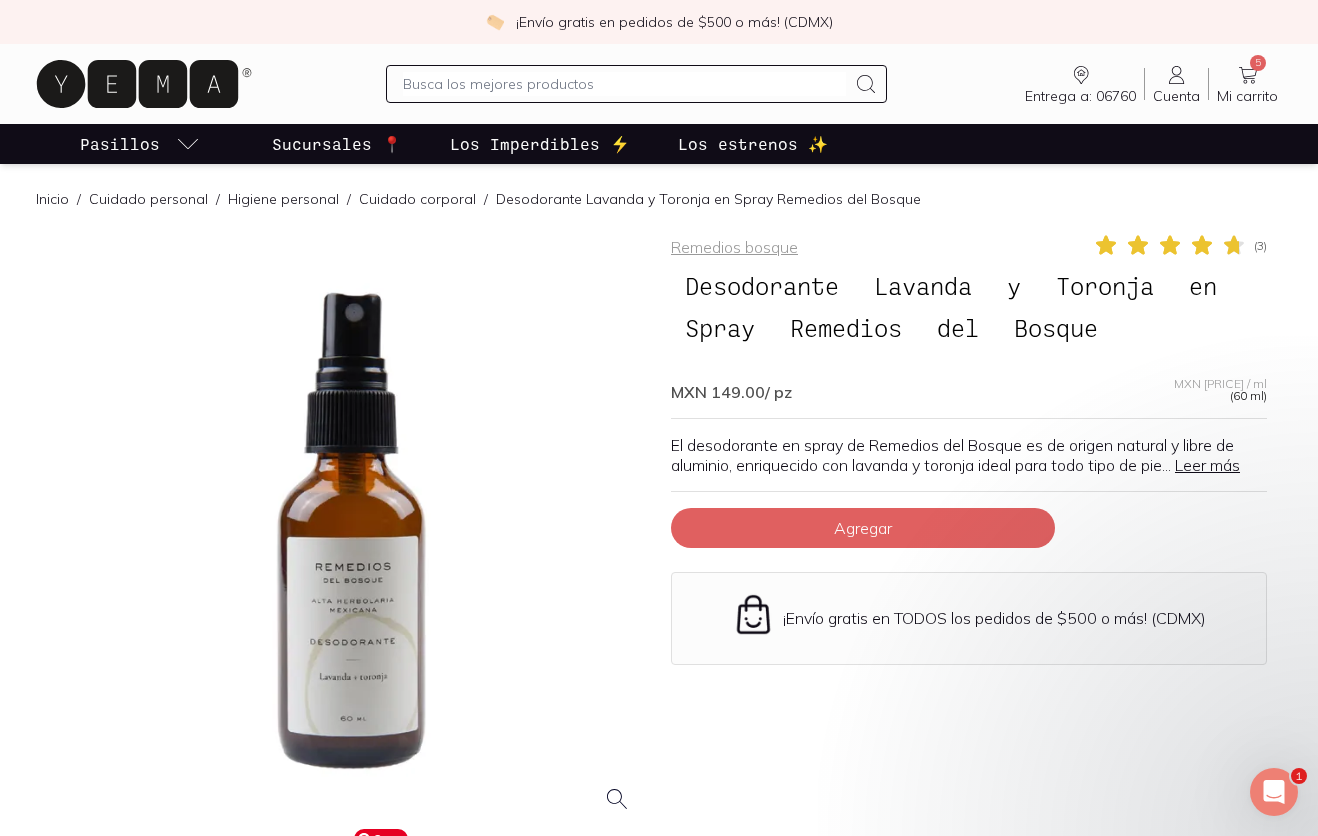scroll, scrollTop: 1, scrollLeft: 0, axis: vertical 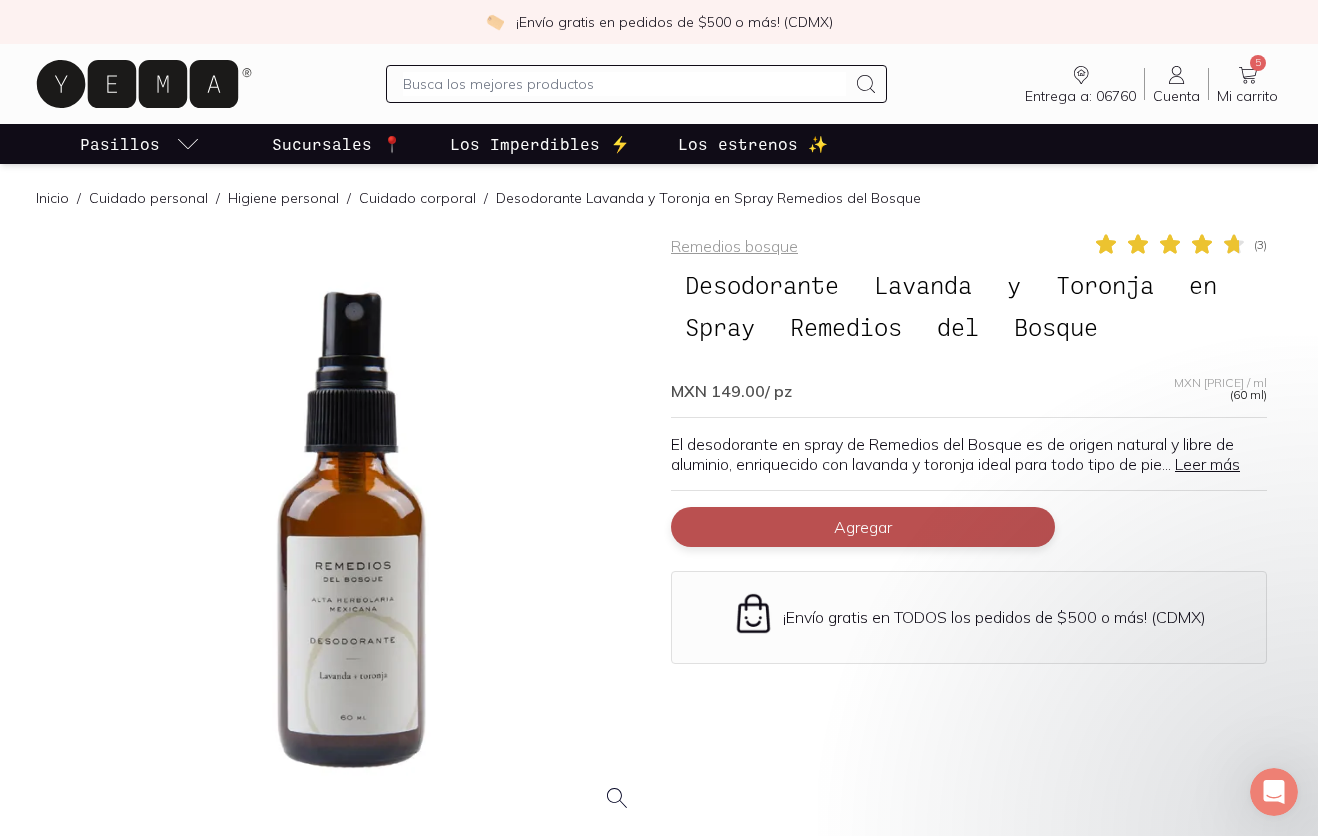 click on "Agregar" at bounding box center (863, 527) 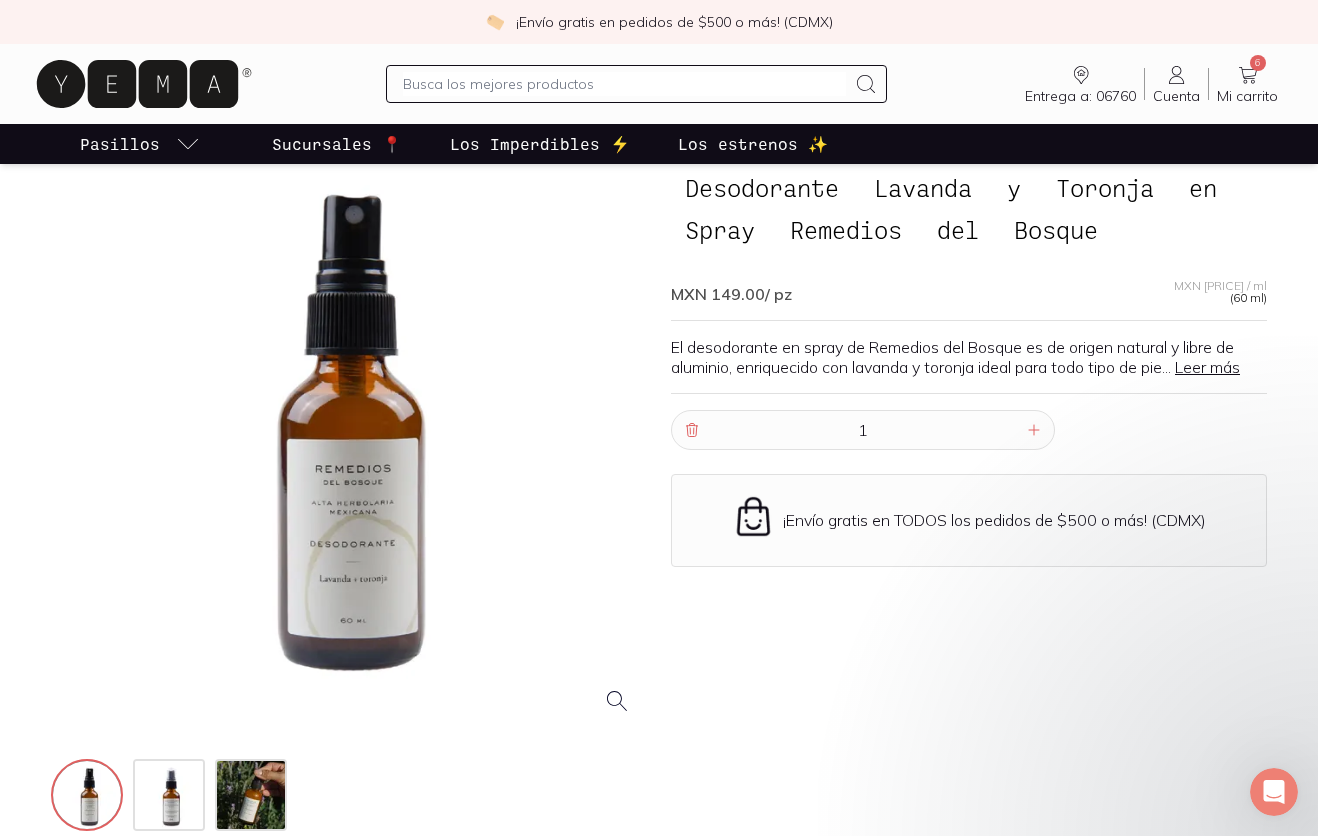 scroll, scrollTop: 0, scrollLeft: 0, axis: both 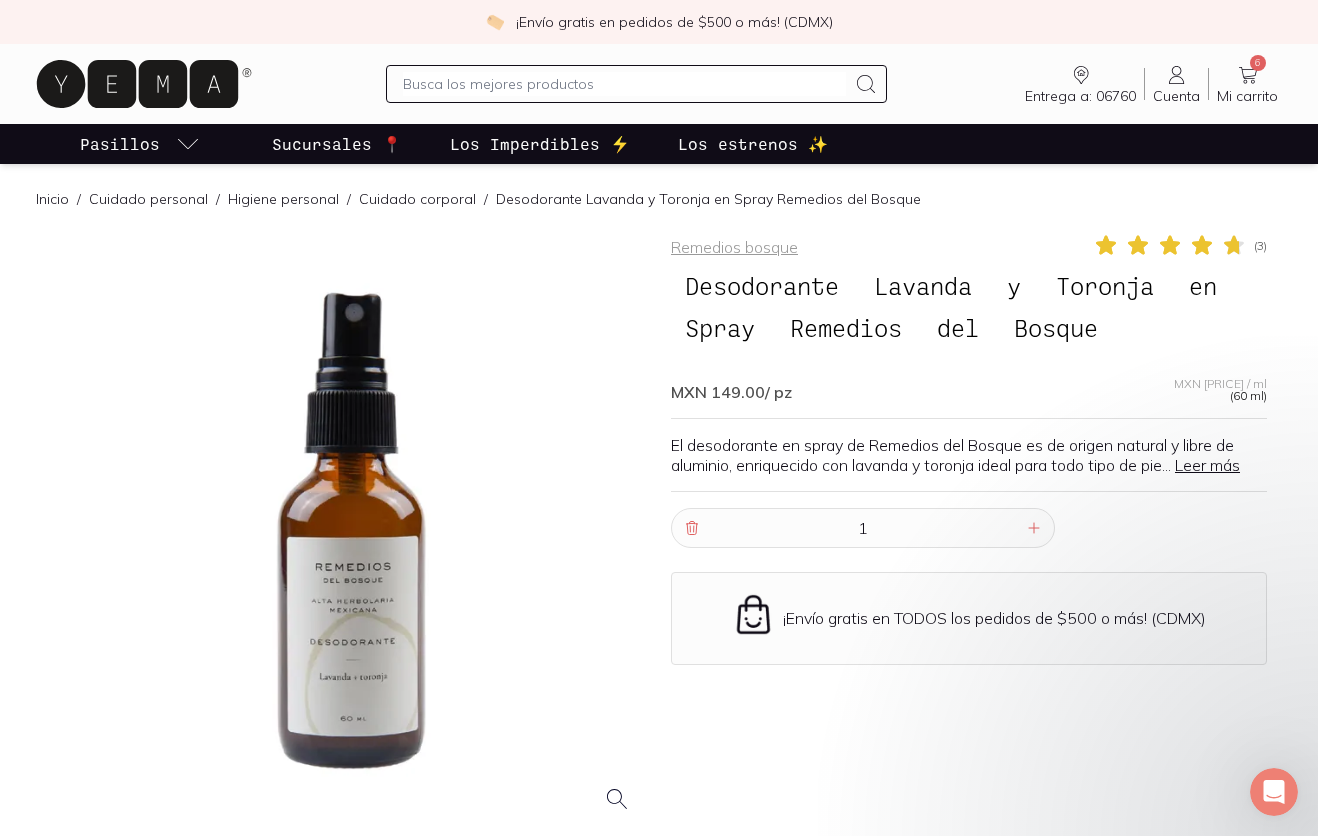 click 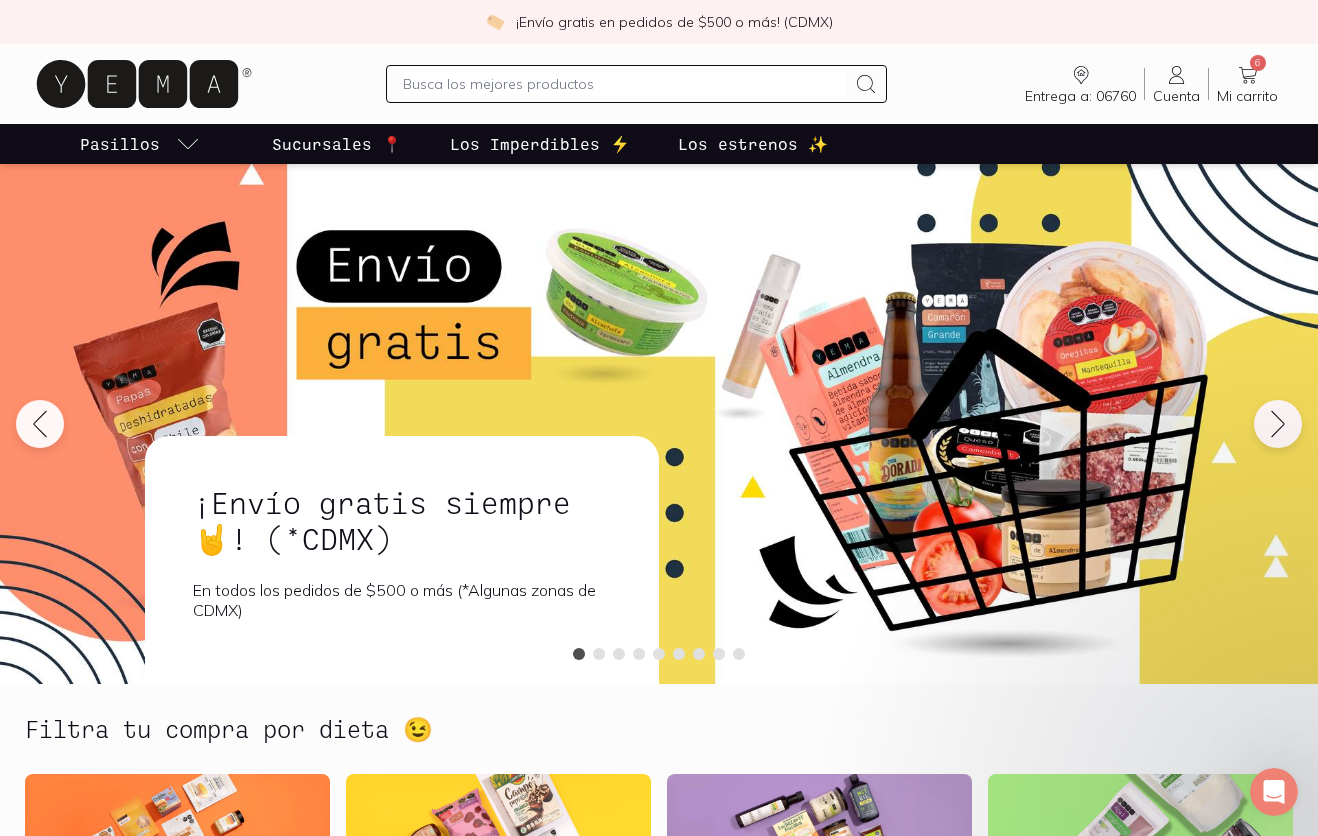 click at bounding box center [625, 84] 